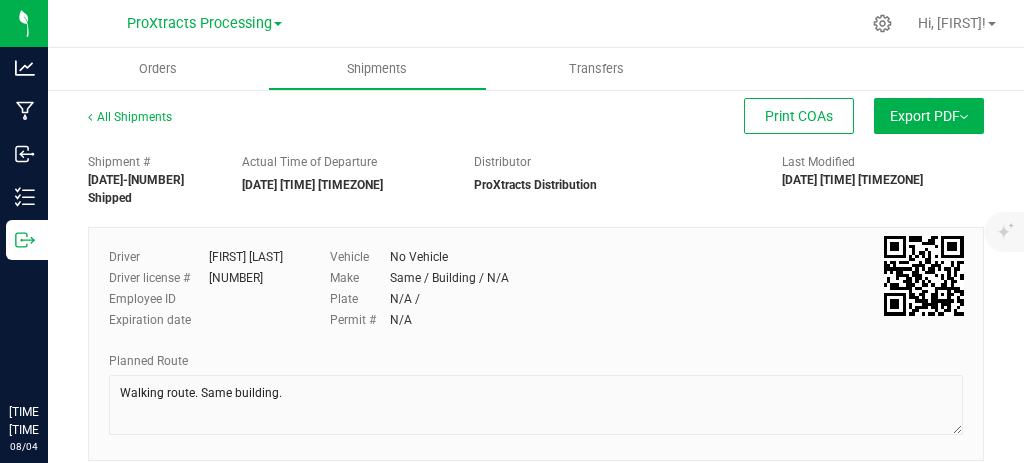 scroll, scrollTop: 0, scrollLeft: 0, axis: both 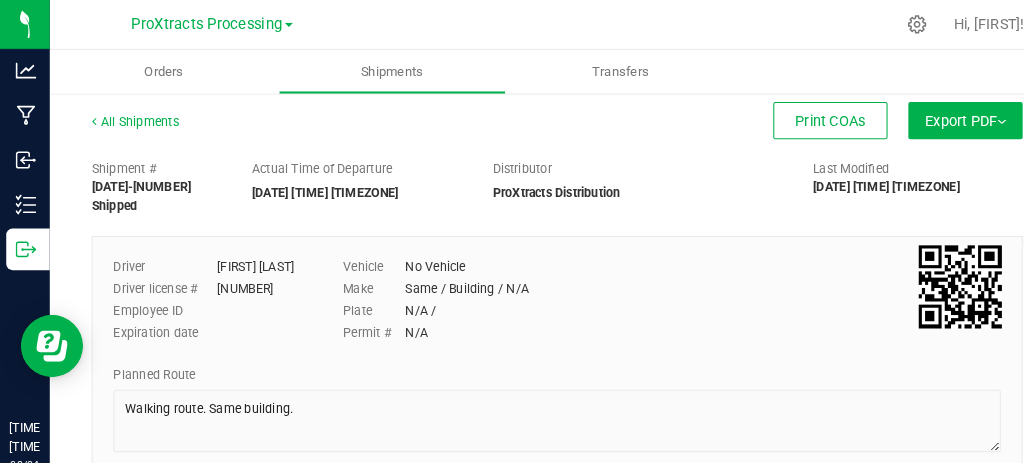 click on "ProXtracts Processing" at bounding box center [199, 23] 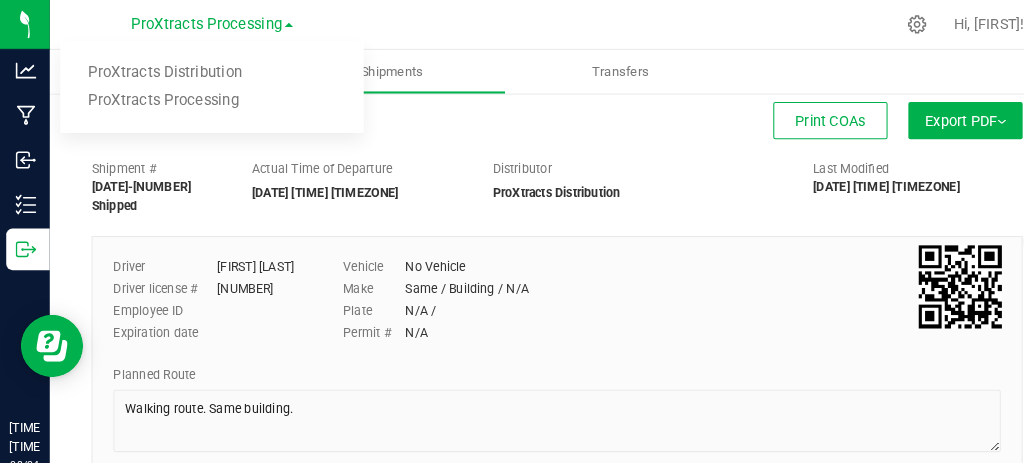 click on "ProXtracts Distribution" at bounding box center [204, 70] 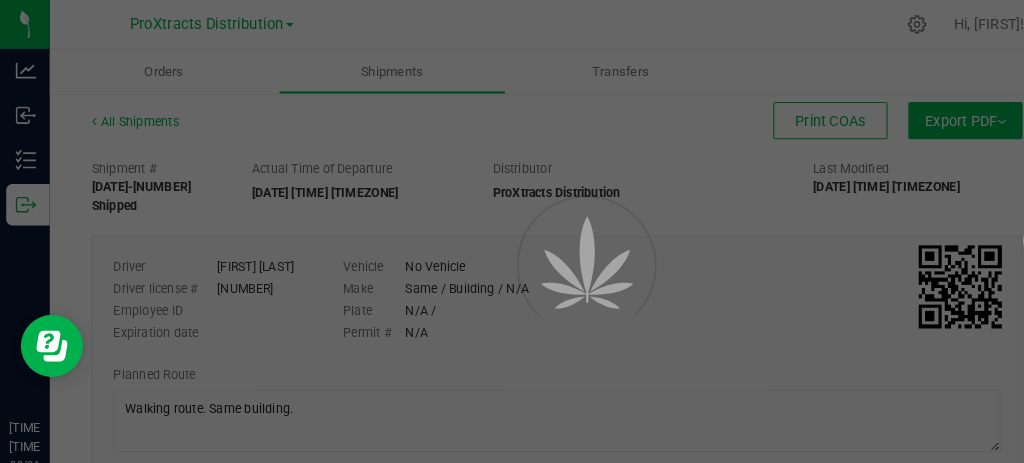 click at bounding box center [512, 231] 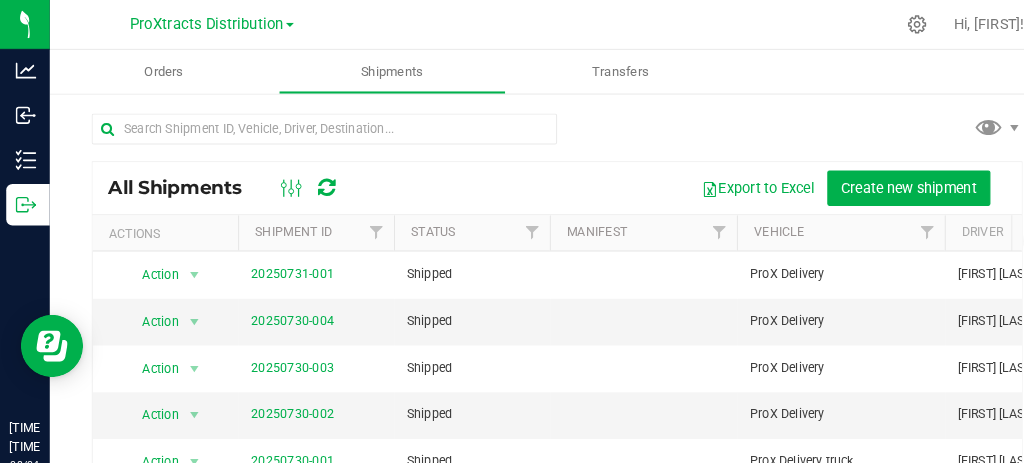 click on "ProXtracts Distribution" at bounding box center (199, 23) 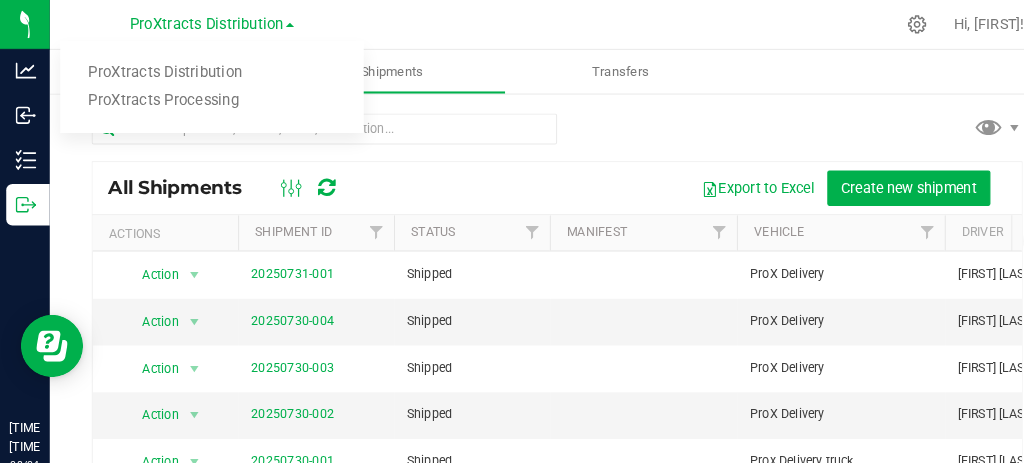 click 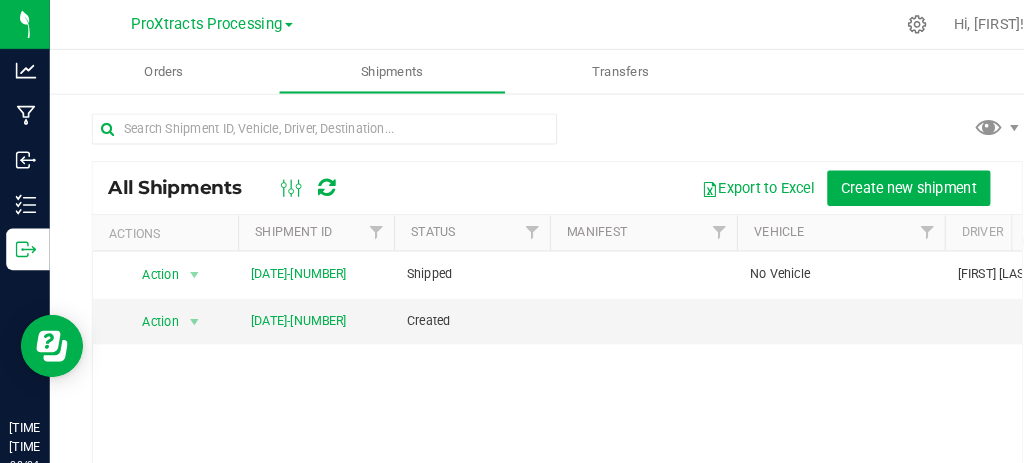 click 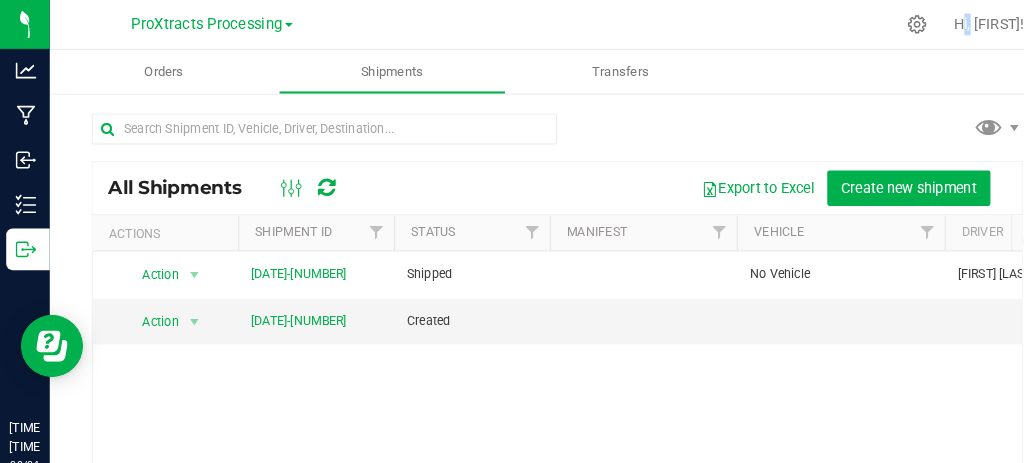 click 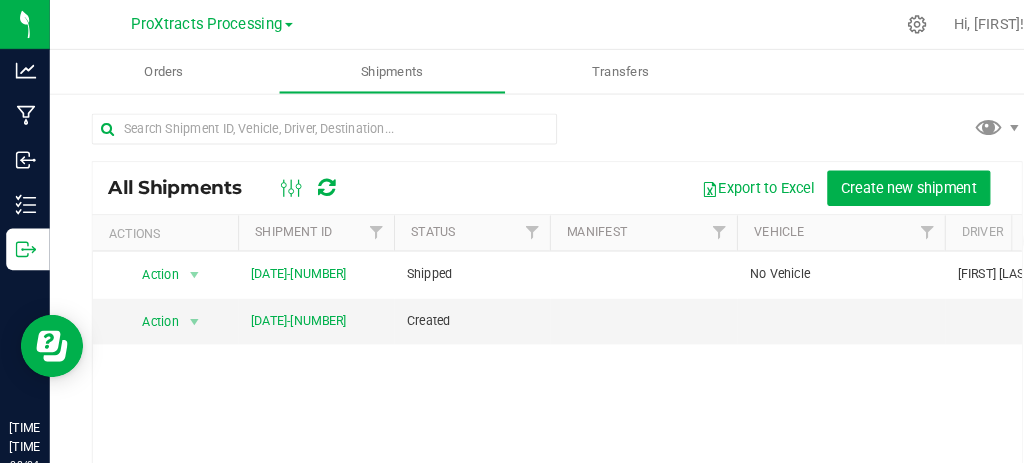 click on "ProXtracts Processing" at bounding box center [199, 23] 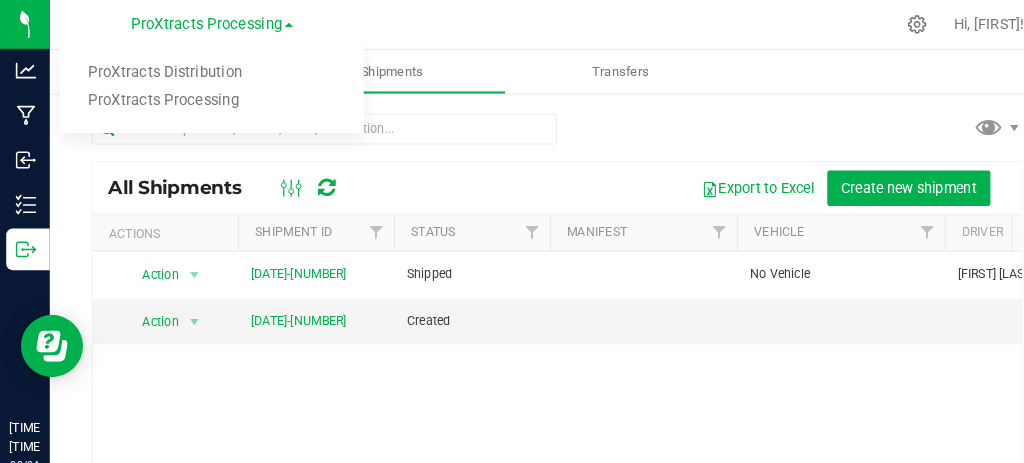 click at bounding box center [24, 24] 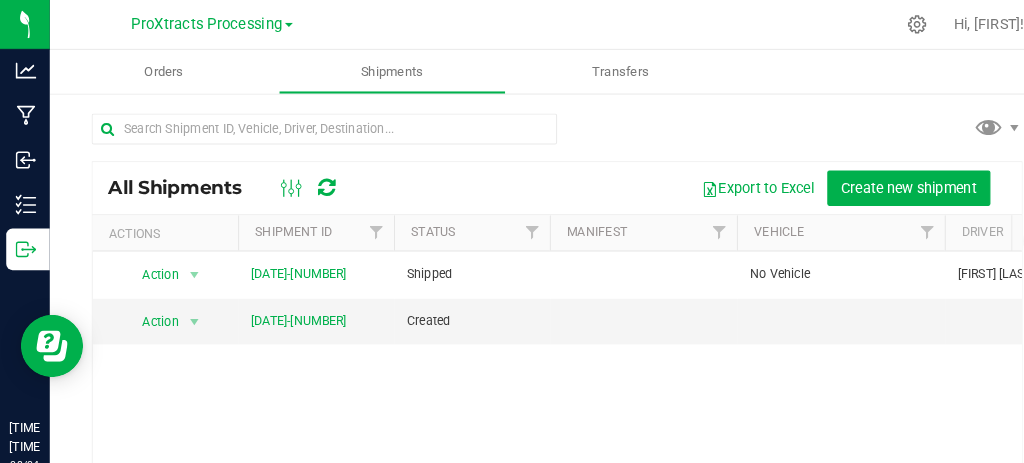 click at bounding box center (0, 0) 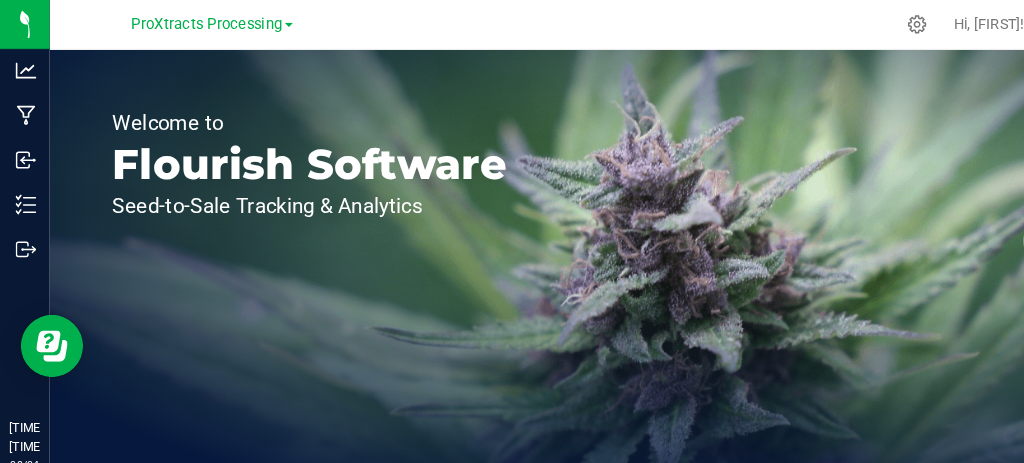click 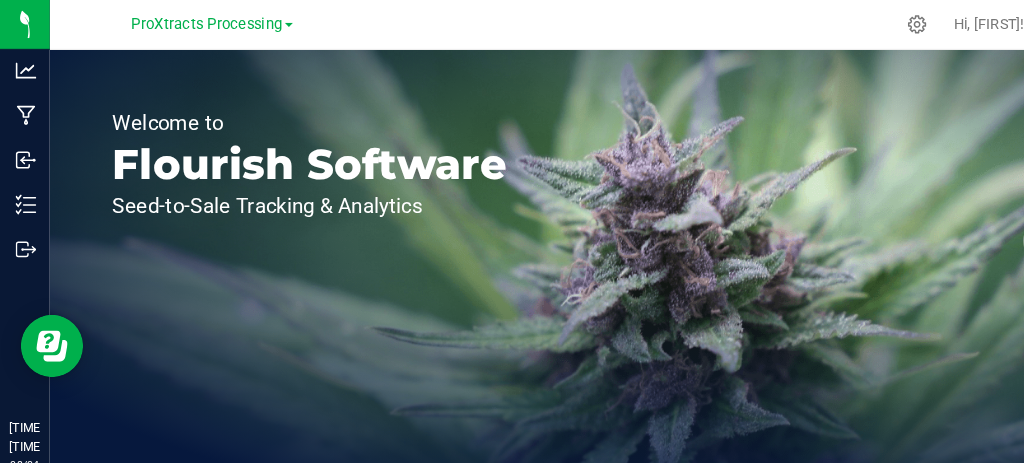 click 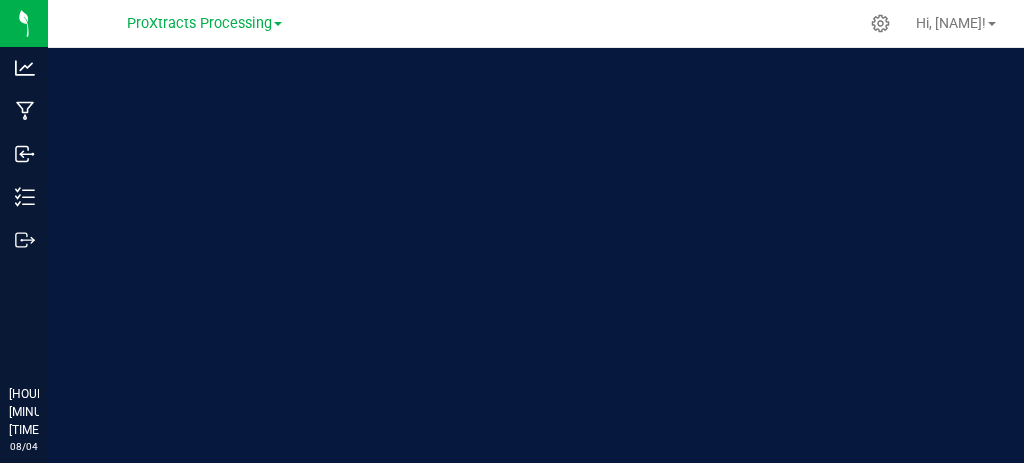 scroll, scrollTop: 0, scrollLeft: 0, axis: both 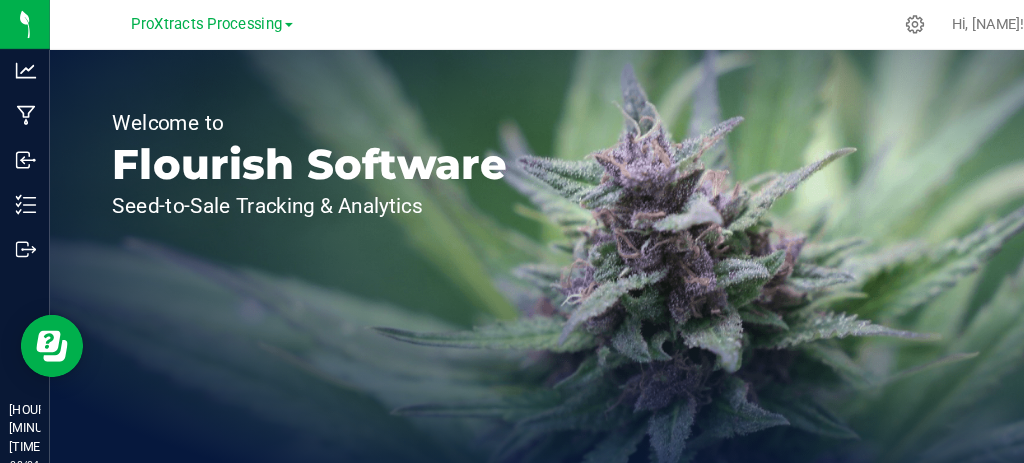 click 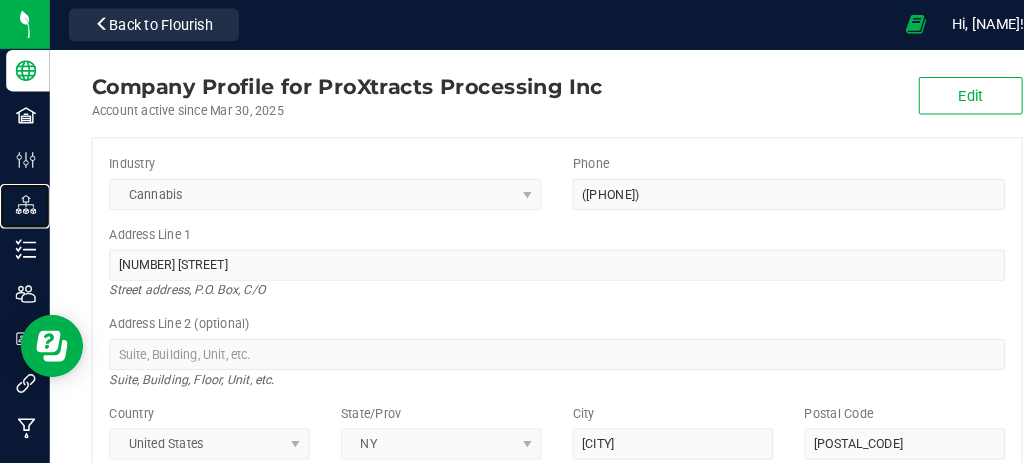 click on "Distribution" at bounding box center (27, 197) 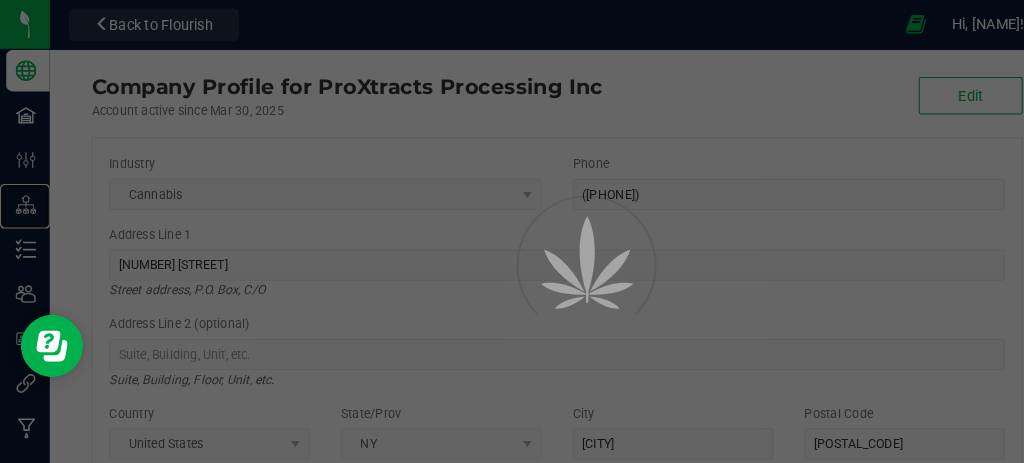 click on "Distribution" at bounding box center [27, 197] 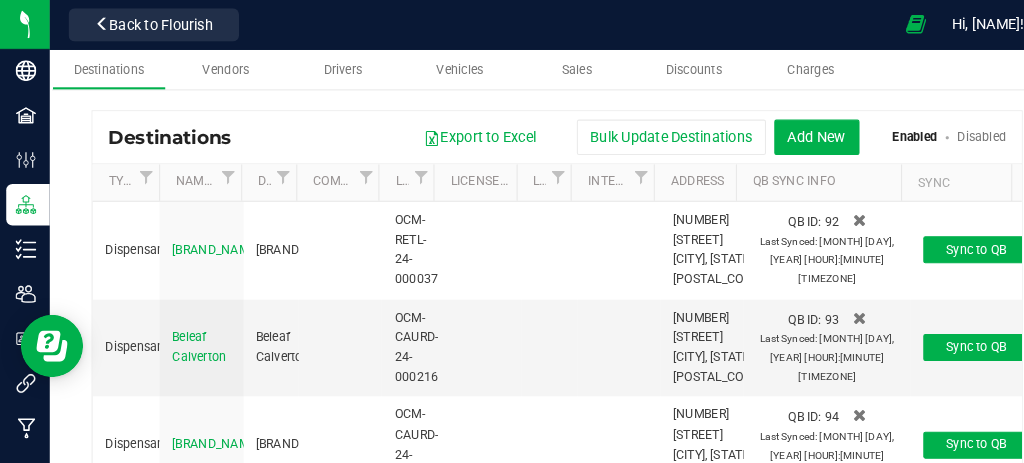 click on "Destinations" at bounding box center [105, 67] 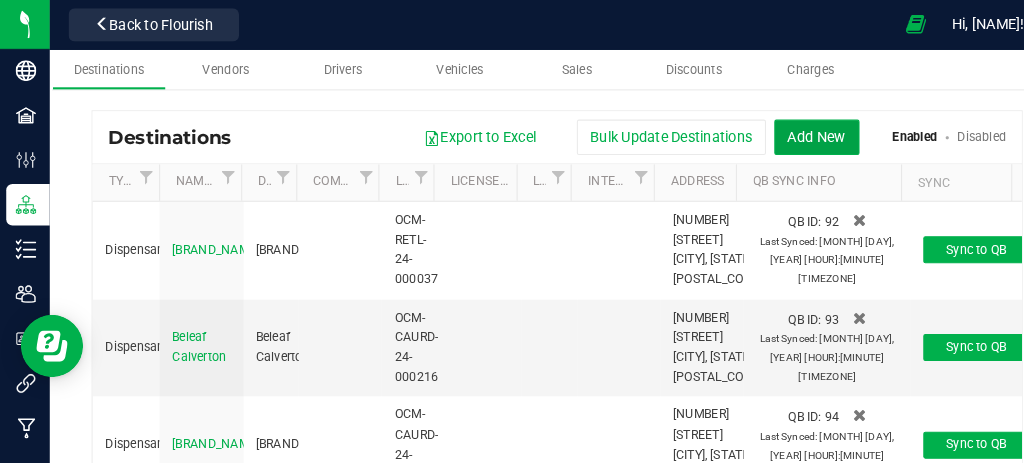 click on "Add New" at bounding box center [786, 132] 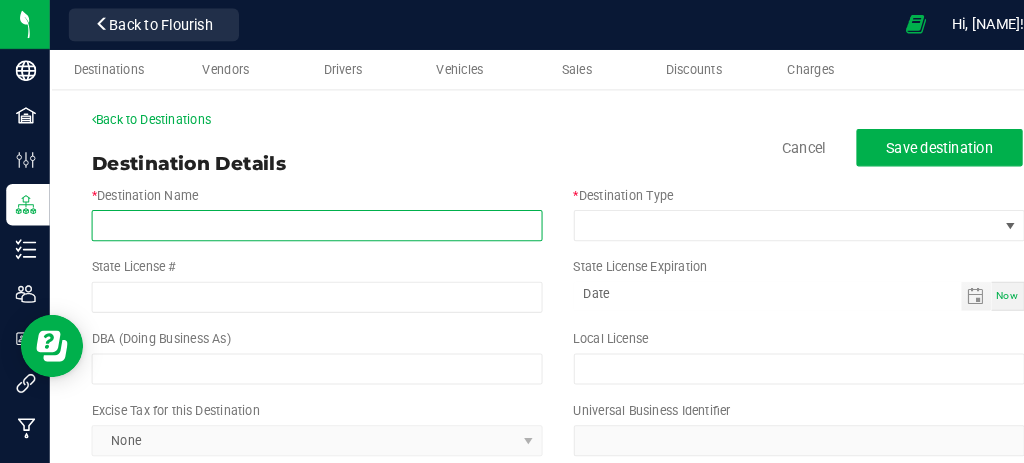 click on "*  Destination Name" at bounding box center (305, 217) 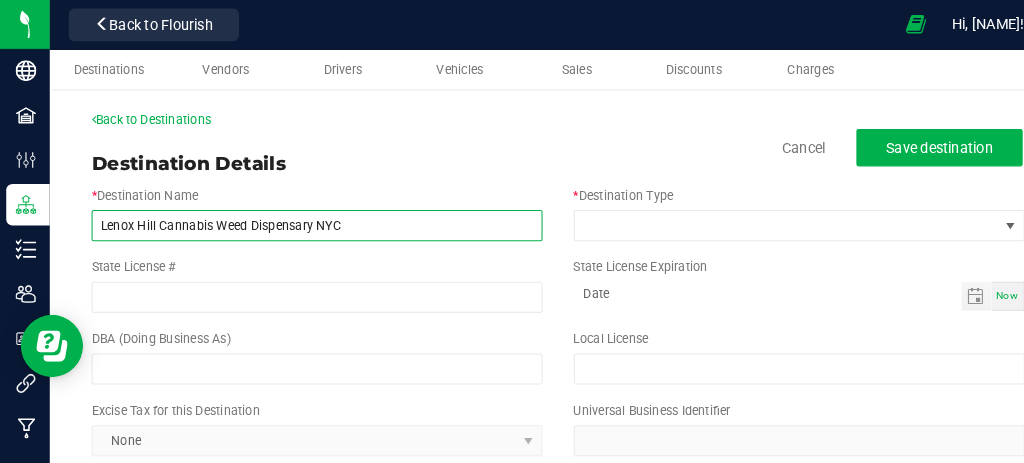 type on "Lenox Hill Cannabis Weed Dispensary NYC" 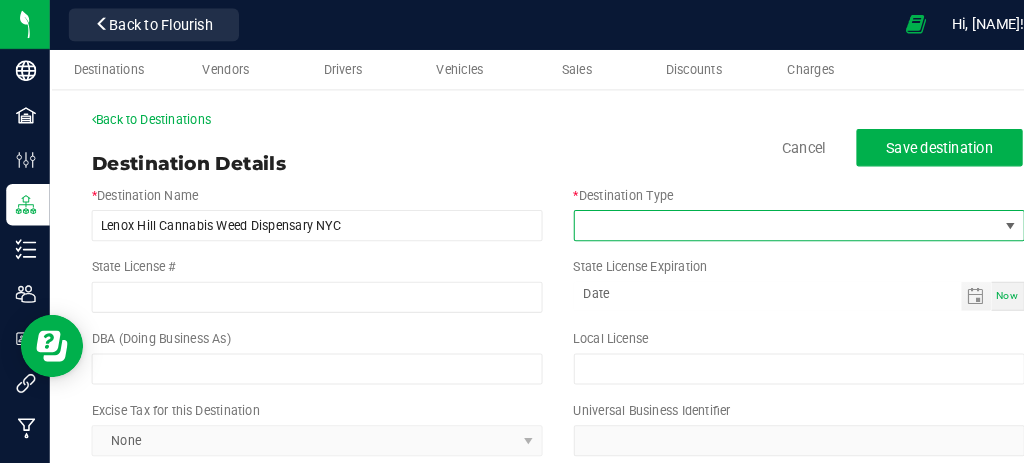 click at bounding box center (756, 217) 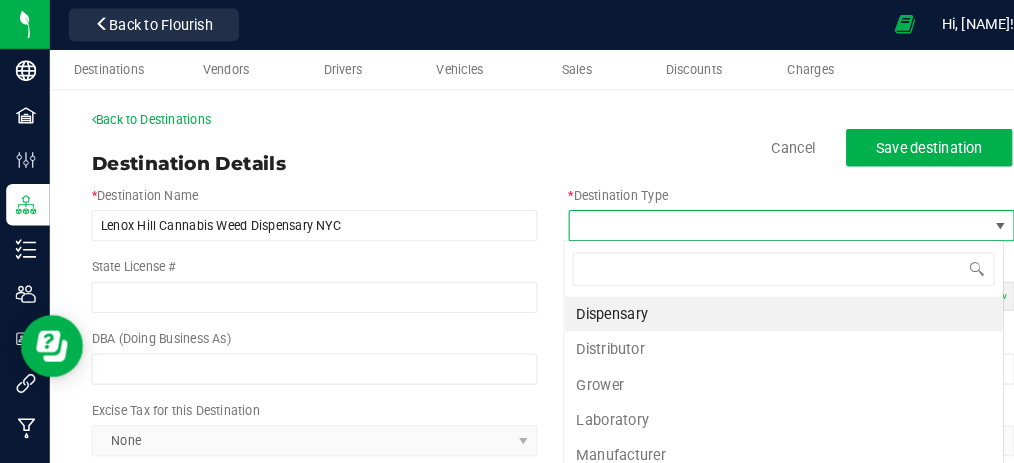 scroll, scrollTop: 99970, scrollLeft: 99576, axis: both 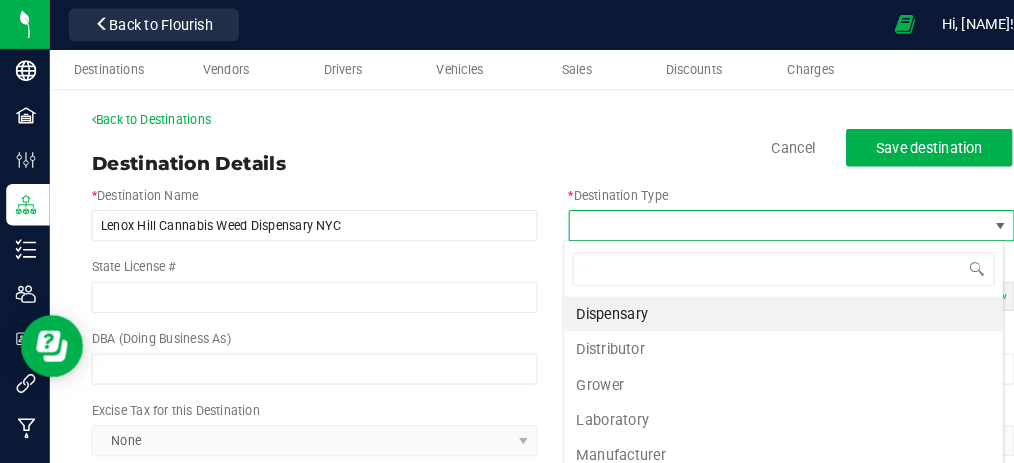 click on "Dispensary" at bounding box center [754, 302] 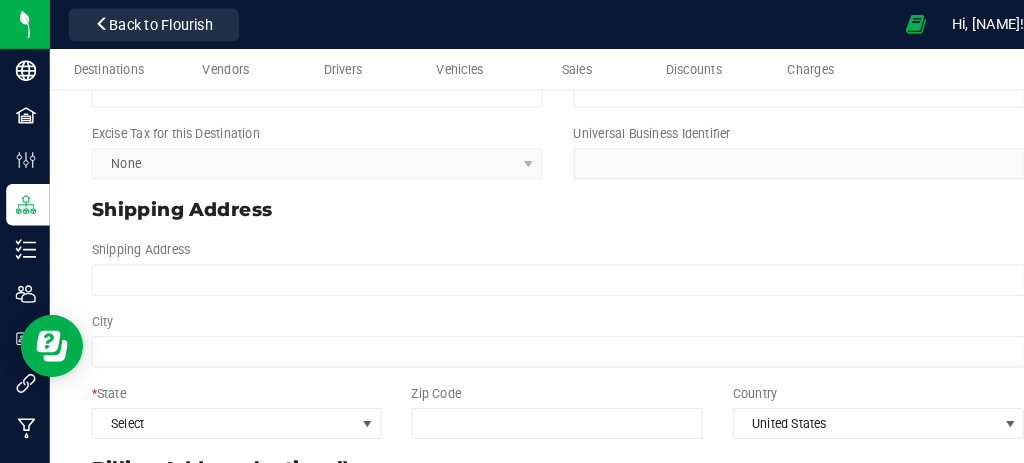 scroll, scrollTop: 269, scrollLeft: 0, axis: vertical 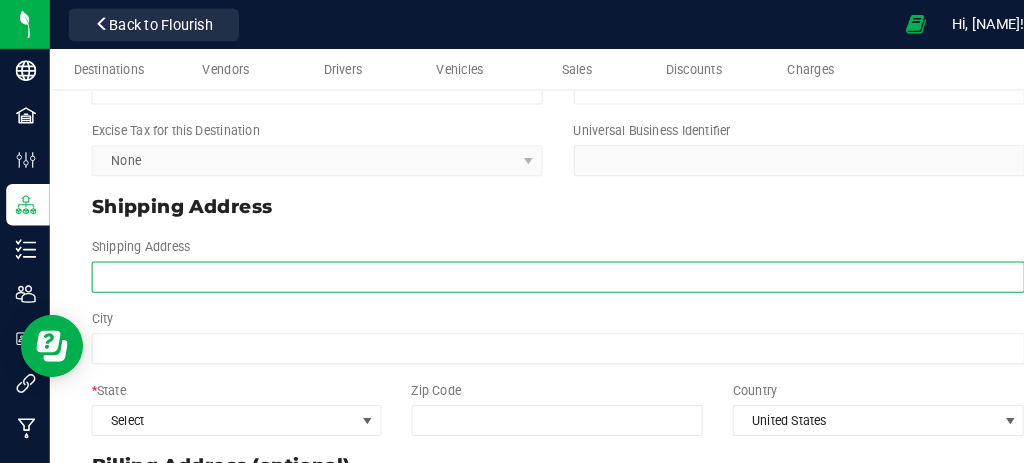click on "Shipping Address" at bounding box center [537, 267] 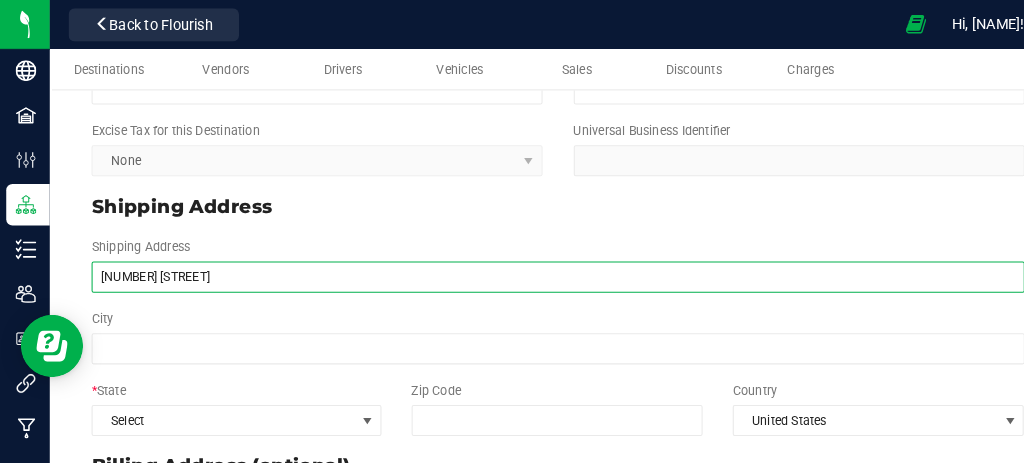 type on "[NUMBER] [STREET]" 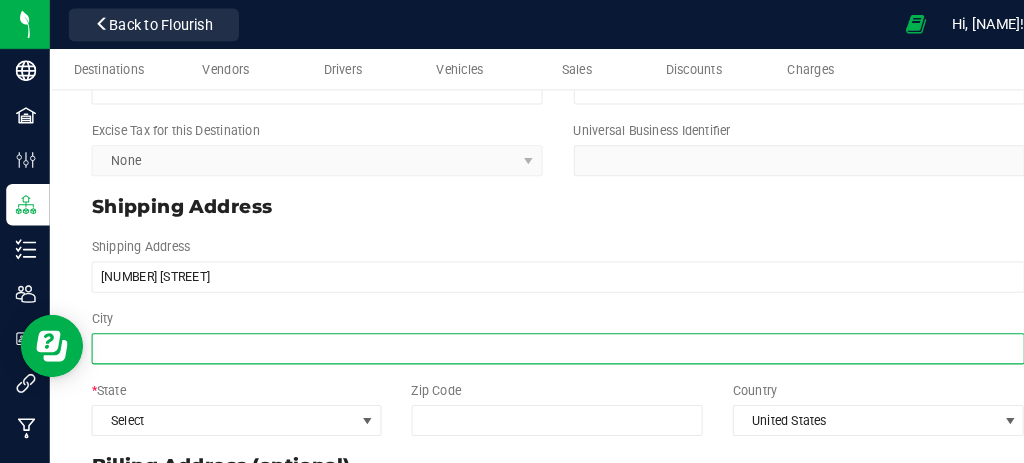 type on "[NUMBER] [STREET]" 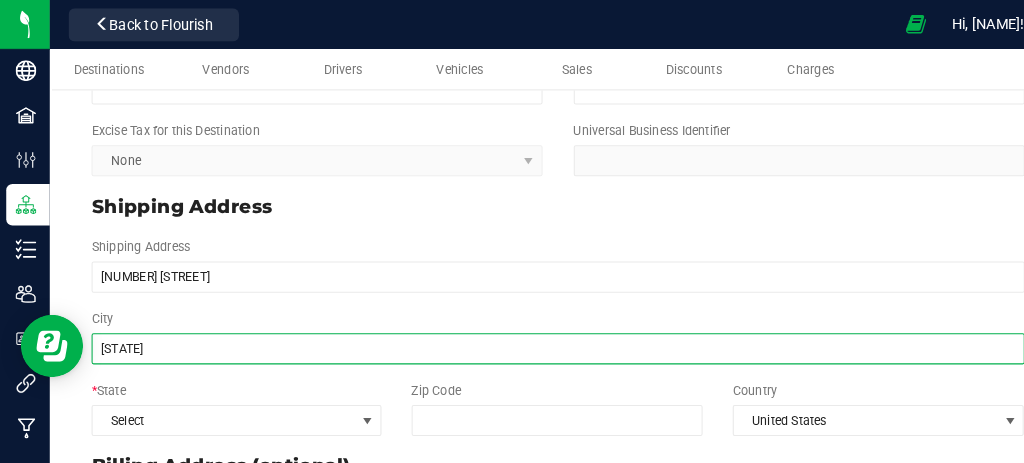 type on "[STATE]" 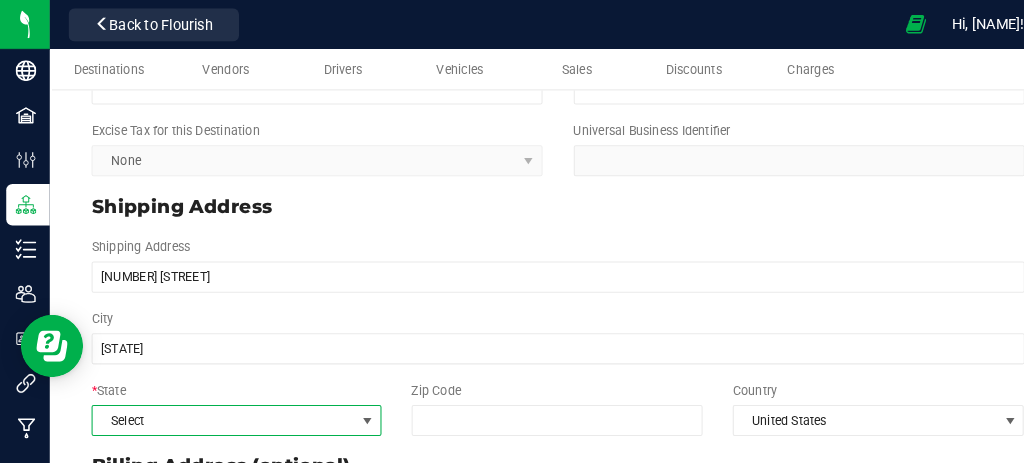 type on "[STATE]" 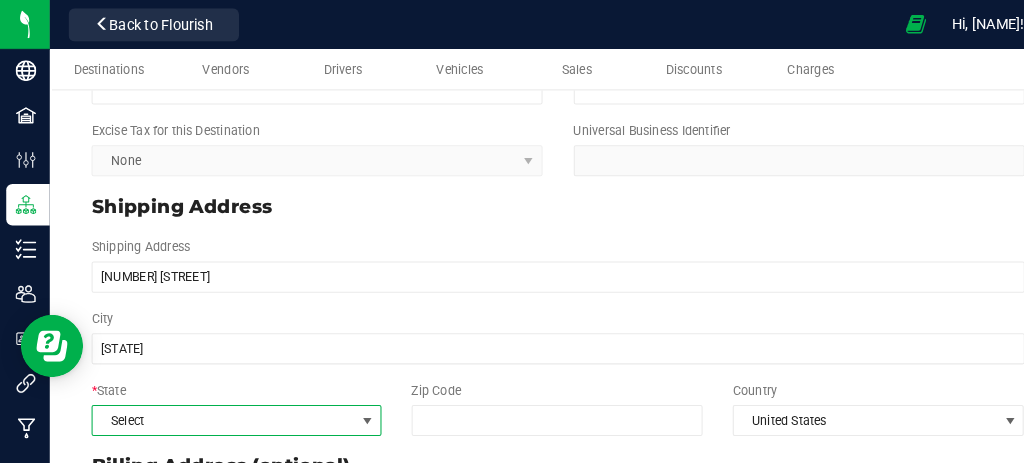 click on "Select" at bounding box center (215, 405) 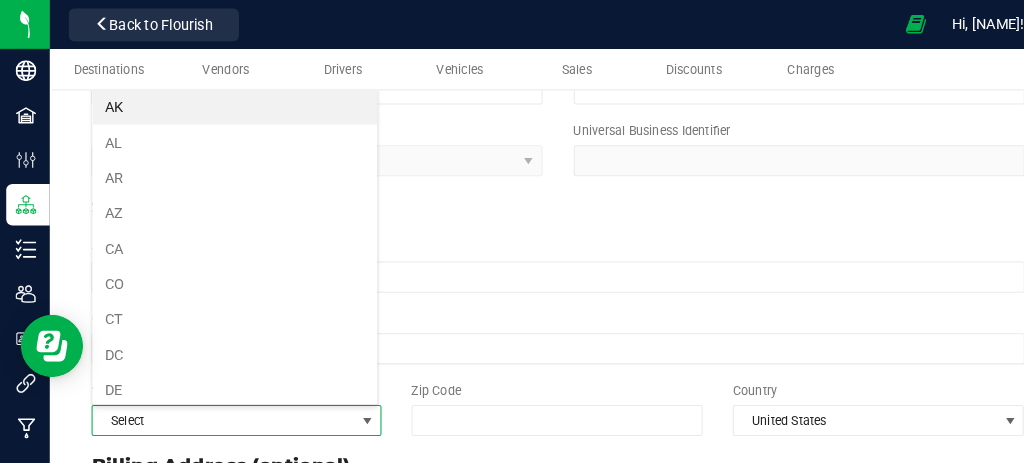 scroll, scrollTop: 99970, scrollLeft: 99724, axis: both 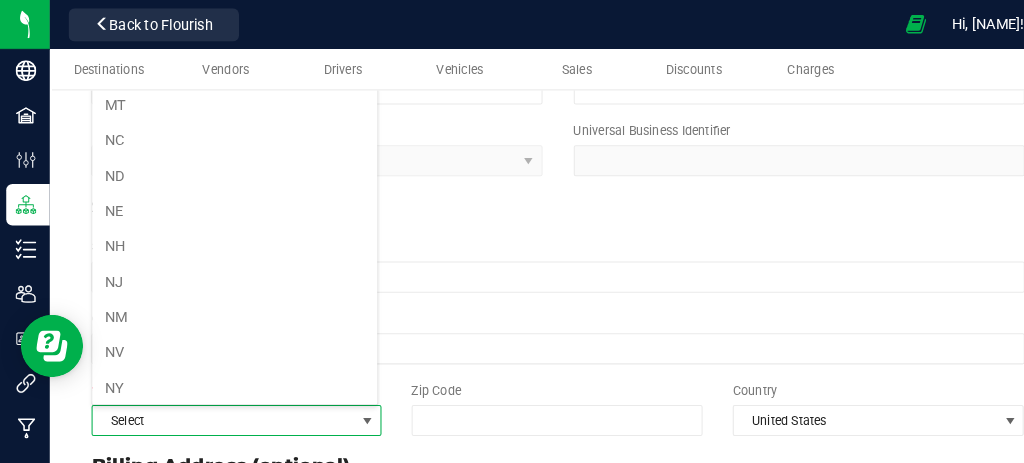 click on "NY" at bounding box center [226, 373] 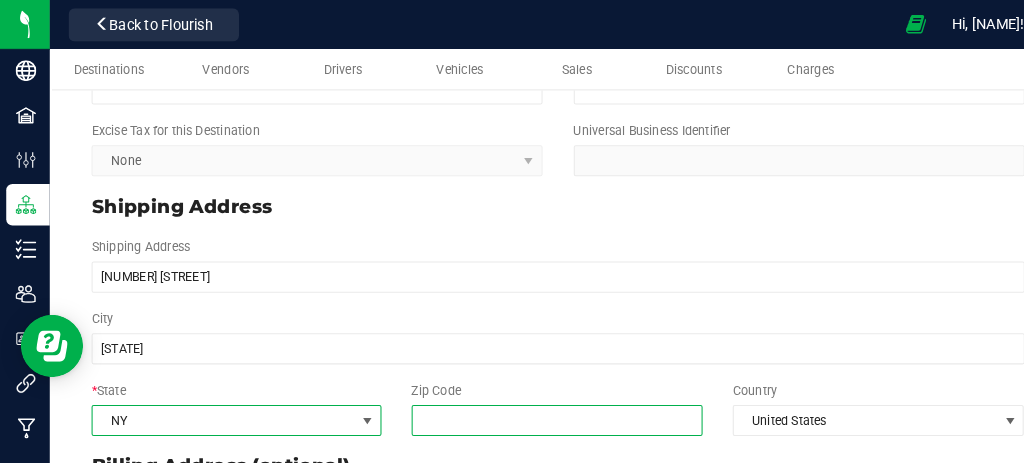 click on "Zip Code" at bounding box center (536, 405) 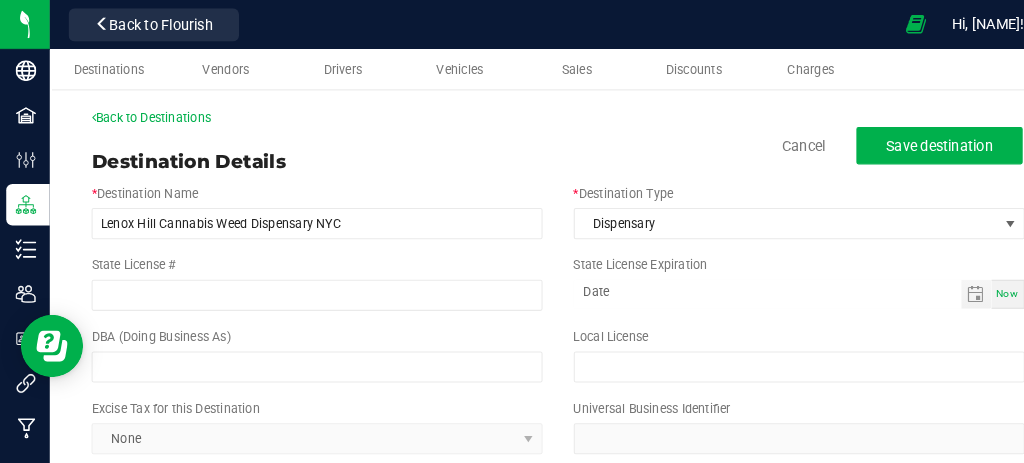 scroll, scrollTop: 0, scrollLeft: 0, axis: both 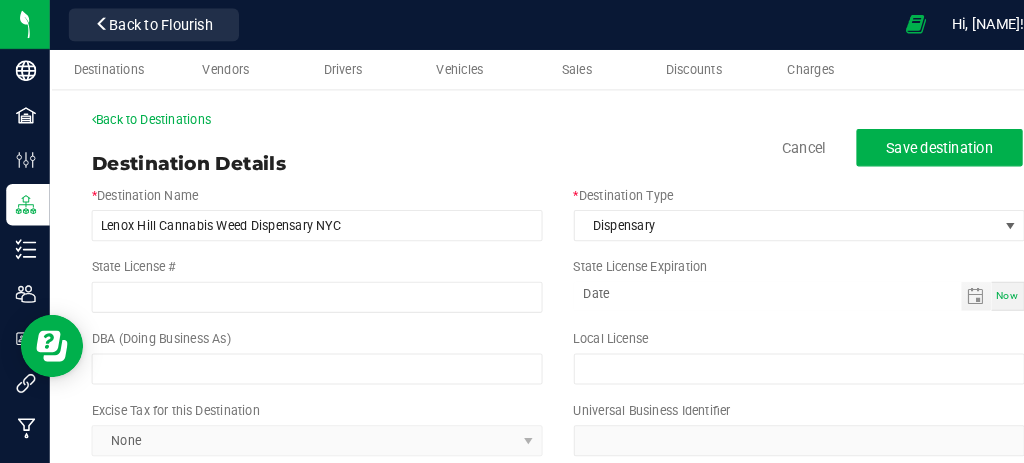 type on "[POSTAL_CODE]" 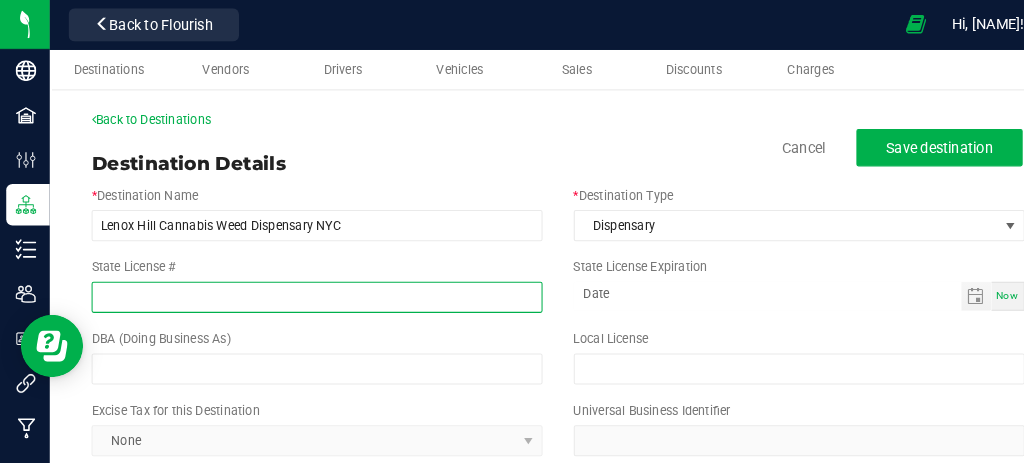type on "[POSTAL_CODE]" 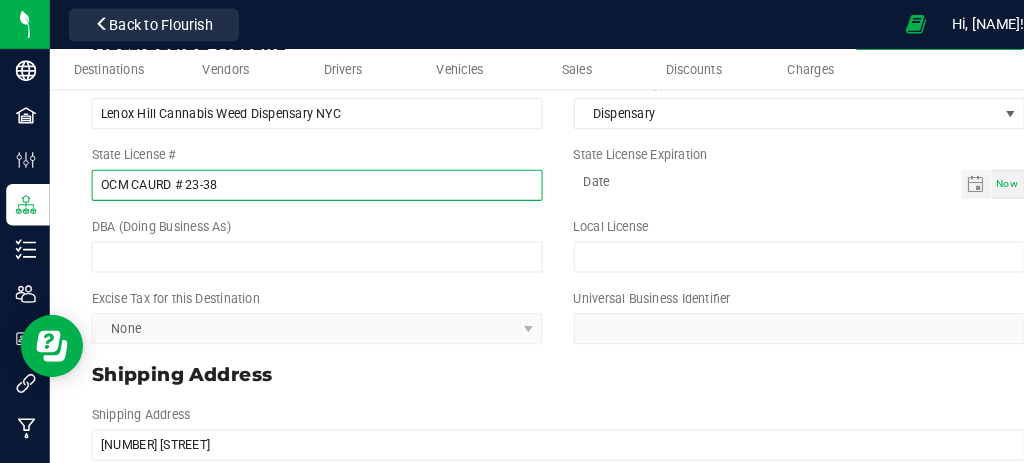 scroll, scrollTop: 0, scrollLeft: 0, axis: both 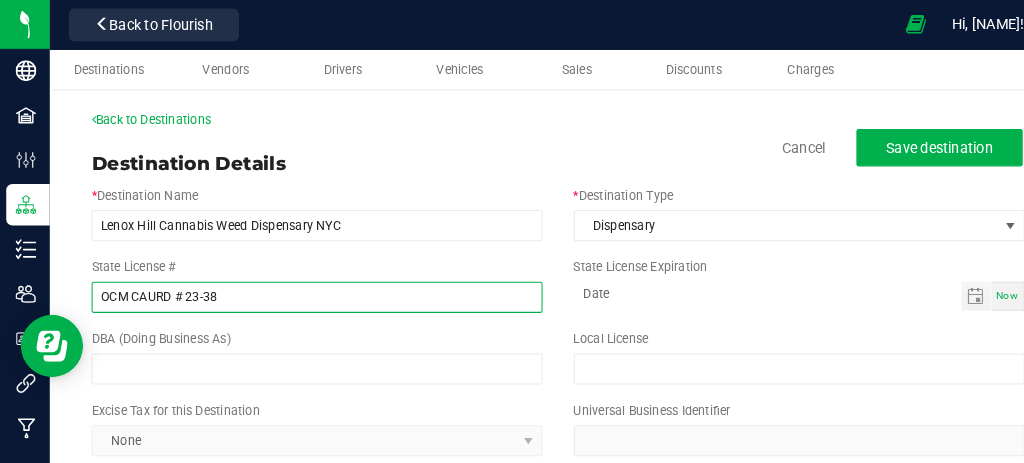 type on "OCM CAURD # 23-38" 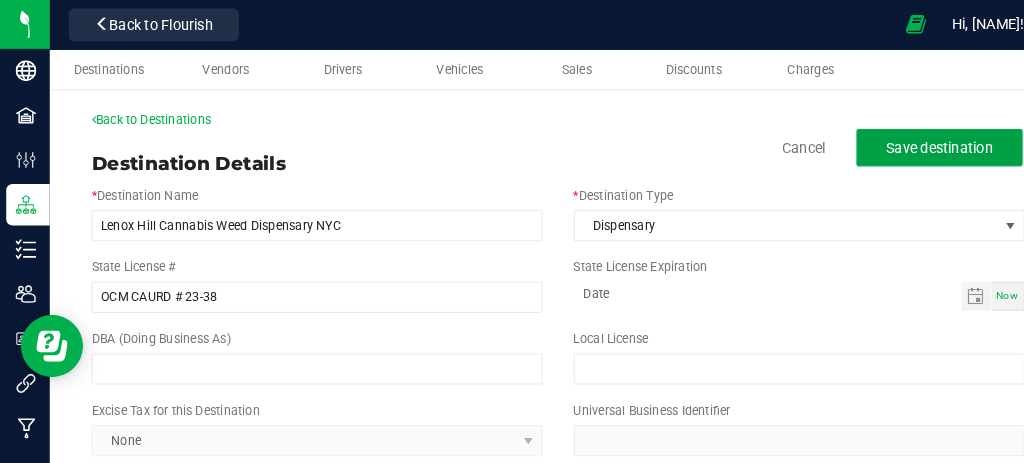 click on "Save destination" 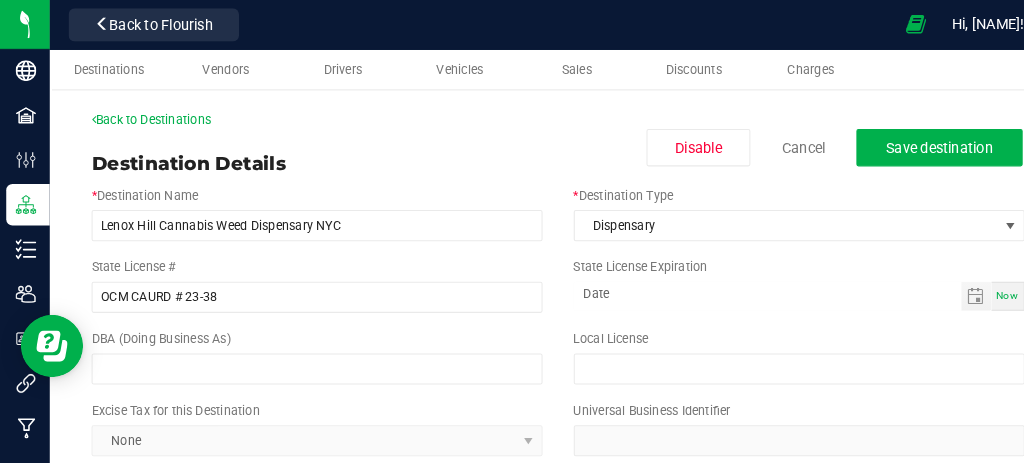 click on "Destination Details   Disable   Cancel   Save destination" at bounding box center (536, 157) 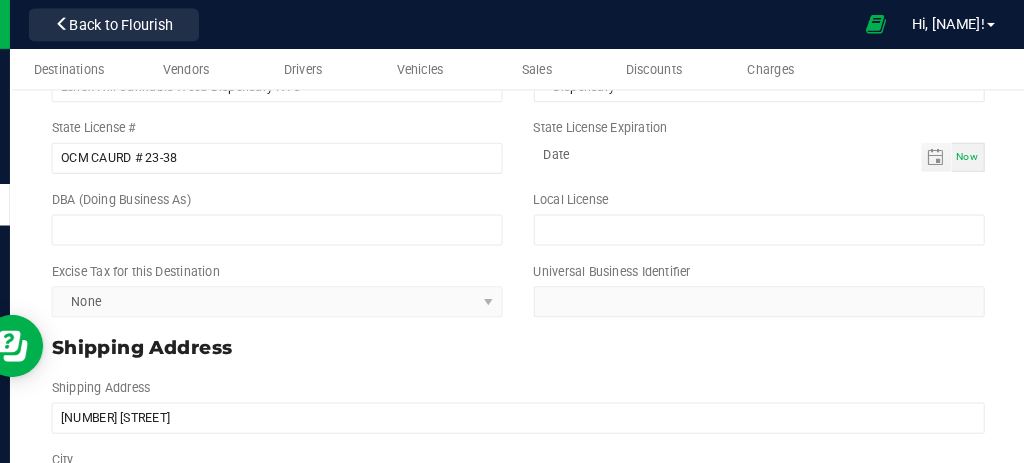 scroll, scrollTop: 141, scrollLeft: 0, axis: vertical 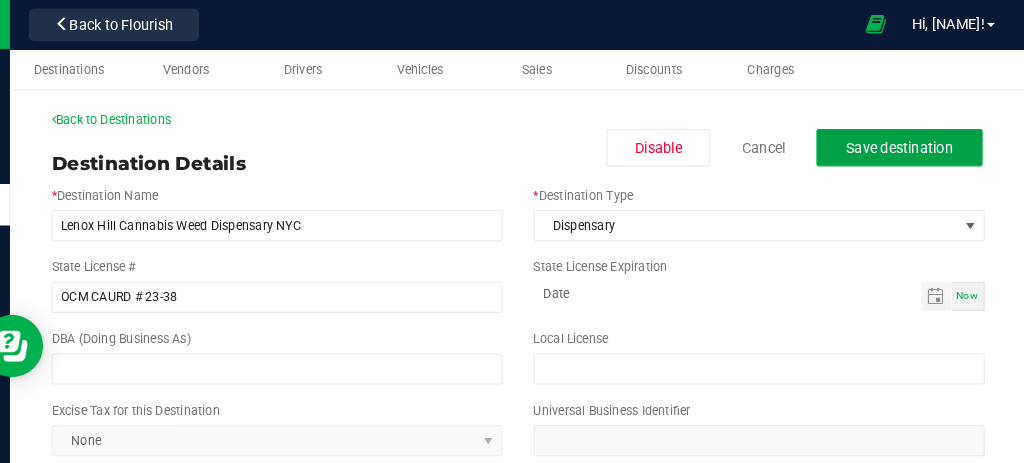 click on "Save destination" 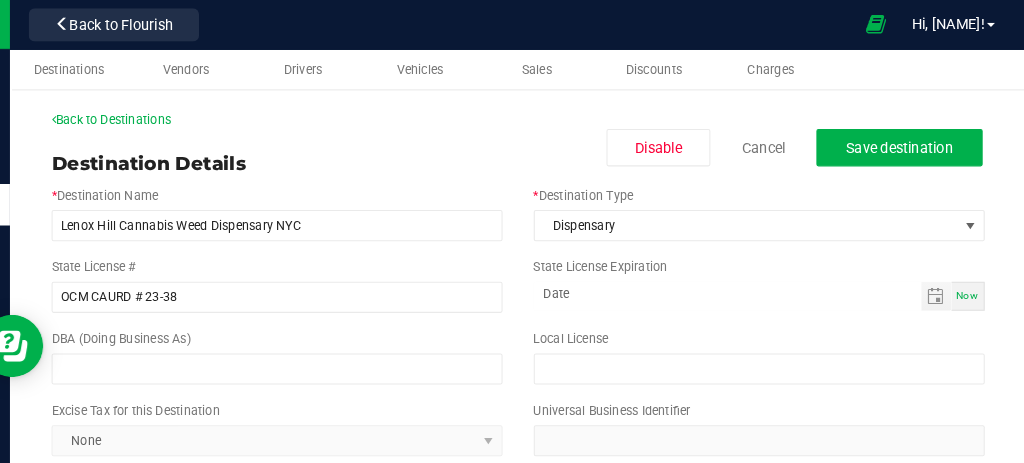 click on "Back to Flourish" at bounding box center [148, 24] 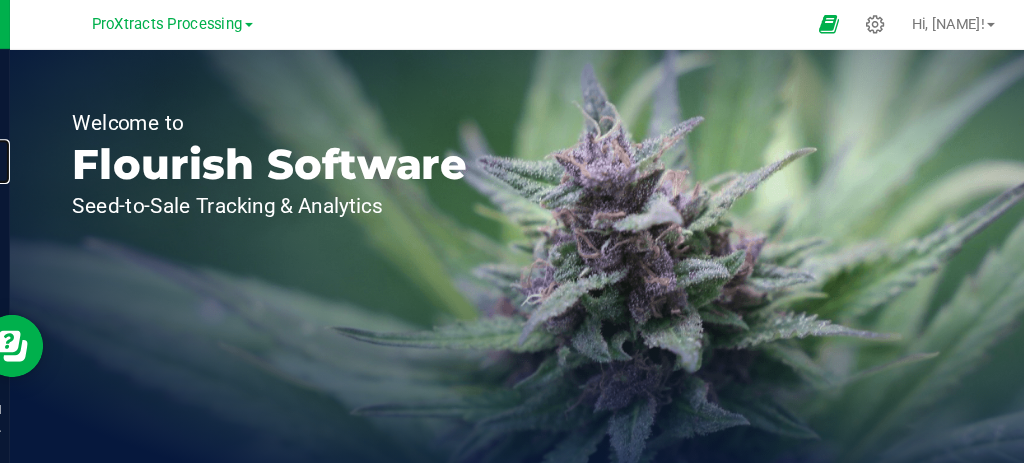 click on "Inbound" at bounding box center (0, 0) 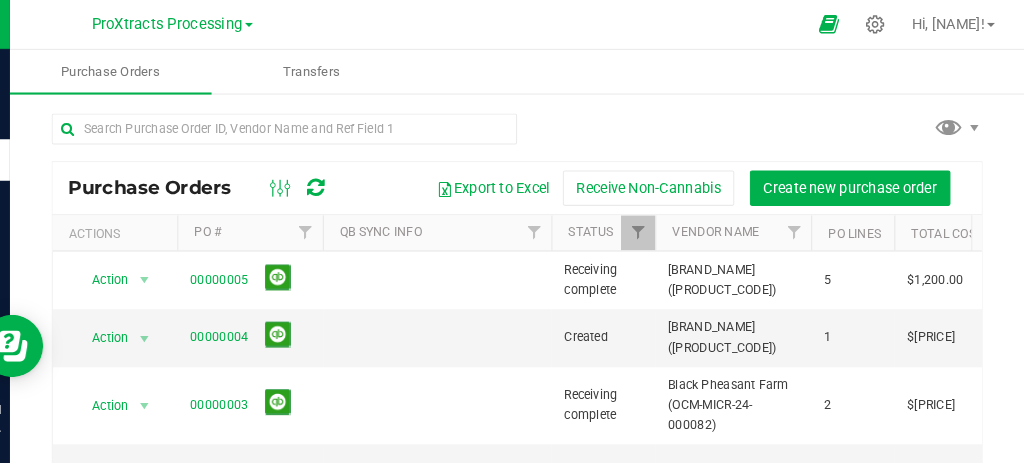 click on "ProXtracts Processing" at bounding box center (199, 23) 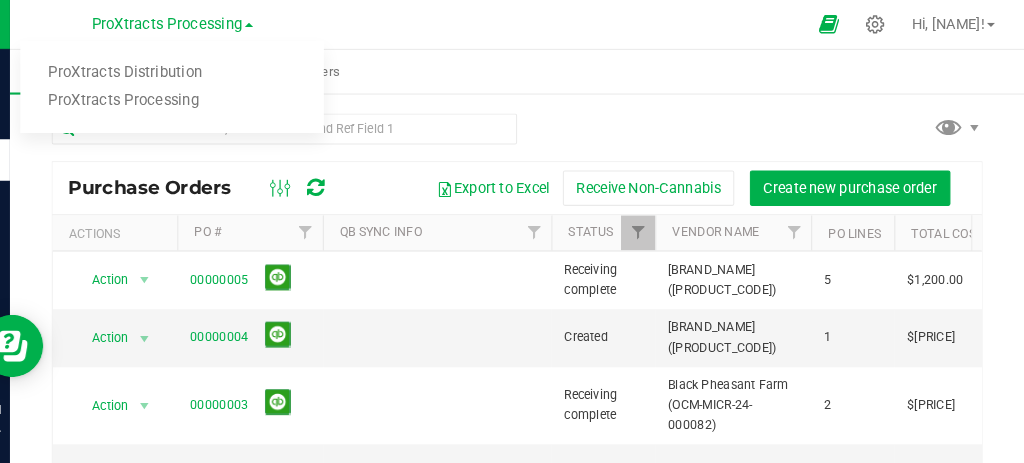 click on "ProXtracts Distribution" at bounding box center [204, 70] 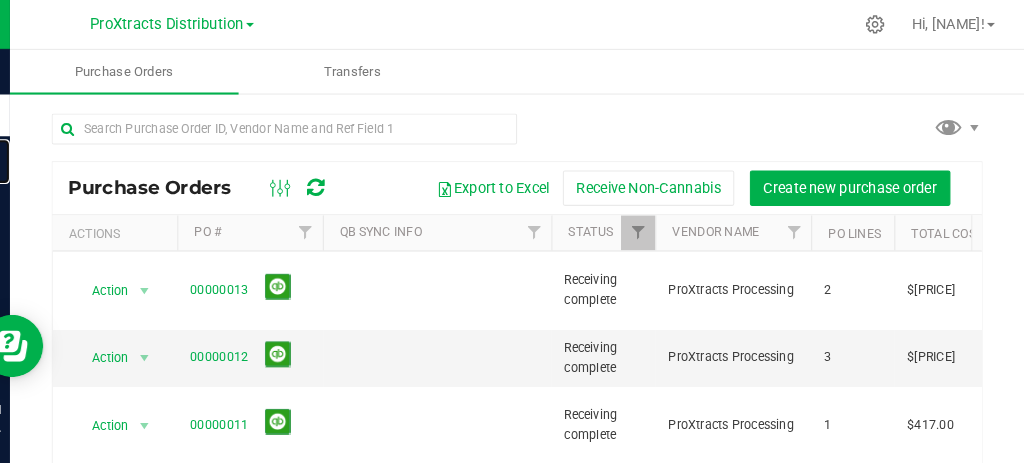 click on "Inventory" at bounding box center (0, 0) 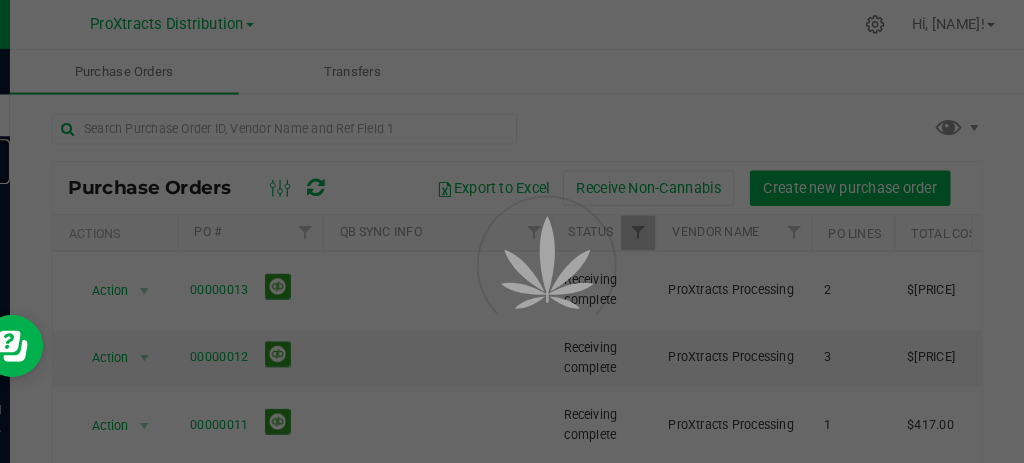 click on "Inventory" at bounding box center (0, 0) 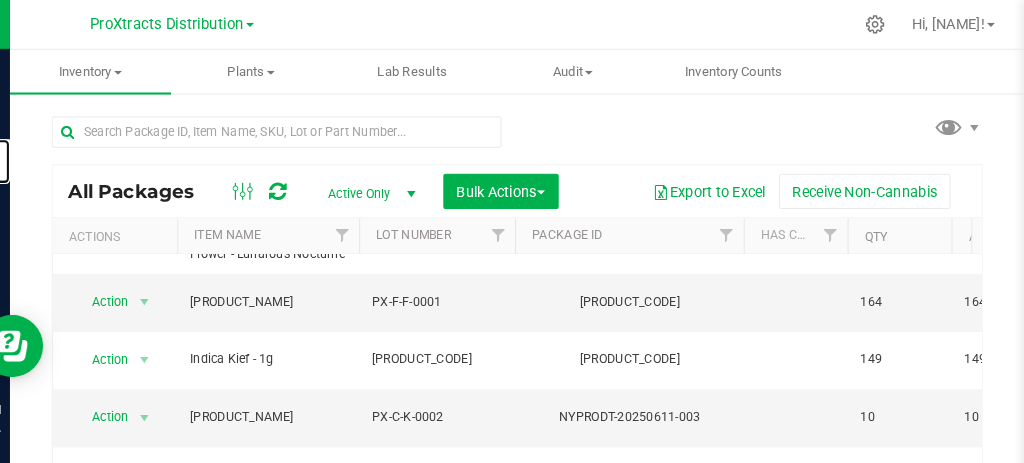scroll, scrollTop: 597, scrollLeft: 0, axis: vertical 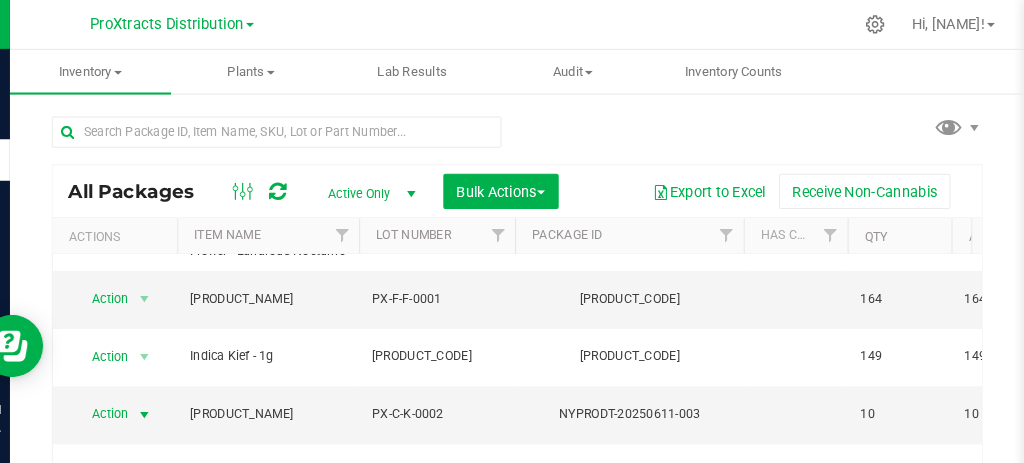 click at bounding box center [176, 399] 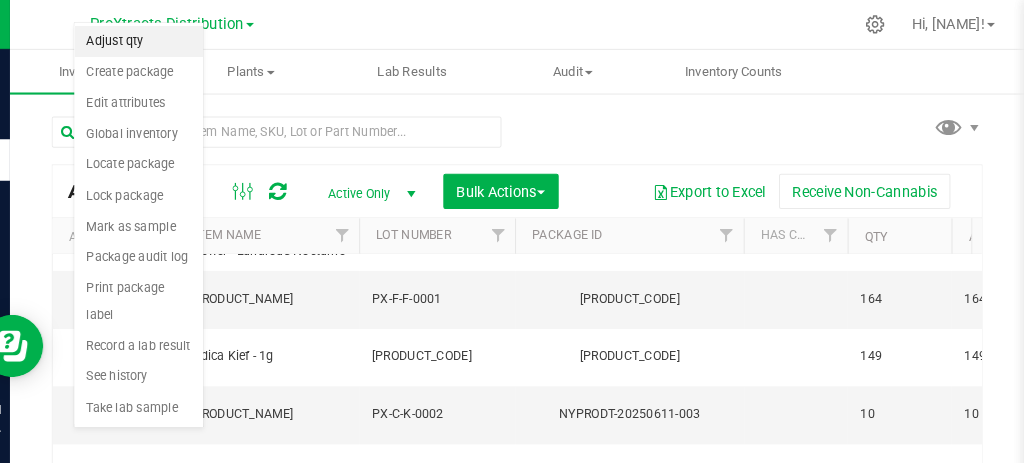click on "Adjust qty" at bounding box center [172, 40] 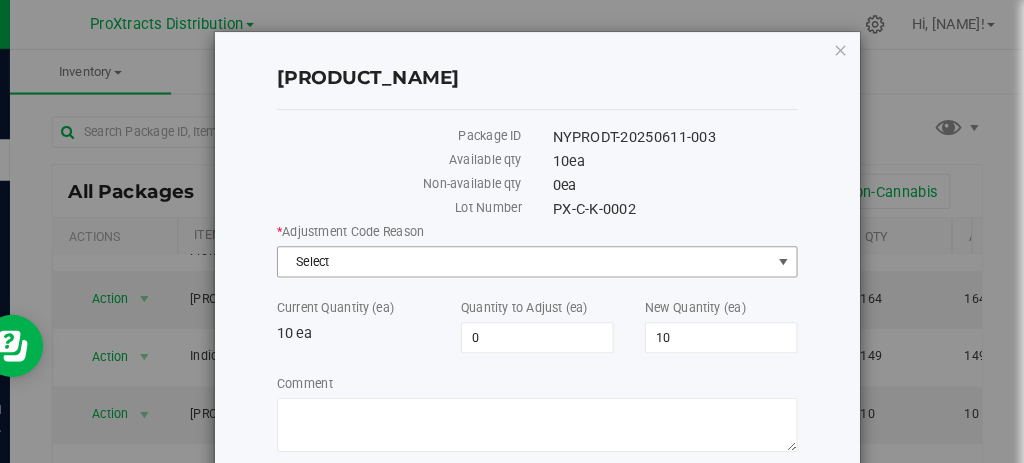 click on "Select" at bounding box center (543, 252) 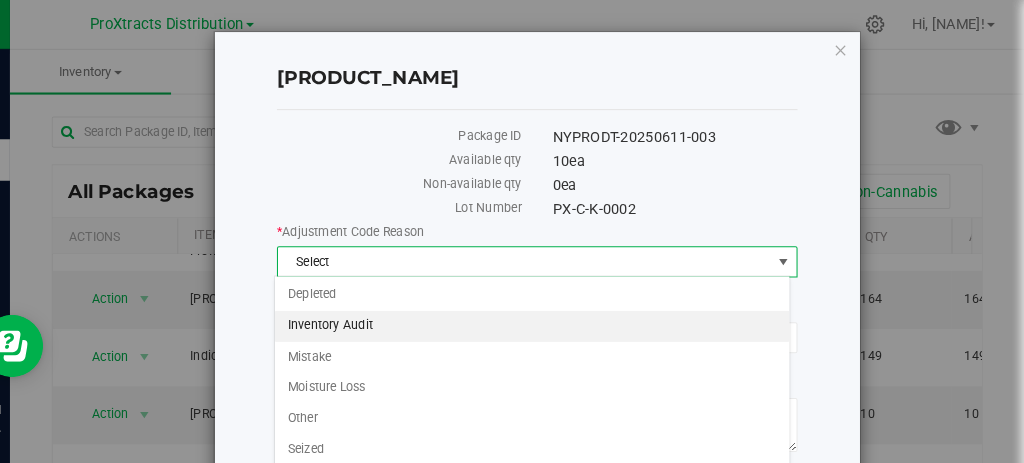 click on "Inventory Audit" at bounding box center (550, 314) 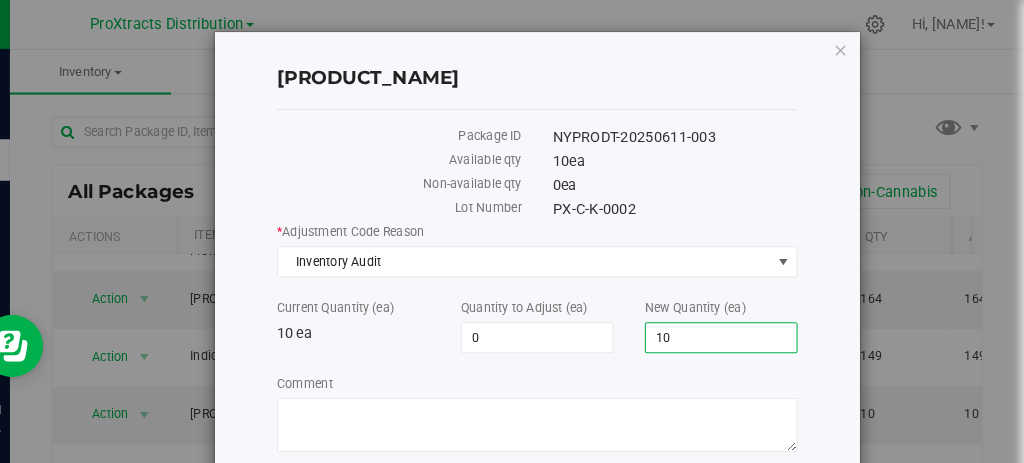 drag, startPoint x: 691, startPoint y: 316, endPoint x: 622, endPoint y: 316, distance: 69 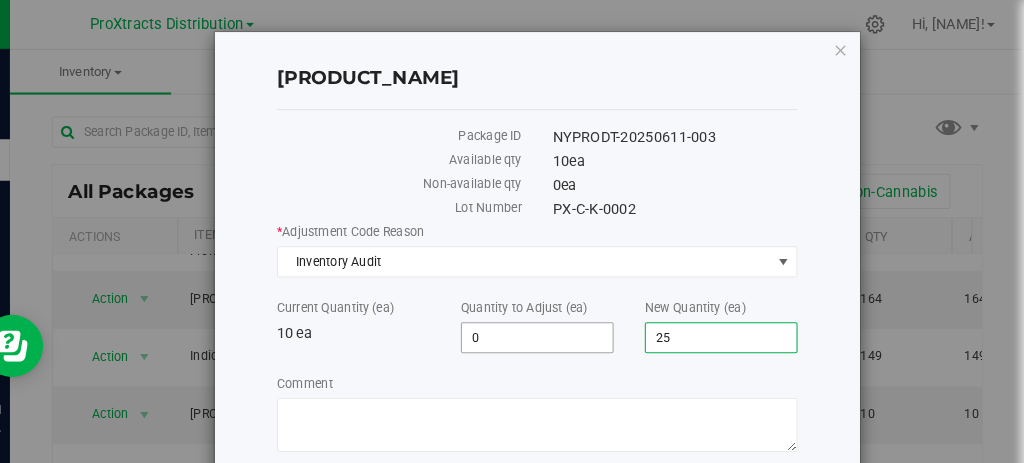 type on "250" 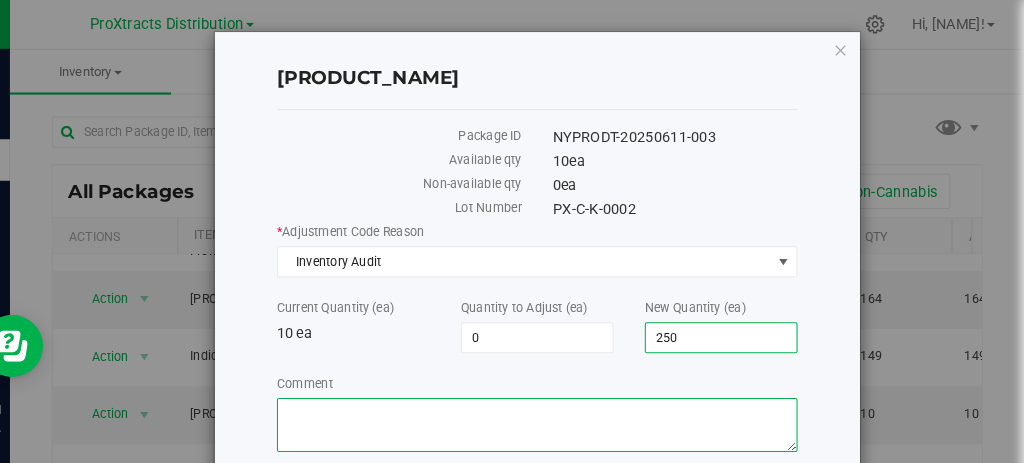 type on "240" 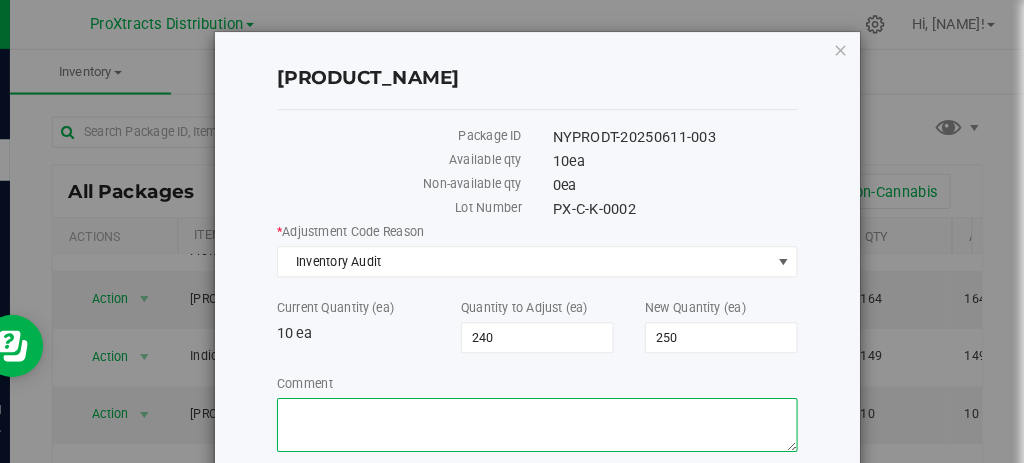 click on "Comment" at bounding box center [555, 409] 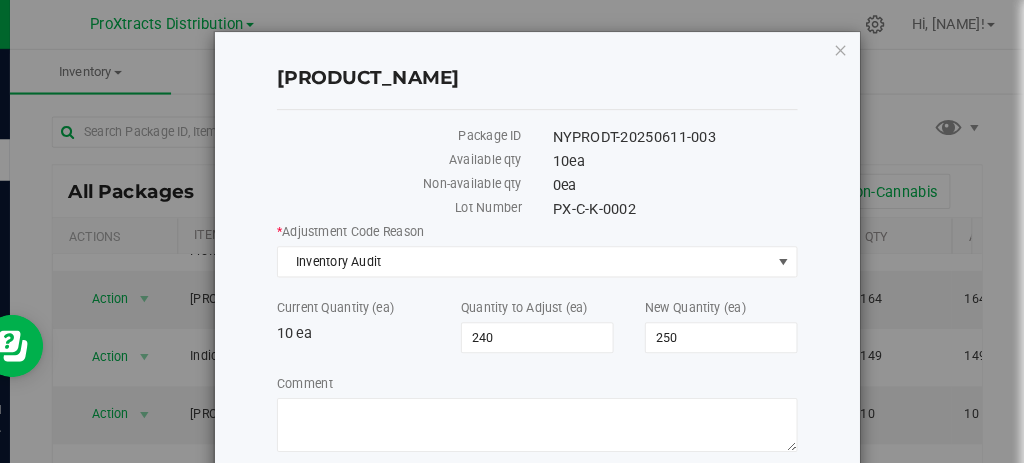 drag, startPoint x: 1018, startPoint y: 173, endPoint x: 1020, endPoint y: 227, distance: 54.037025 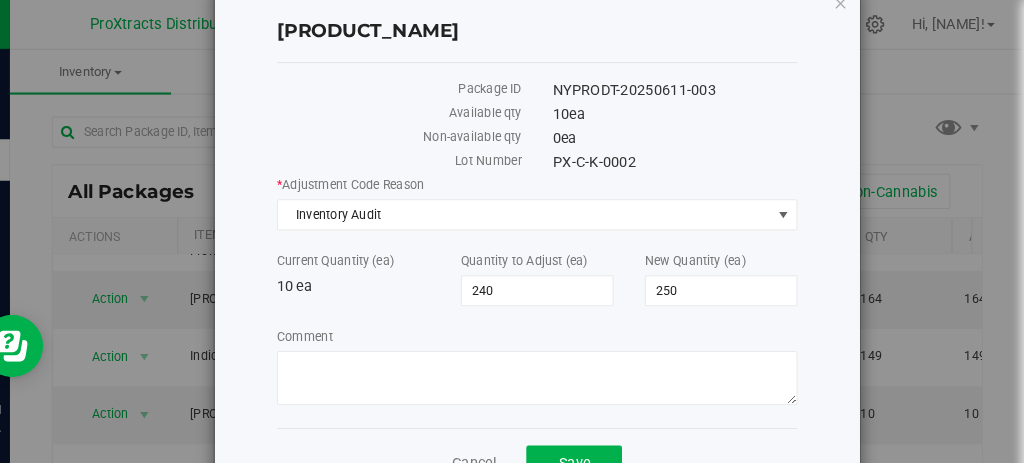 scroll, scrollTop: 86, scrollLeft: 0, axis: vertical 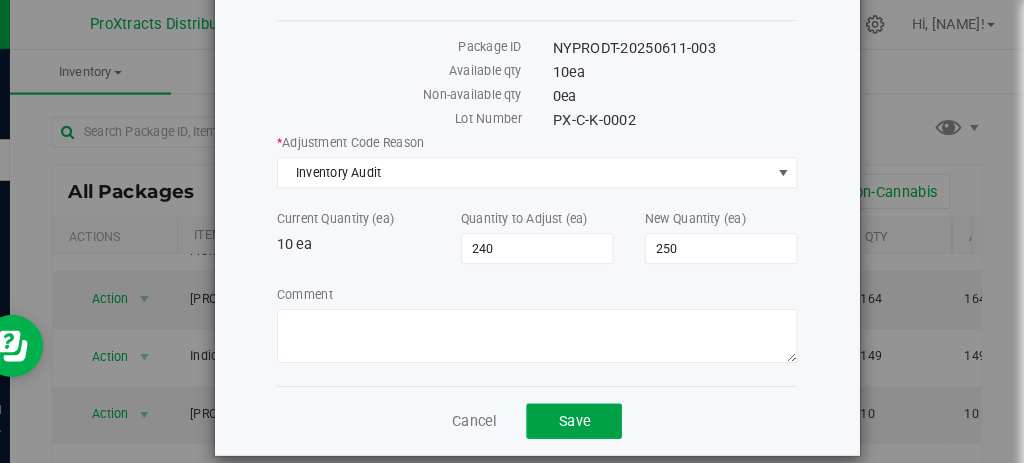 click on "Save" 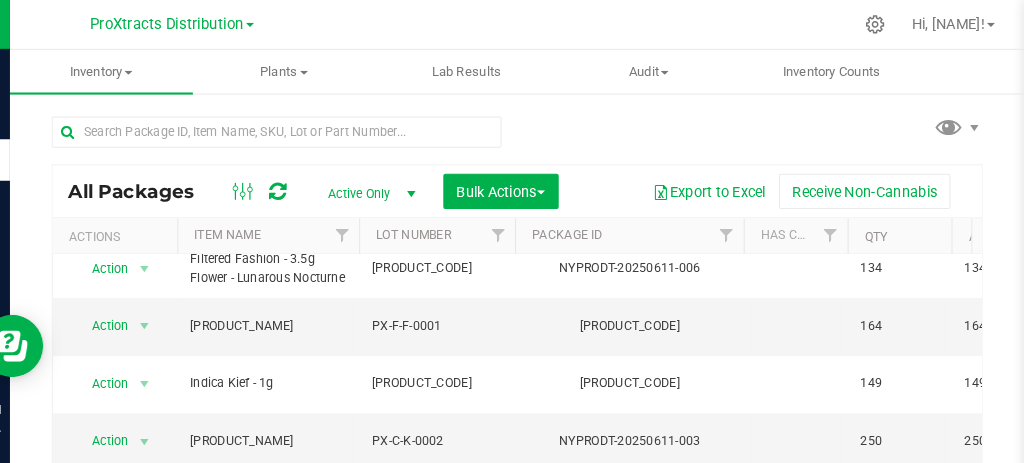 scroll, scrollTop: 597, scrollLeft: 0, axis: vertical 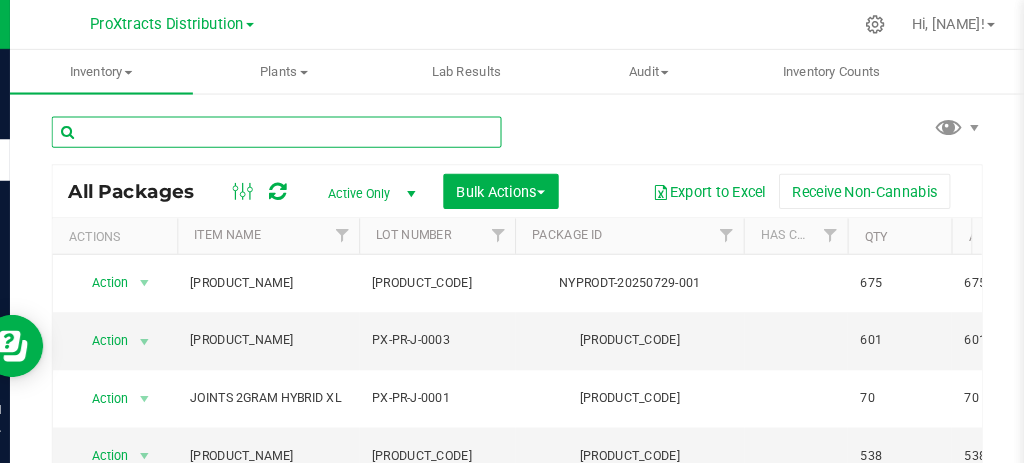 click at bounding box center (304, 127) 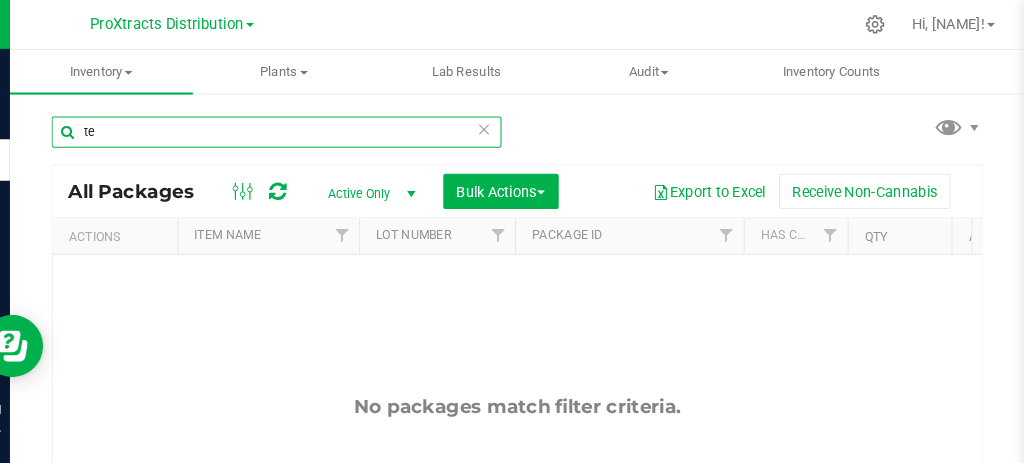 type on "t" 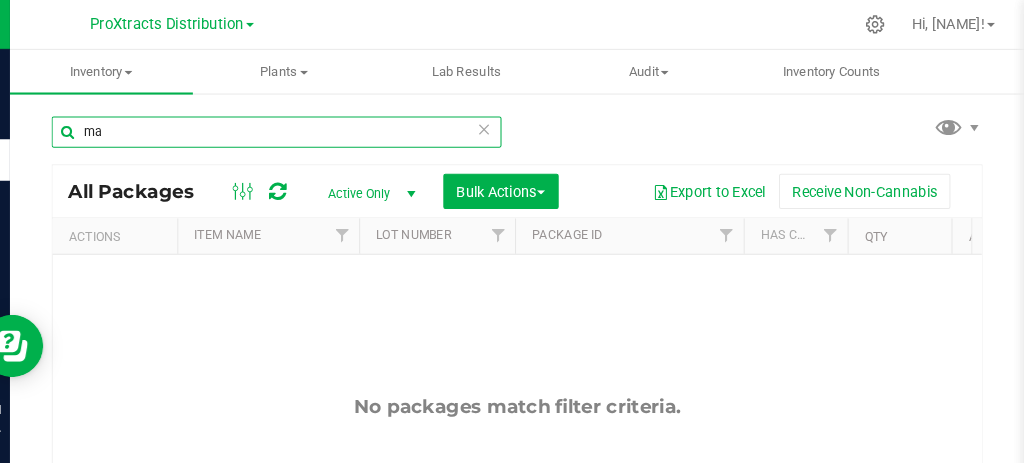 type on "m" 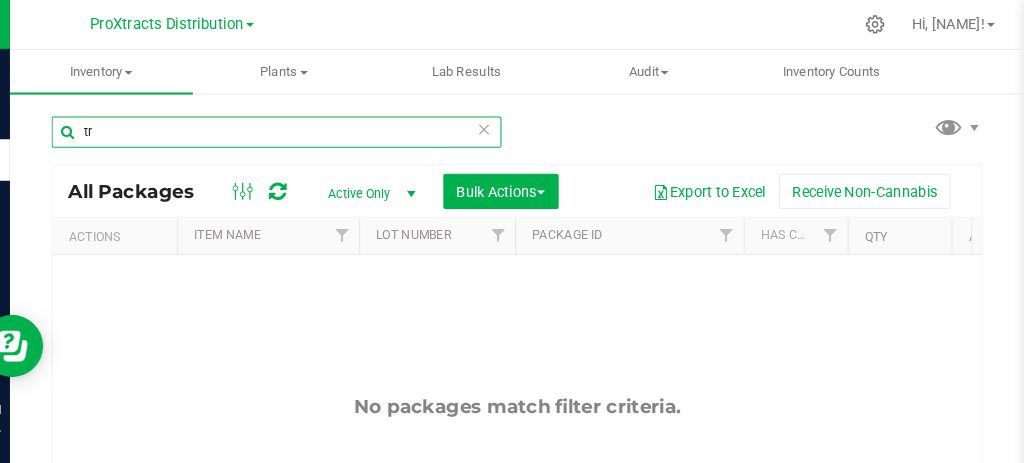 type on "t" 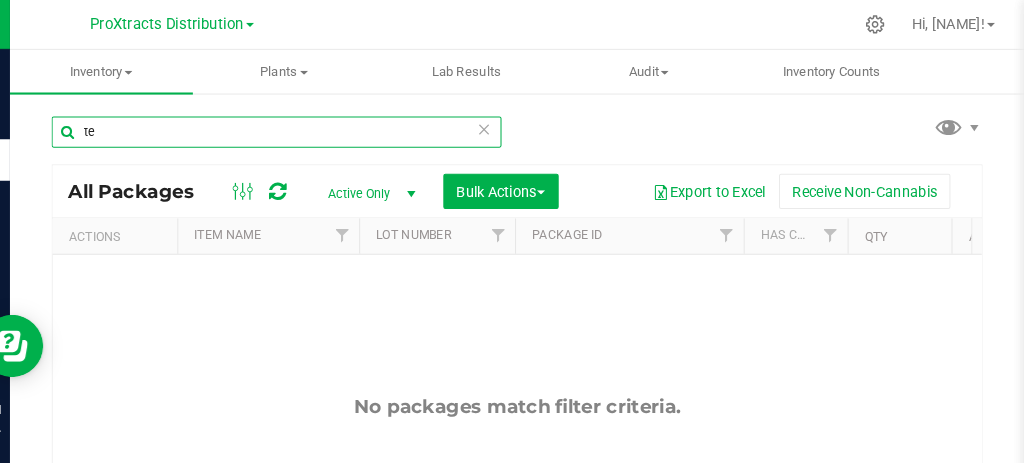 type on "t" 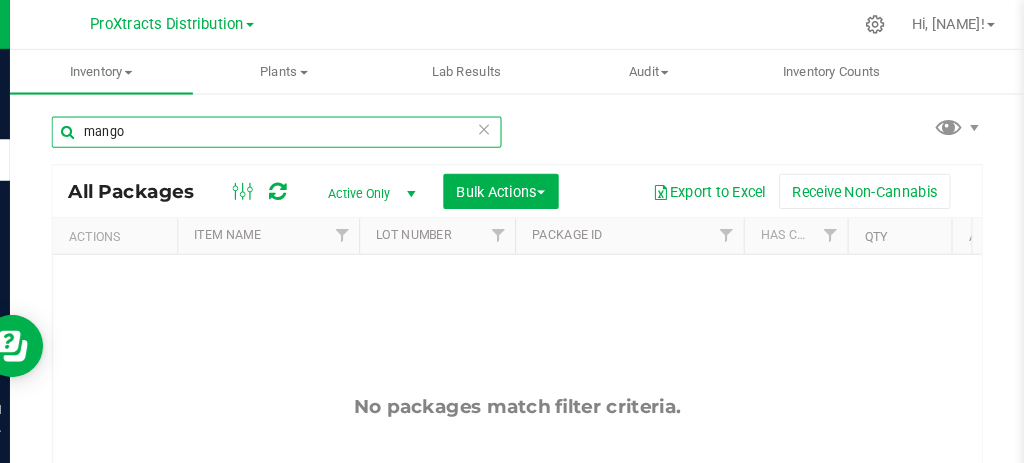 type on "mango" 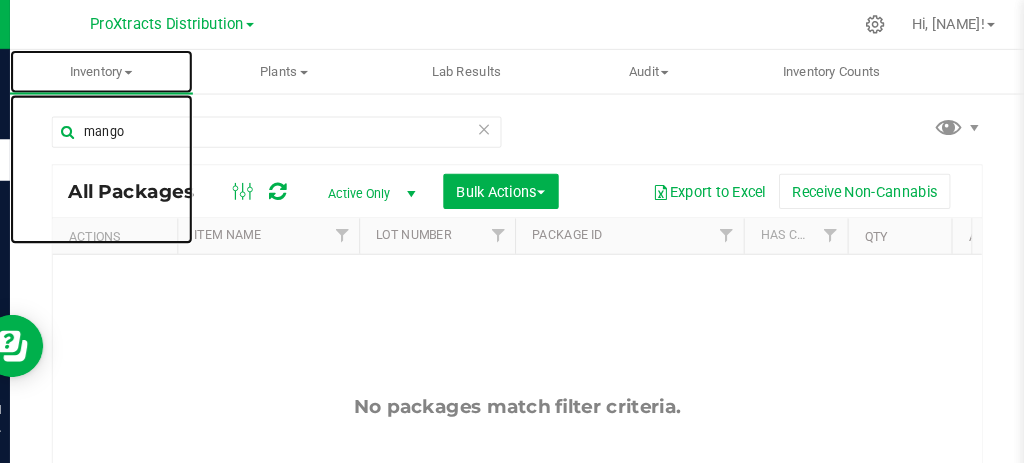 click on "Inventory" at bounding box center (136, 69) 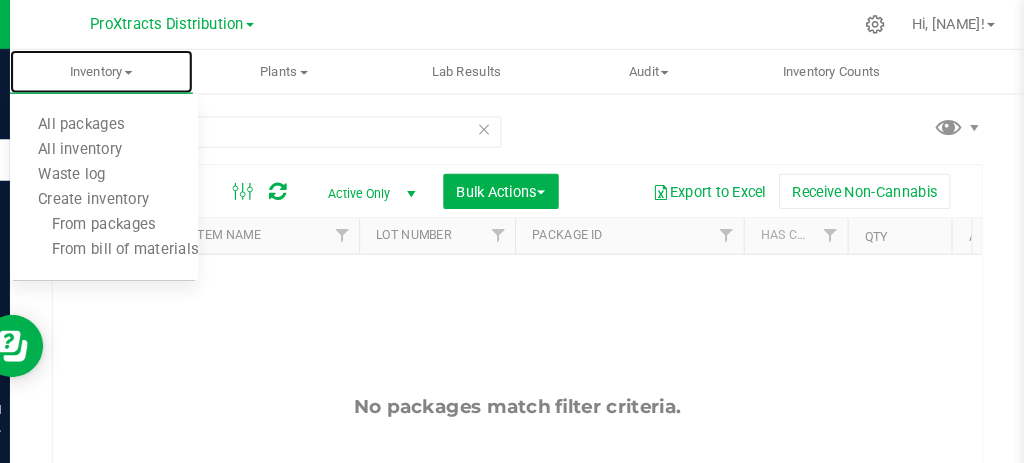 click on "All packages" at bounding box center (138, 121) 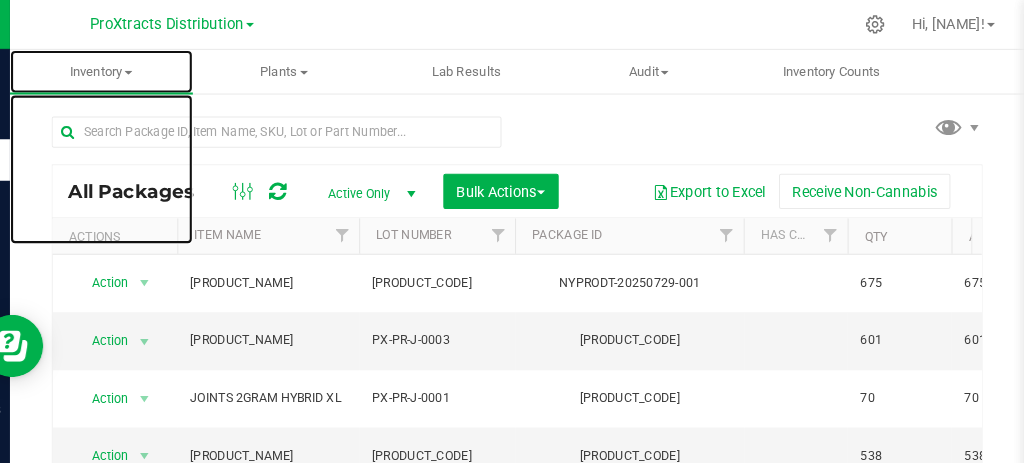 click on "Inventory" at bounding box center (136, 69) 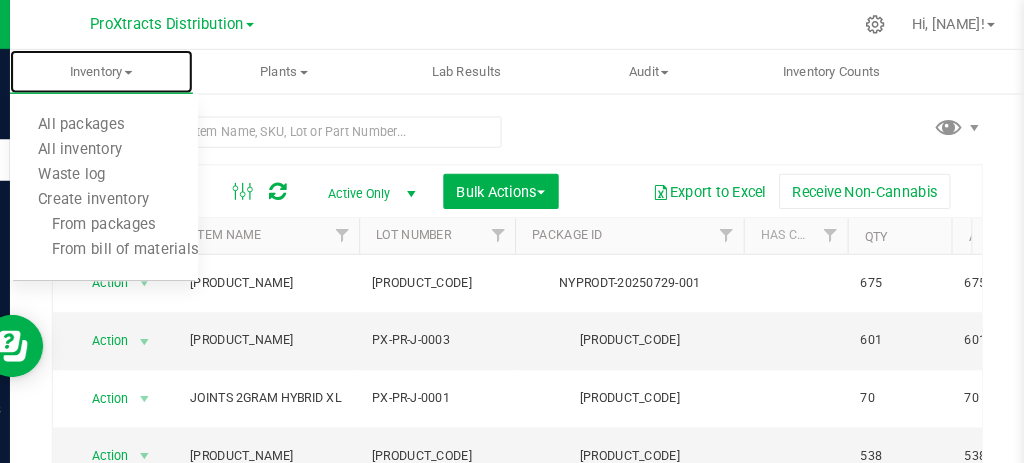 click on "All inventory" at bounding box center (115, 144) 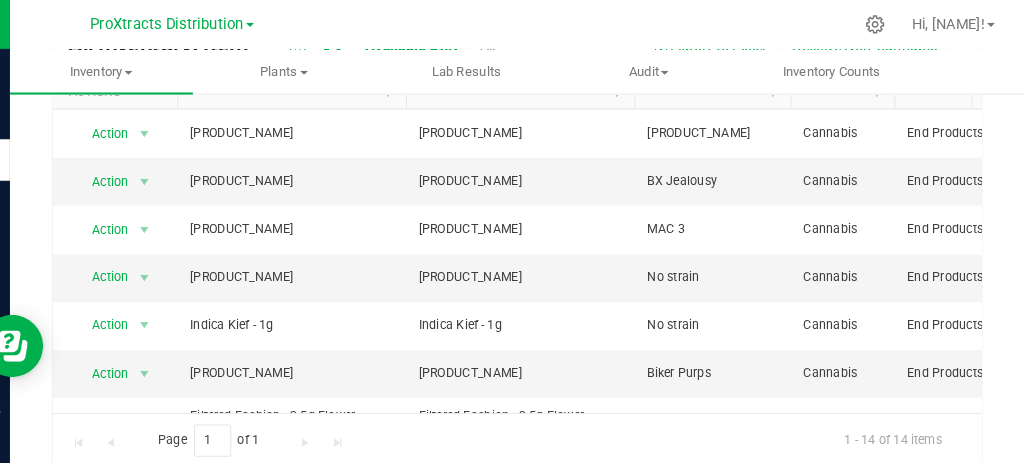scroll, scrollTop: 194, scrollLeft: 0, axis: vertical 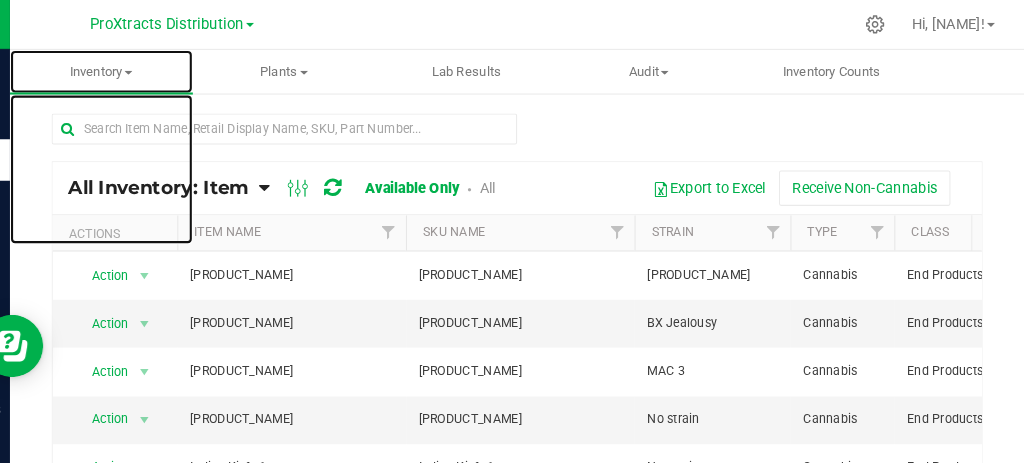 click on "Inventory" at bounding box center (136, 69) 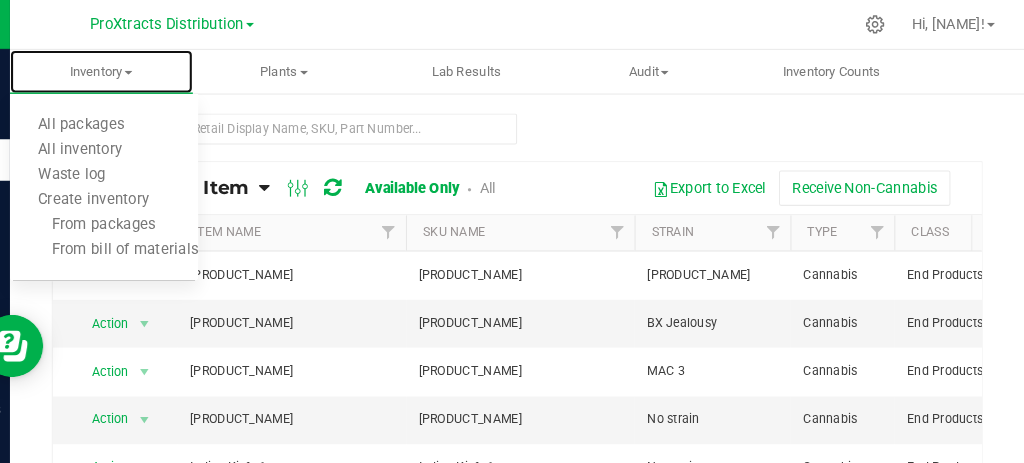 click on "All packages" at bounding box center (116, 120) 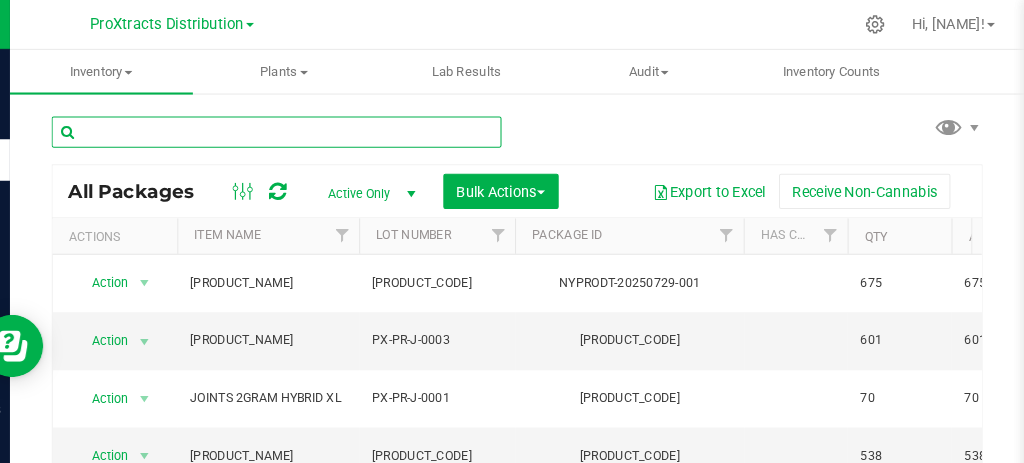 click at bounding box center [304, 127] 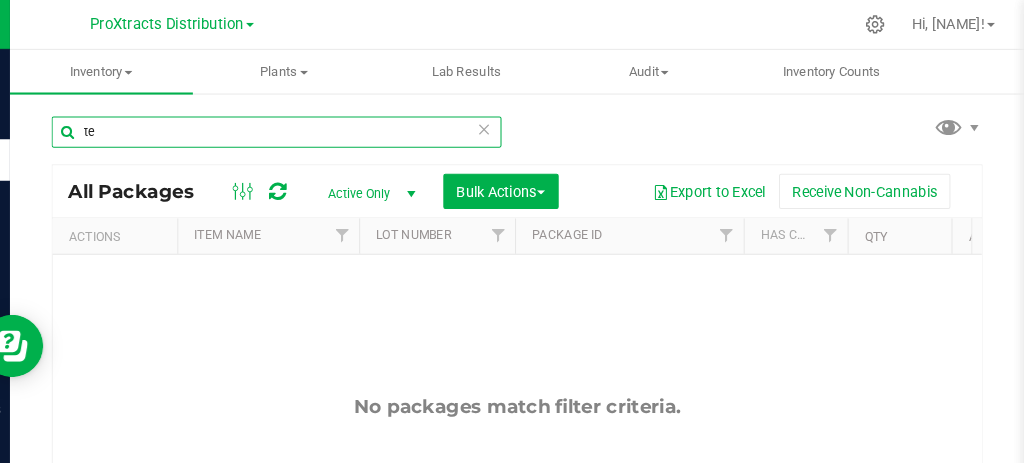 type on "t" 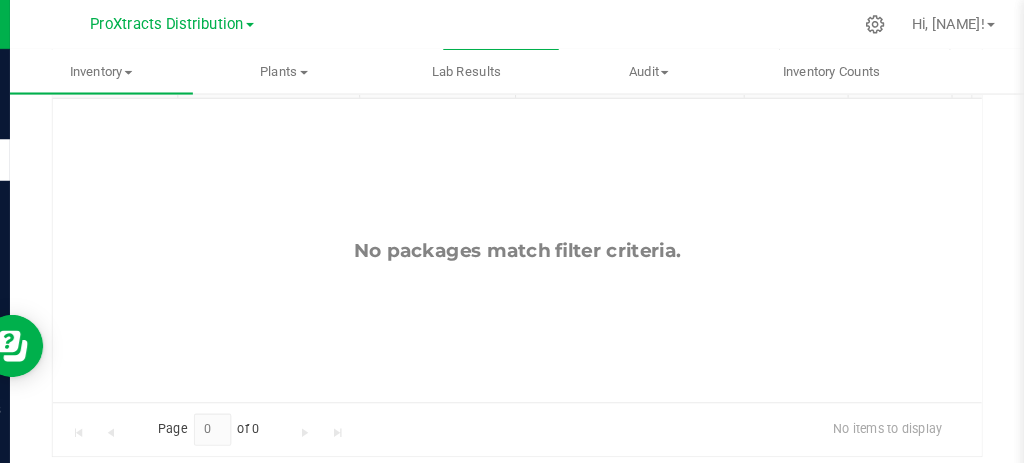 scroll, scrollTop: 0, scrollLeft: 0, axis: both 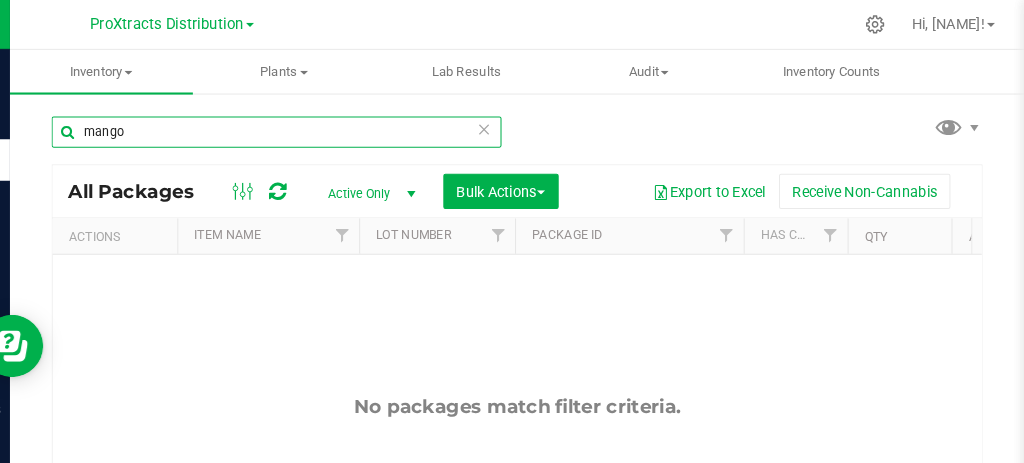 type on "mango" 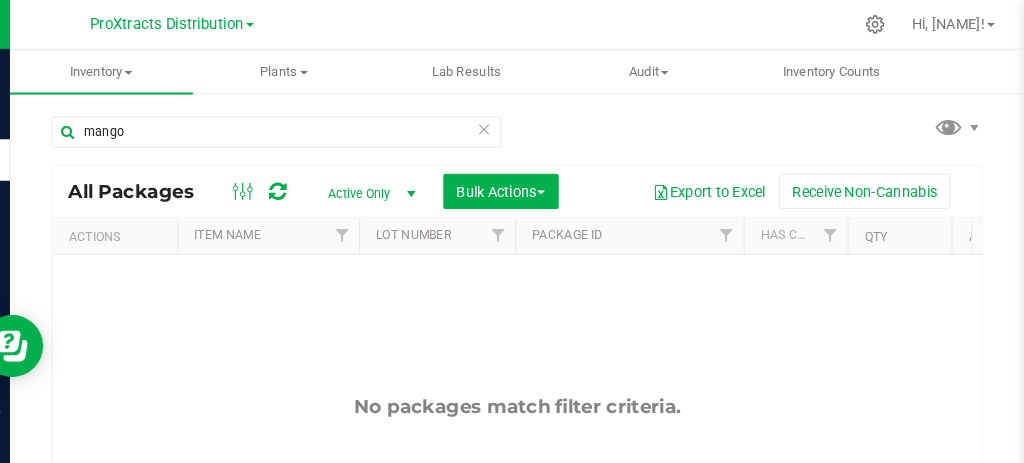 click at bounding box center [504, 124] 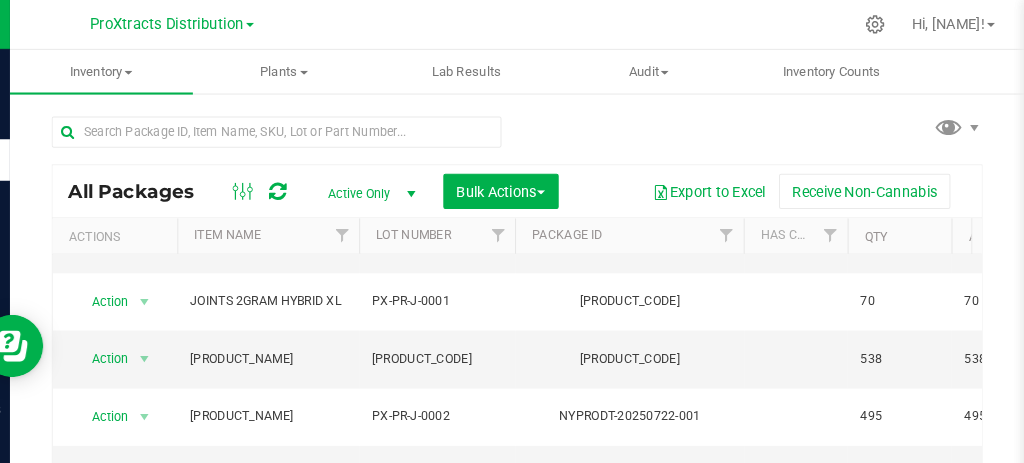 scroll, scrollTop: 94, scrollLeft: 0, axis: vertical 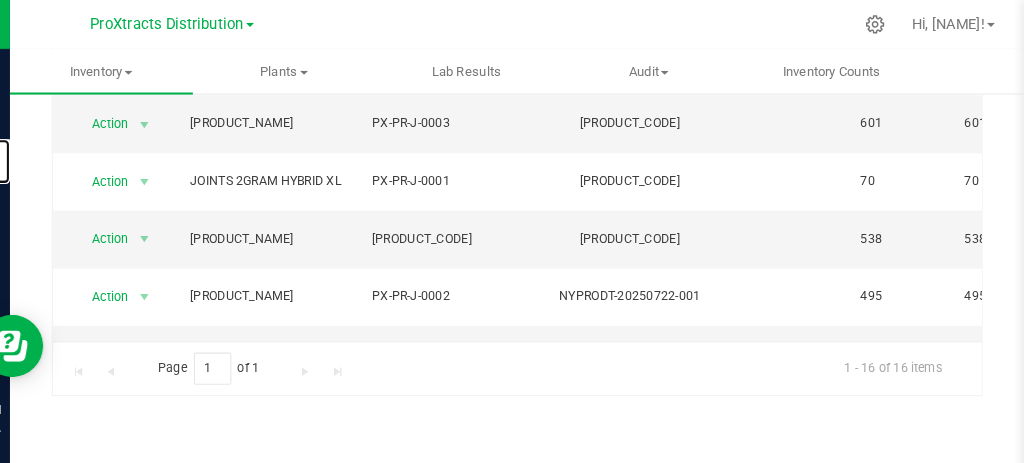 click on "Inventory" at bounding box center [0, 0] 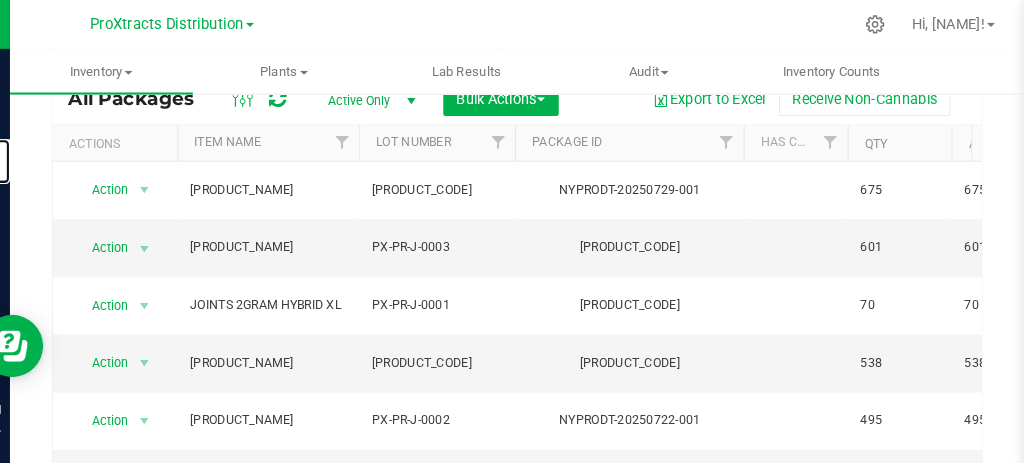 scroll, scrollTop: 0, scrollLeft: 0, axis: both 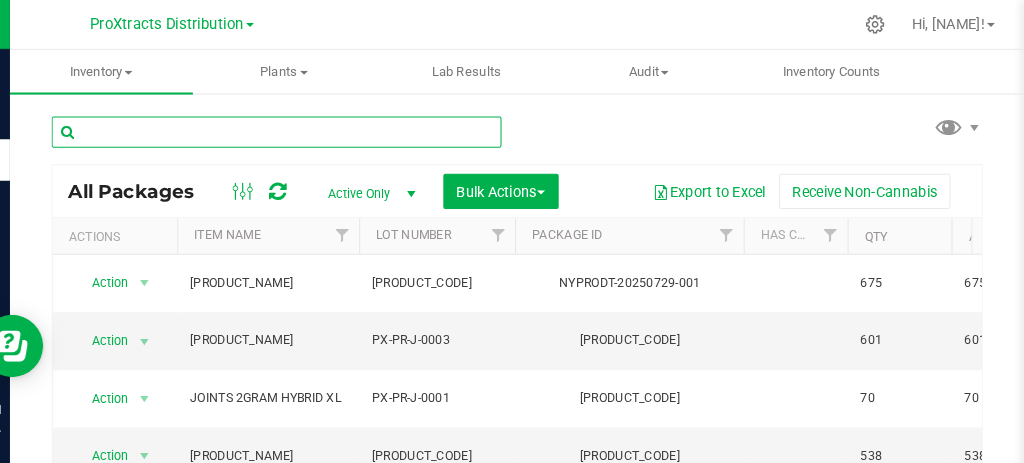 click at bounding box center [304, 127] 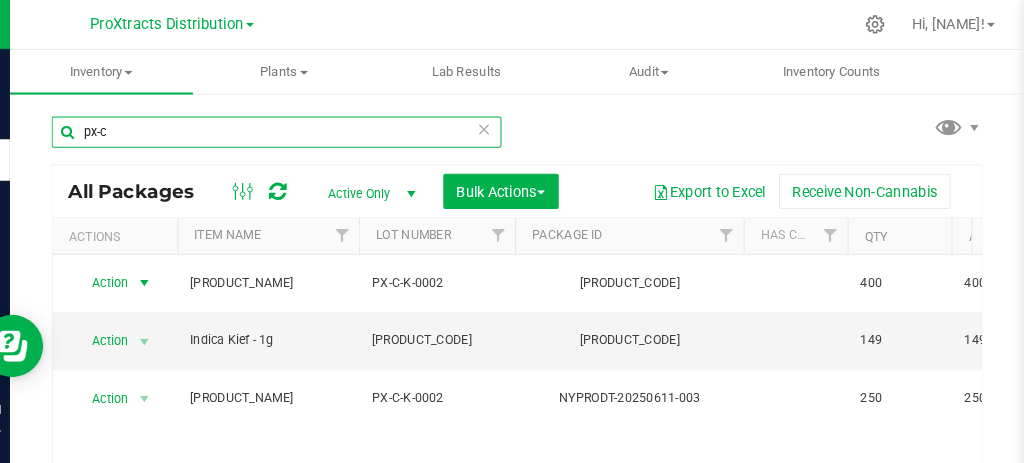 type on "px-c" 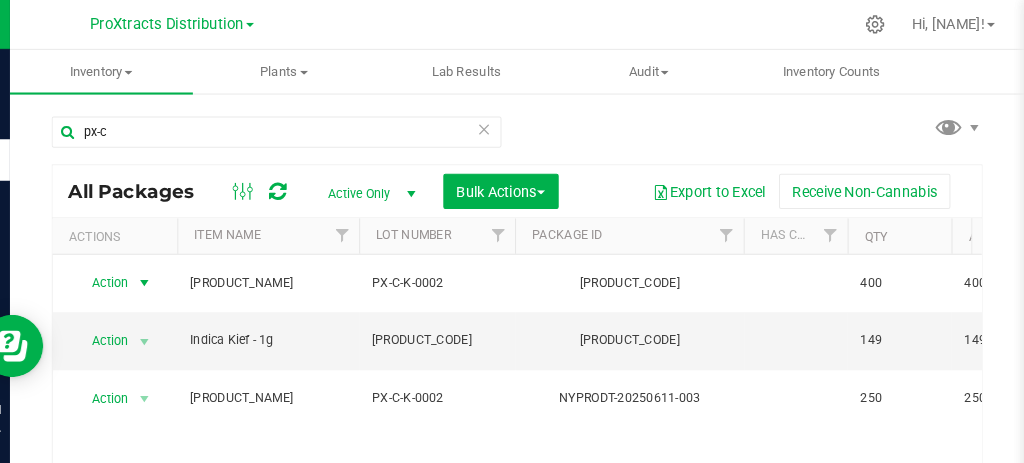 click at bounding box center (176, 272) 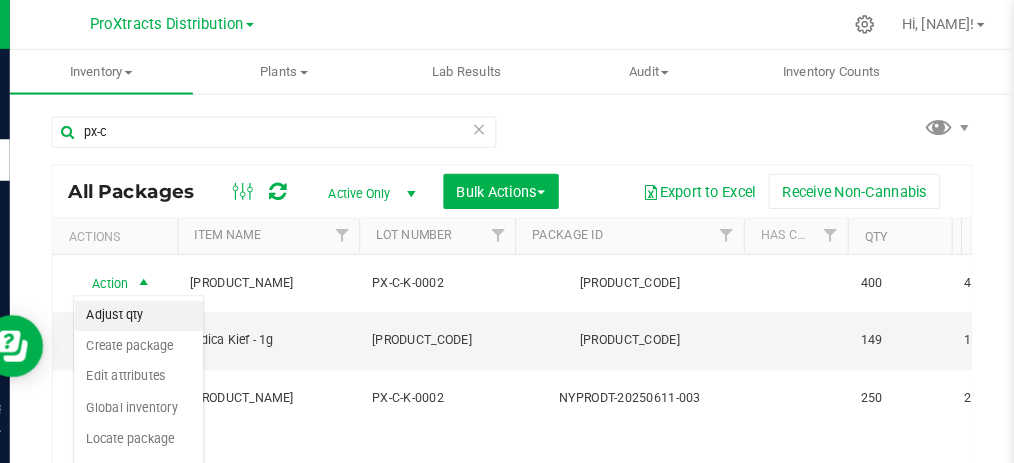 click on "Adjust qty" at bounding box center (172, 304) 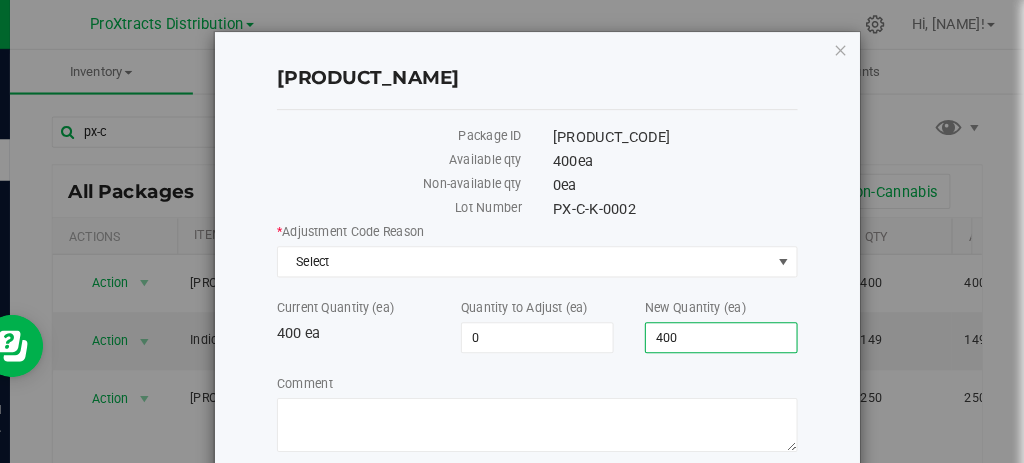click on "[NUMBER] [NUMBER]" at bounding box center (732, 325) 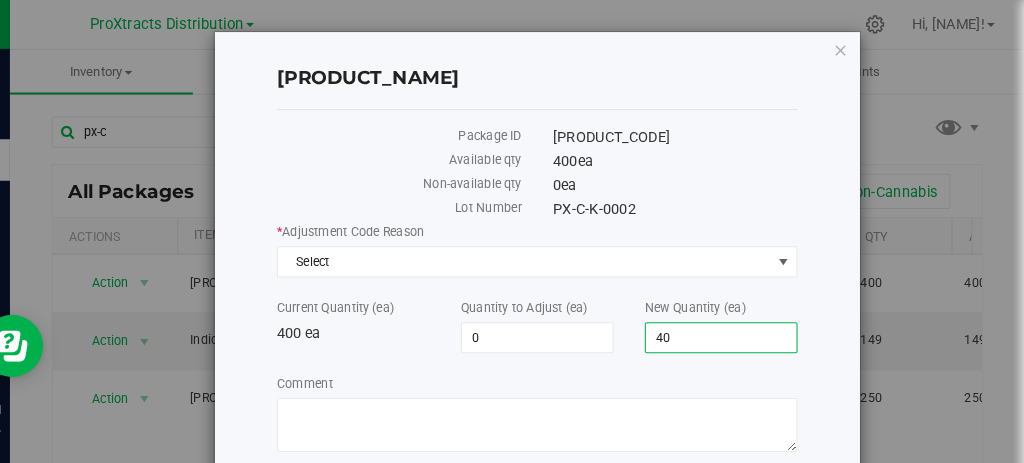 type on "4" 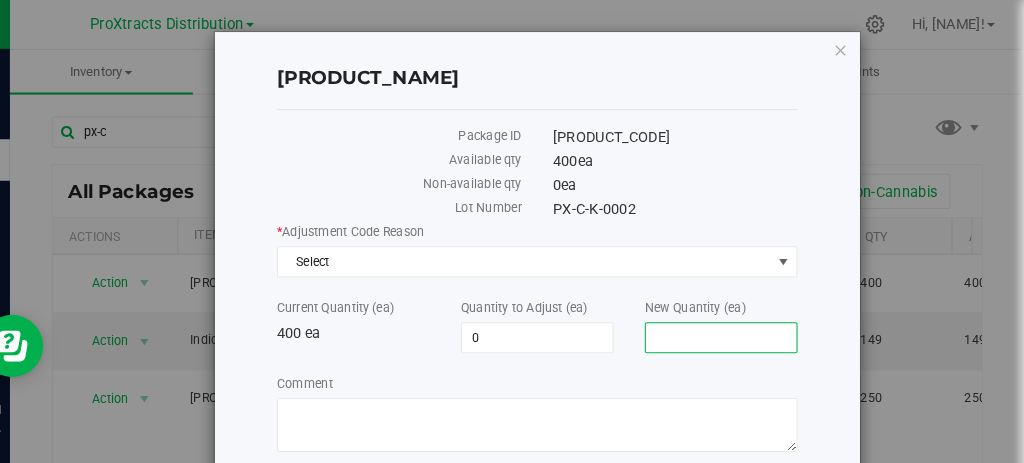 type on "0" 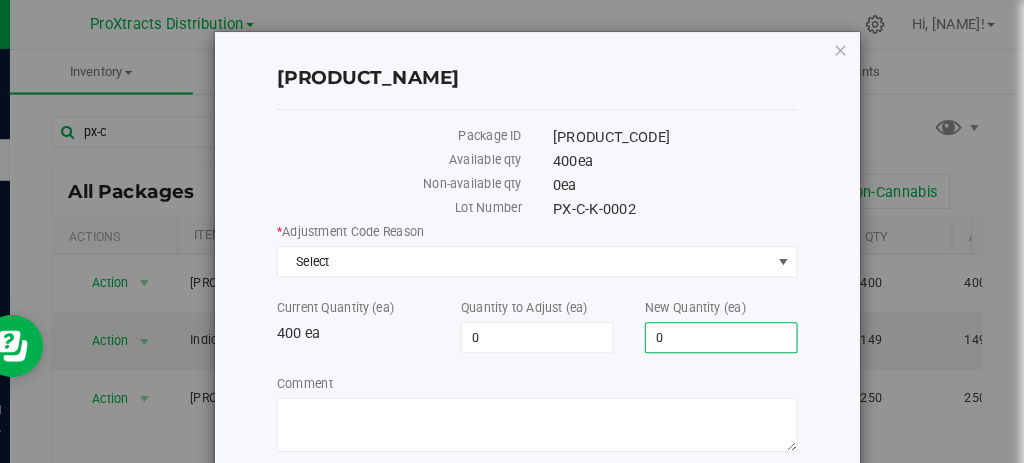 click on "Sativa Kief - 1g
Package ID
[PRODUCT_CODE]
Available qty
400
ea
Non-available qty
0
ea
Lot Number
[PRODUCT_CODE]
*
Adjustment Code Reason
Select Select Depleted Inventory Audit Mistake Moisture Loss Other Seized Seizure by Federal, State, Local or Tribal Law Enforcement Theft
Current Quantity (ea)
400 ea
-400 -400" at bounding box center [519, 231] 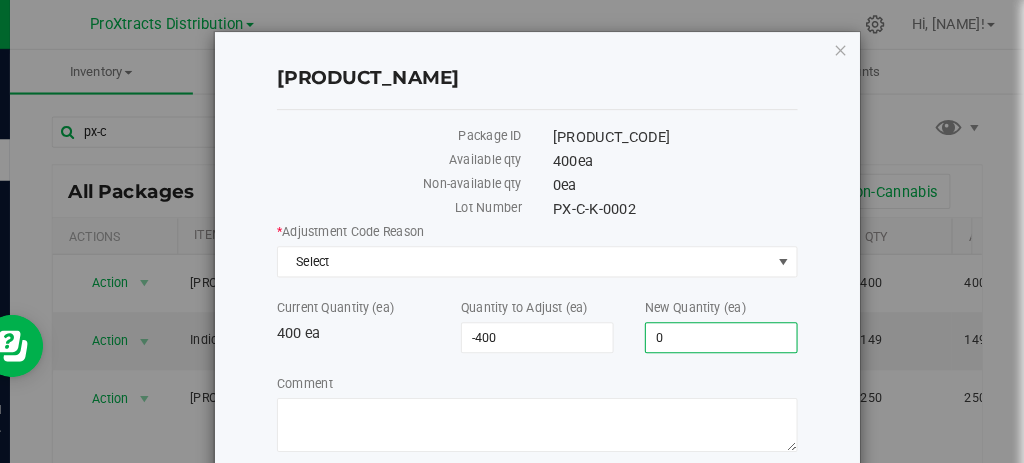 click on "Sativa Kief - 1g
Package ID
[PRODUCT_CODE]
Available qty
400
ea
Non-available qty
0
ea
Lot Number
[PRODUCT_CODE]
*
Adjustment Code Reason
Select Select Depleted Inventory Audit Mistake Moisture Loss Other Seized Seizure by Federal, State, Local or Tribal Law Enforcement Theft
Current Quantity (ea)
400 ea
-400 -400" at bounding box center [519, 231] 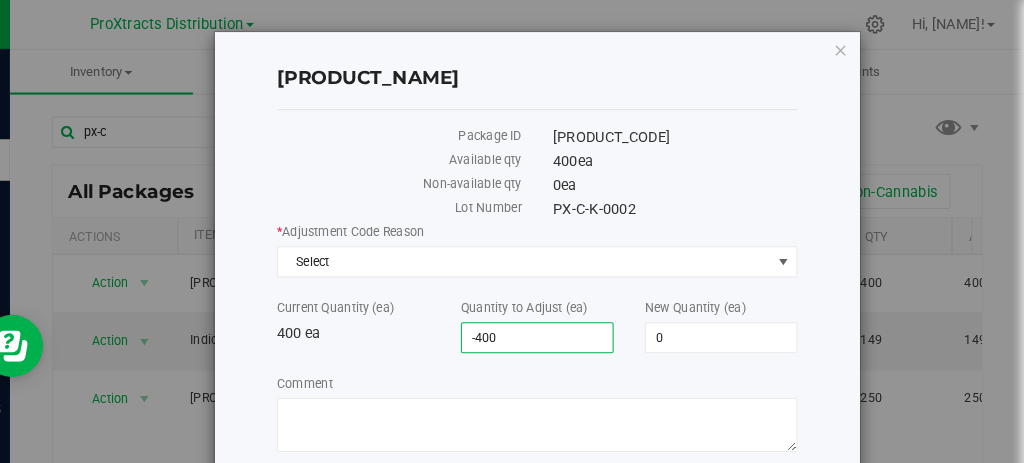 drag, startPoint x: 572, startPoint y: 314, endPoint x: 478, endPoint y: 303, distance: 94.641426 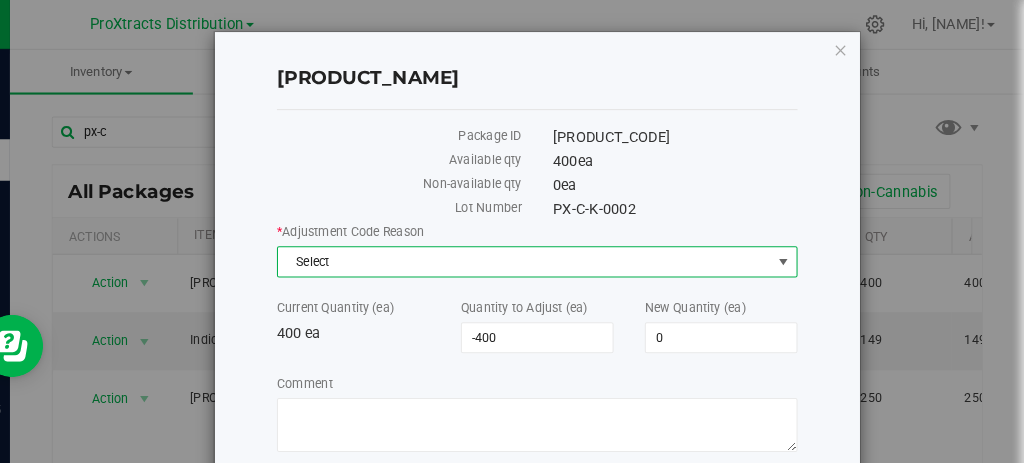 click on "Select" at bounding box center [543, 252] 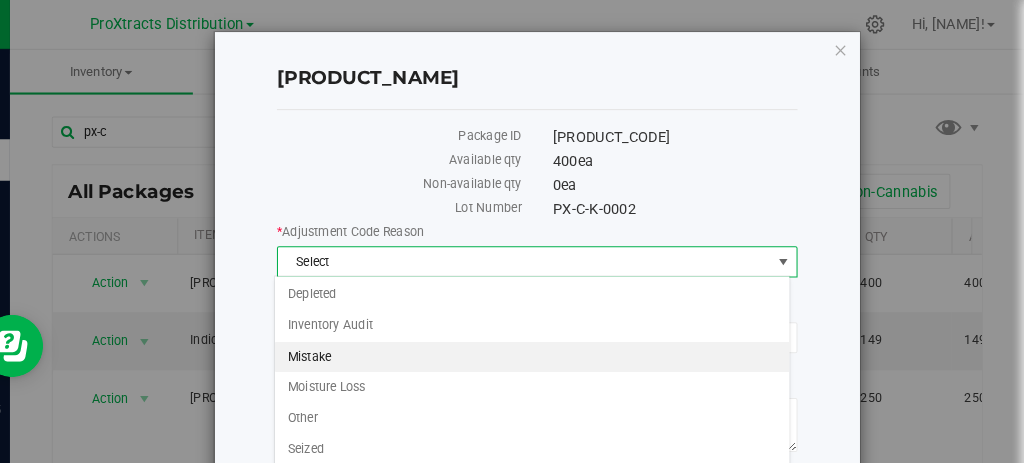click on "Mistake" at bounding box center (550, 344) 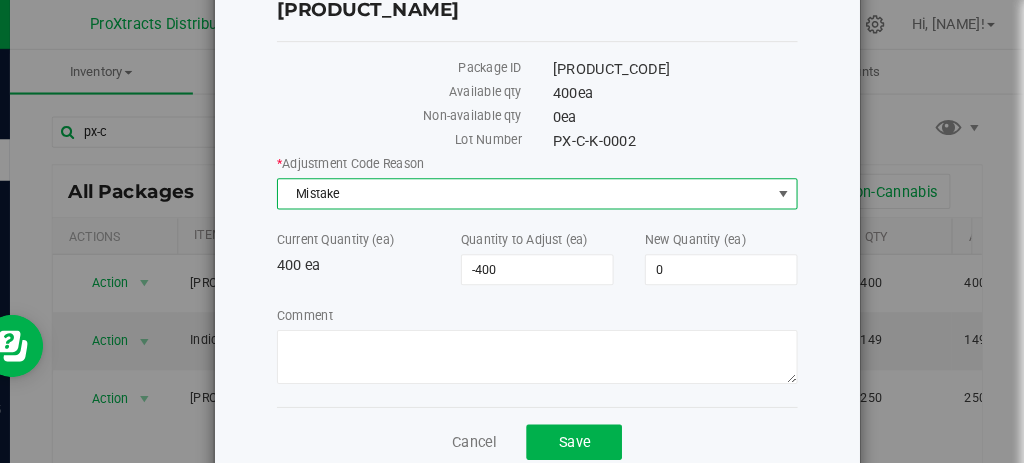 scroll, scrollTop: 86, scrollLeft: 0, axis: vertical 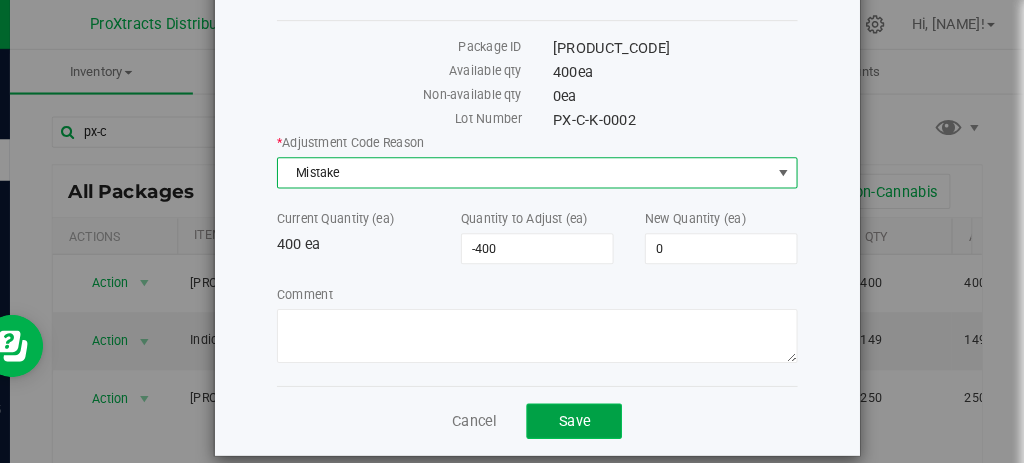 click on "Save" 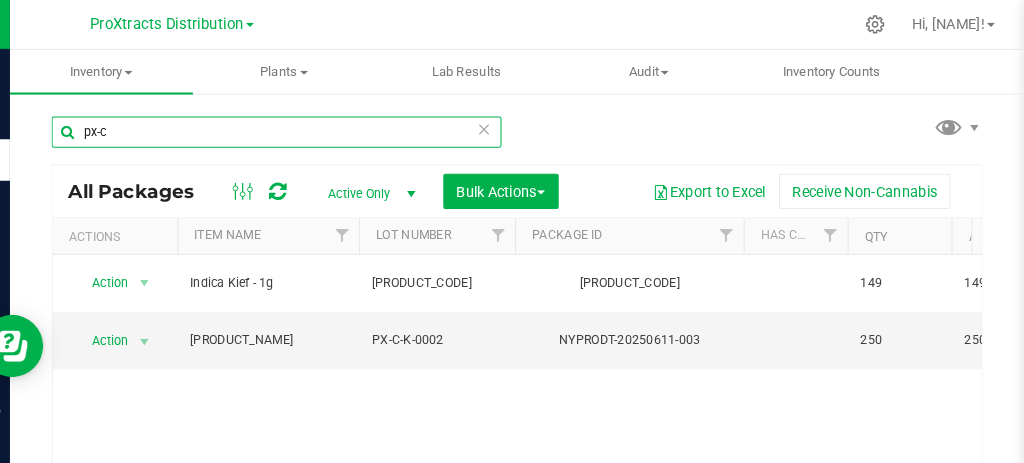 click on "px-c" at bounding box center (304, 127) 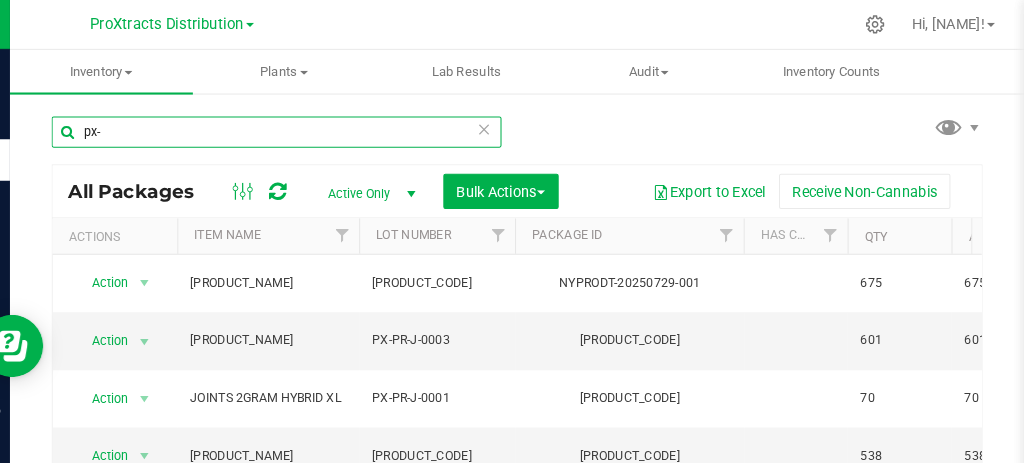 type on "px-" 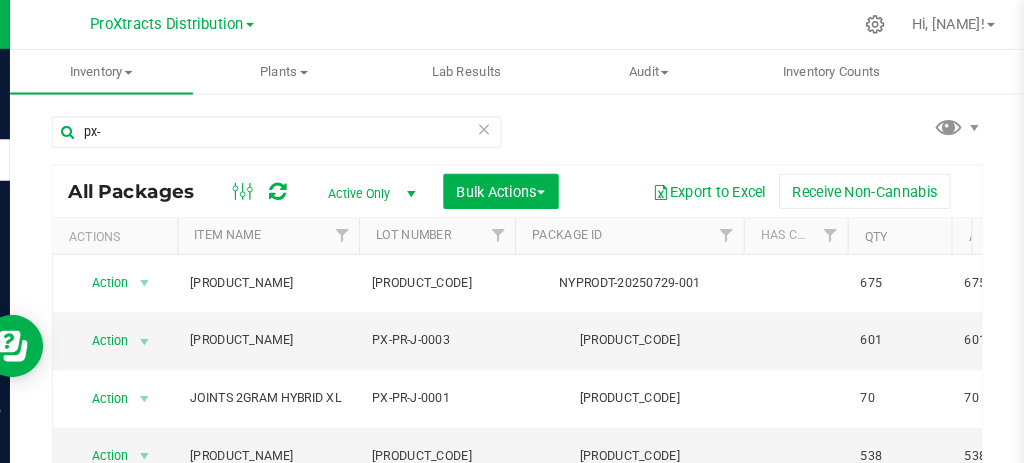 click on "Active Only" at bounding box center (392, 186) 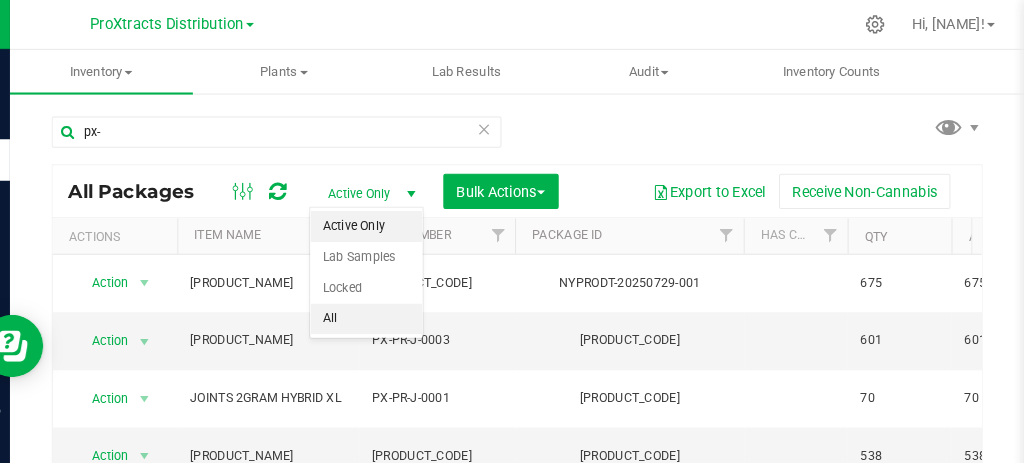 click on "All" at bounding box center (391, 307) 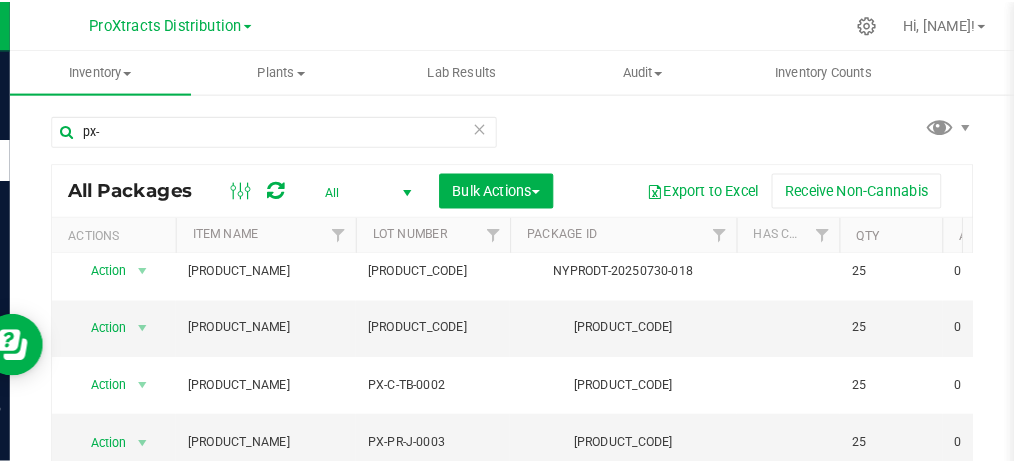 scroll, scrollTop: 454, scrollLeft: 0, axis: vertical 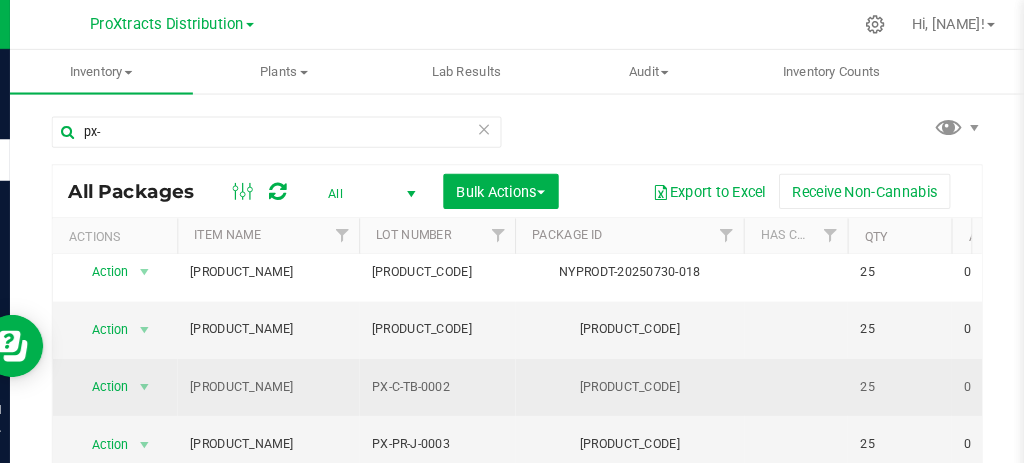 click on "[PRODUCT_NAME]" at bounding box center [296, 372] 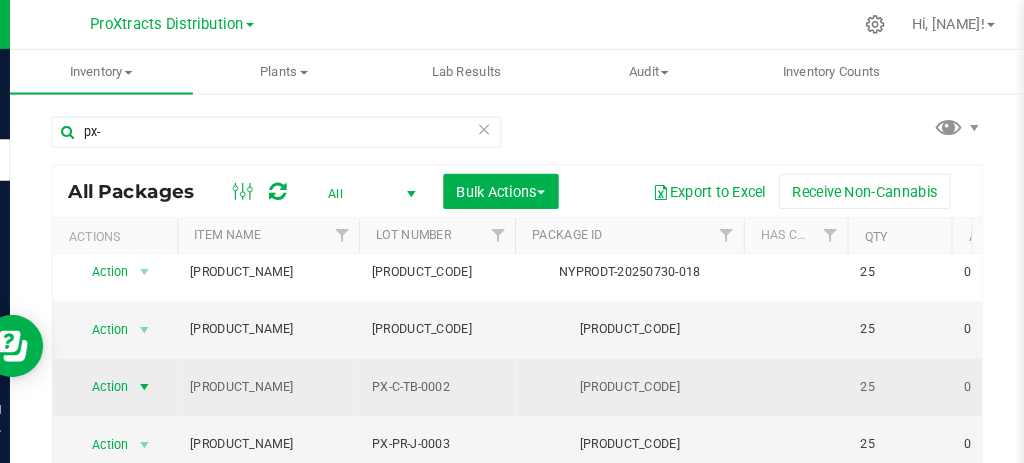 click at bounding box center (176, 372) 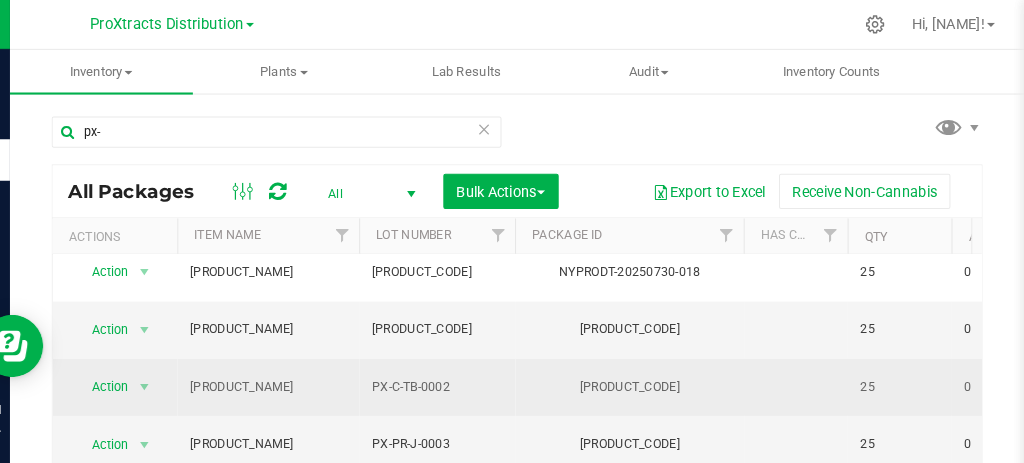 drag, startPoint x: 468, startPoint y: 368, endPoint x: 390, endPoint y: 361, distance: 78.31347 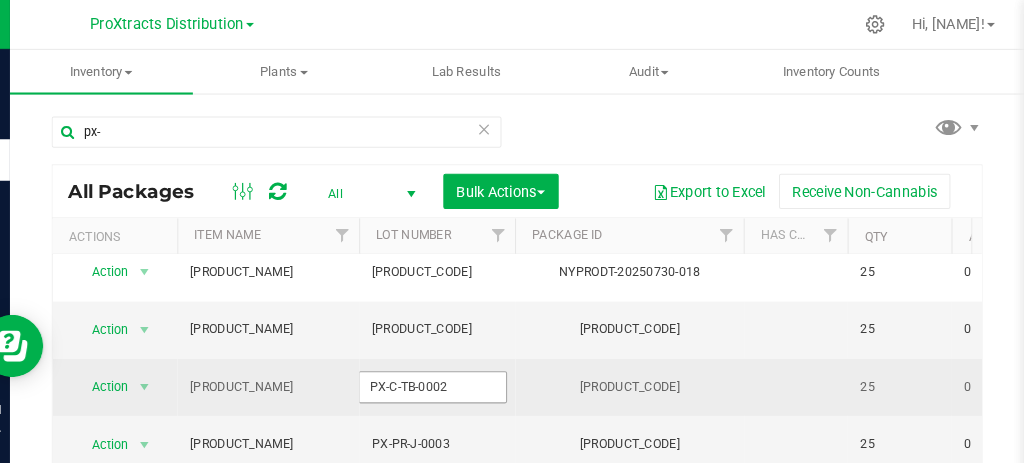 drag, startPoint x: 393, startPoint y: 366, endPoint x: 468, endPoint y: 368, distance: 75.026665 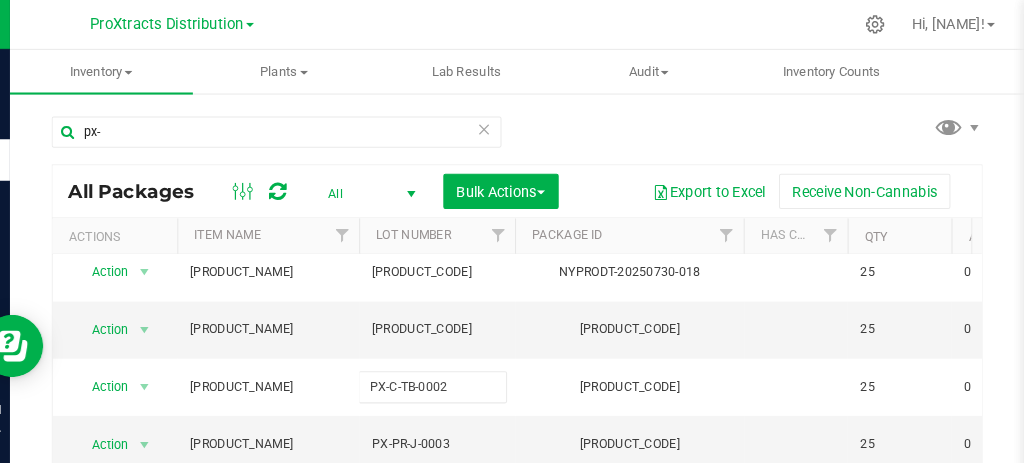 click on "All" at bounding box center (392, 186) 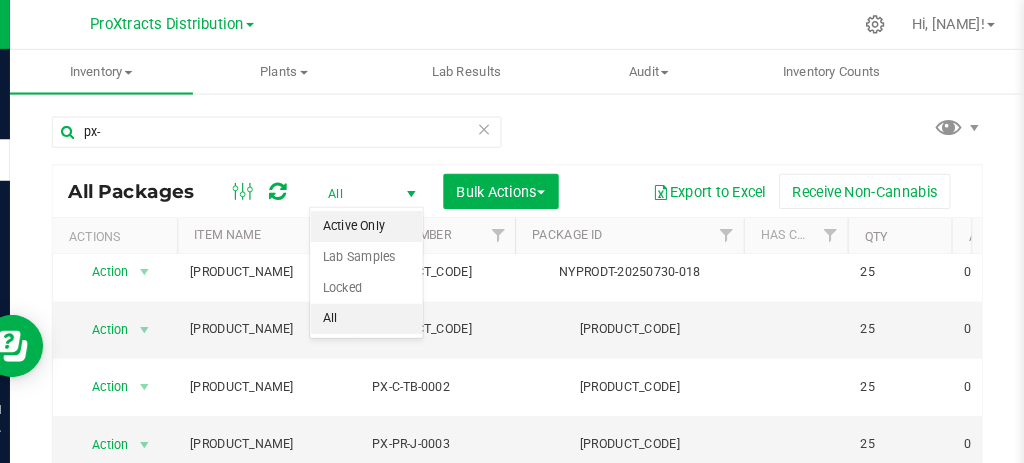 click on "Active Only" at bounding box center [391, 218] 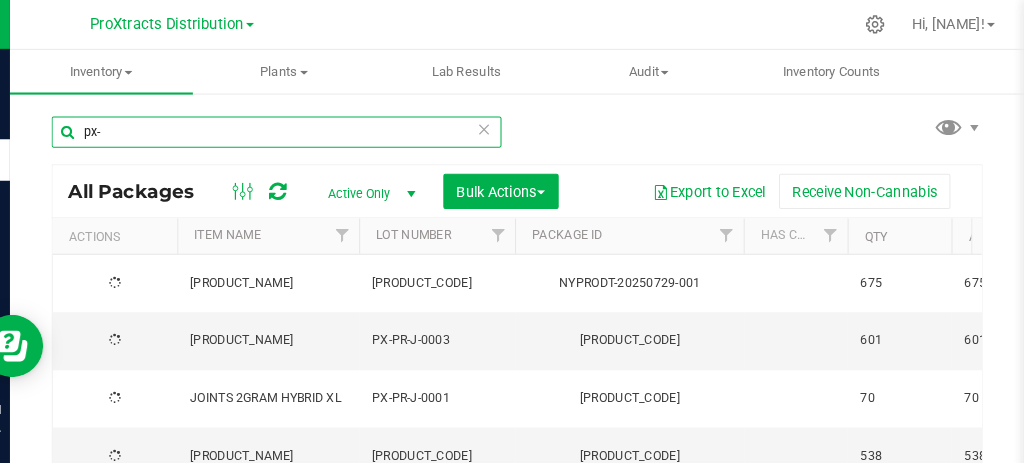 click on "px-
All Packages
Active Only Active Only Lab Samples Locked All
Bulk Actions
Add to manufacturing run
Add to outbound order" at bounding box center (536, 393) 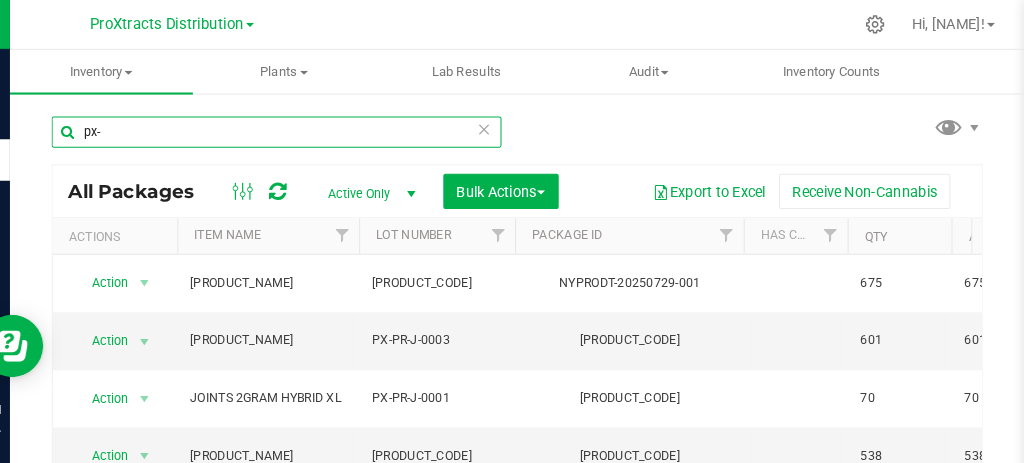 paste on "PX-C-TB-0002" 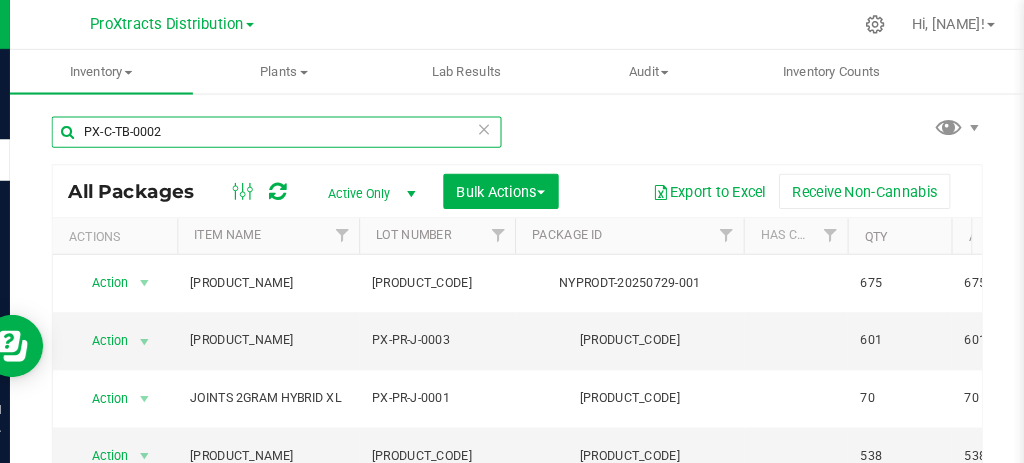 type on "PX-C-TB-0002" 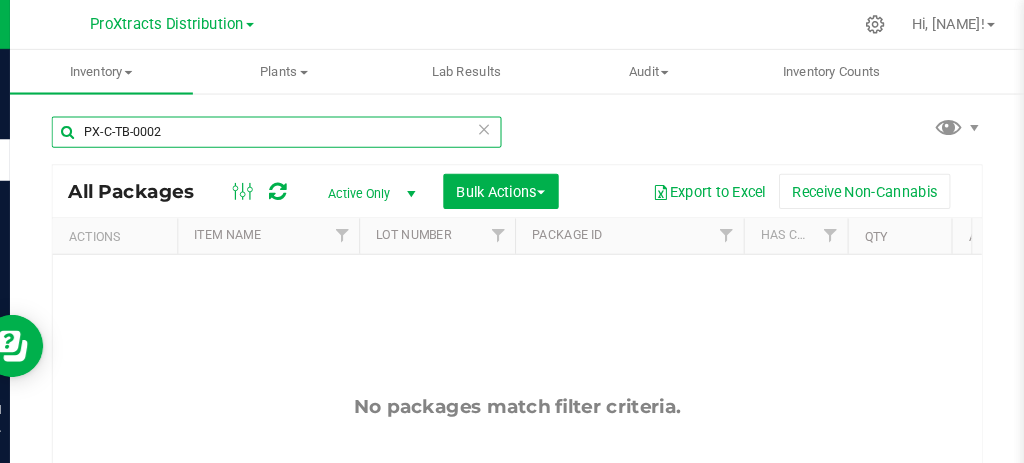 click on "PX-C-TB-0002" at bounding box center (304, 127) 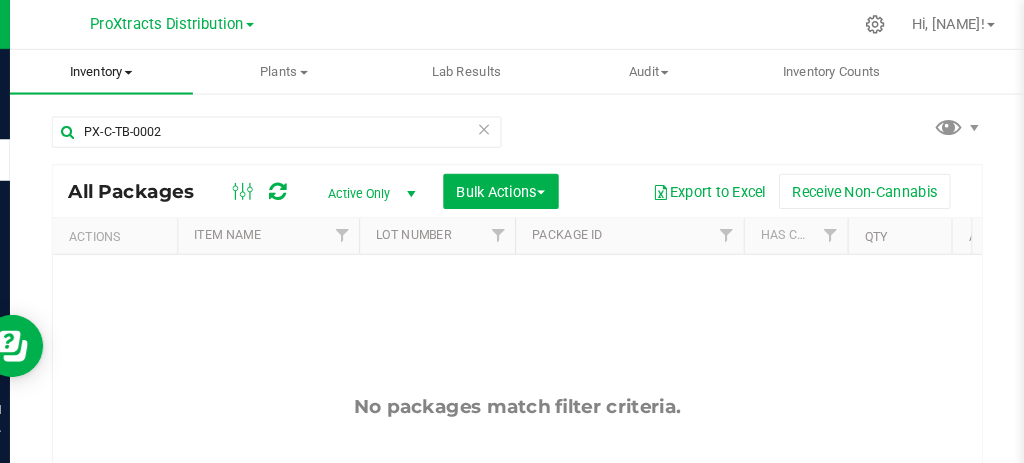 click on "Inventory" at bounding box center (136, 69) 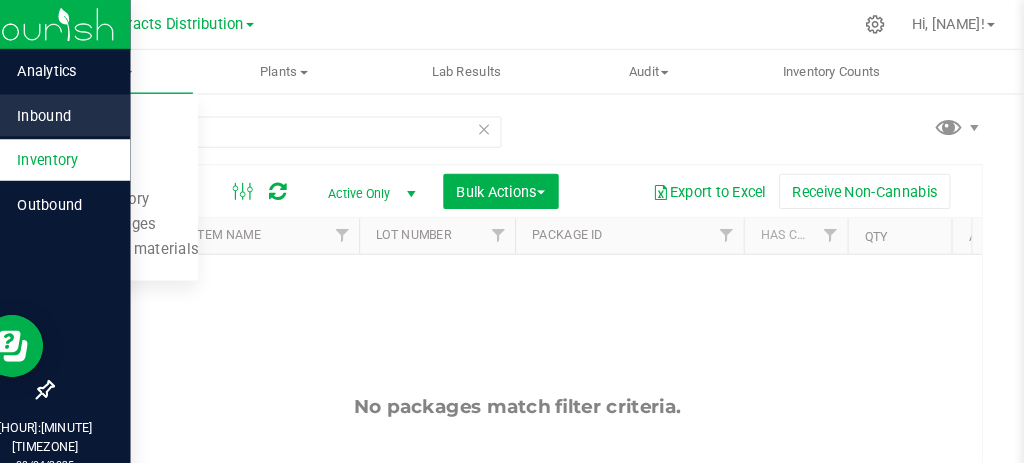 click on "Inbound" at bounding box center (95, 111) 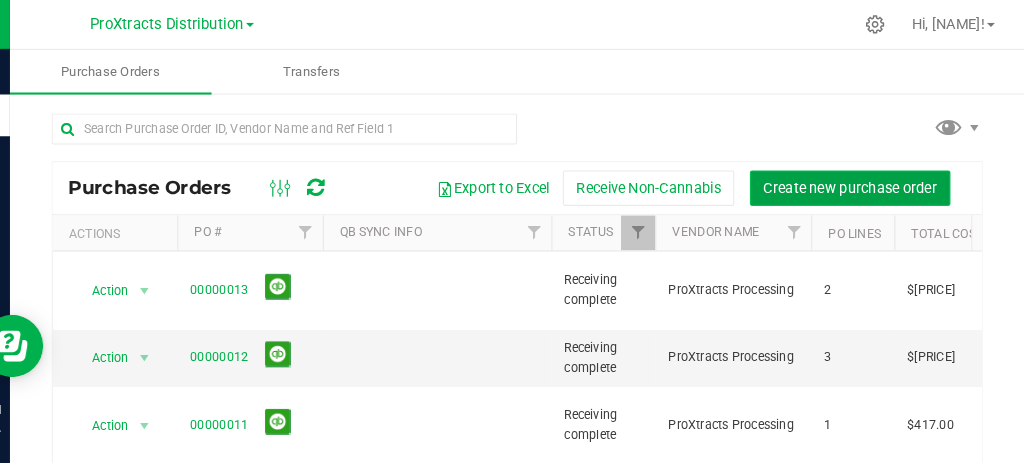 click on "Create new purchase order" at bounding box center (856, 181) 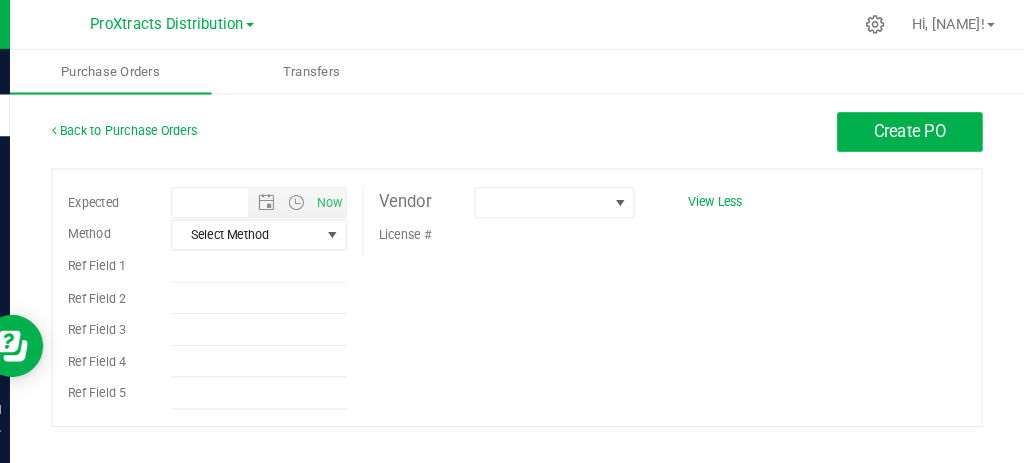 type on "8/4/2025 5:18 AM" 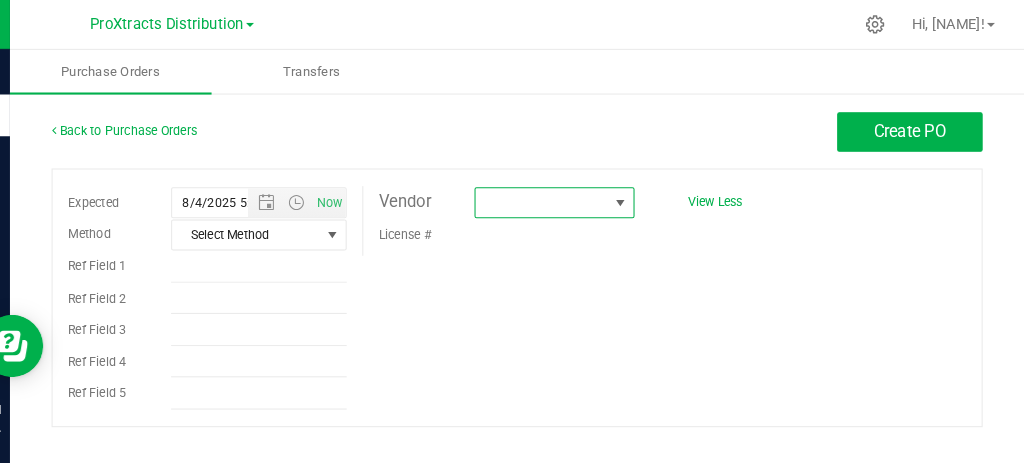 click at bounding box center [559, 195] 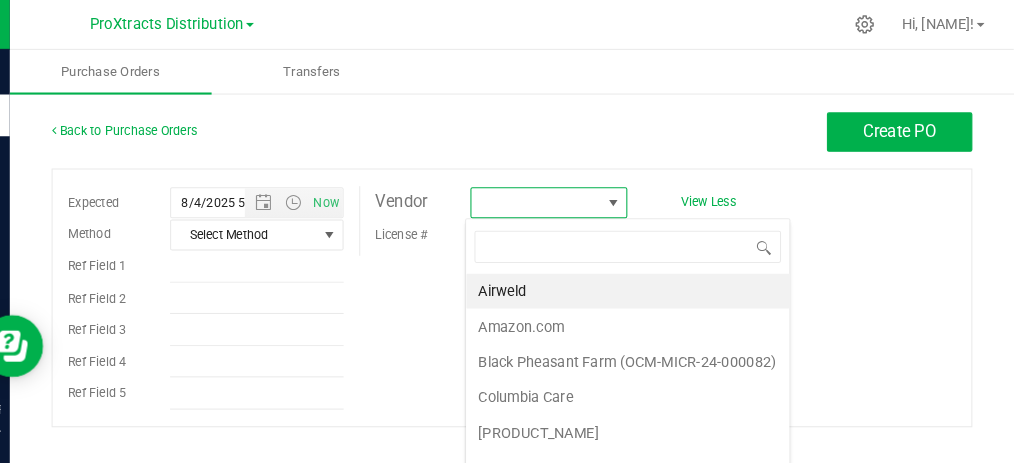 scroll, scrollTop: 99970, scrollLeft: 99850, axis: both 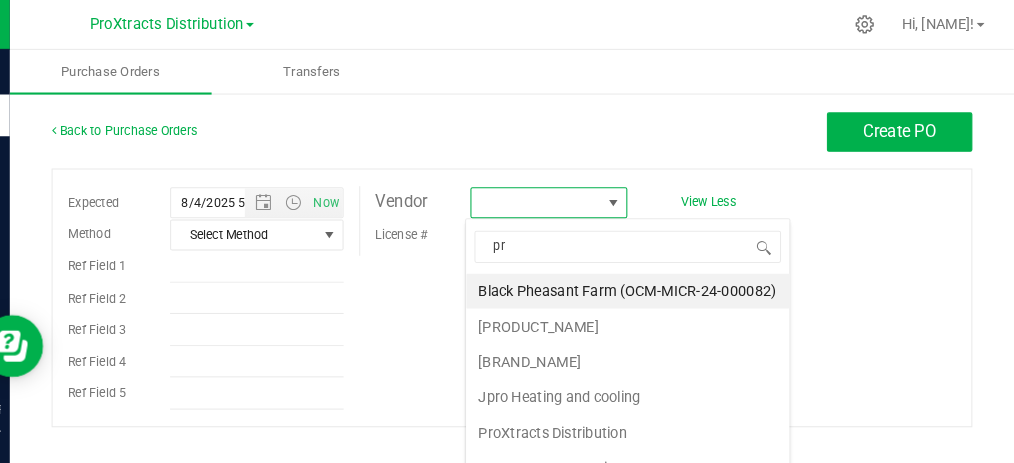 type on "pro" 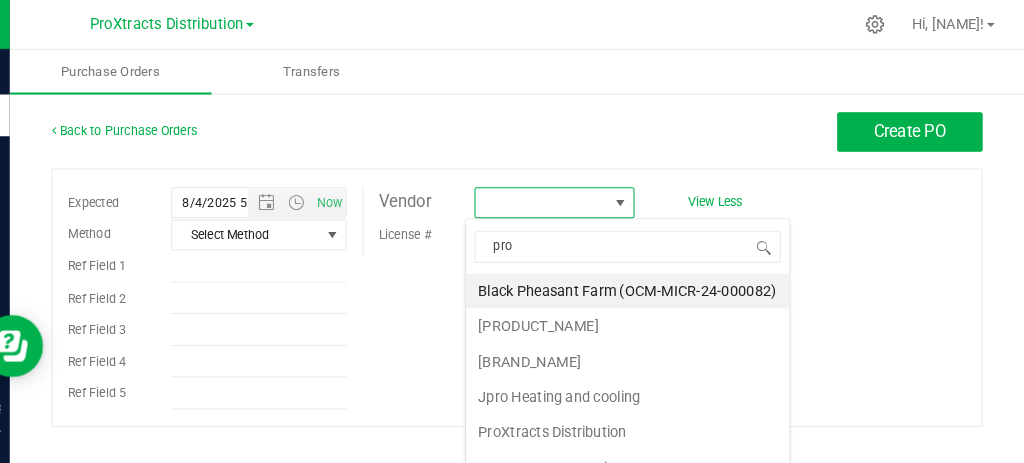 scroll, scrollTop: 28, scrollLeft: 152, axis: both 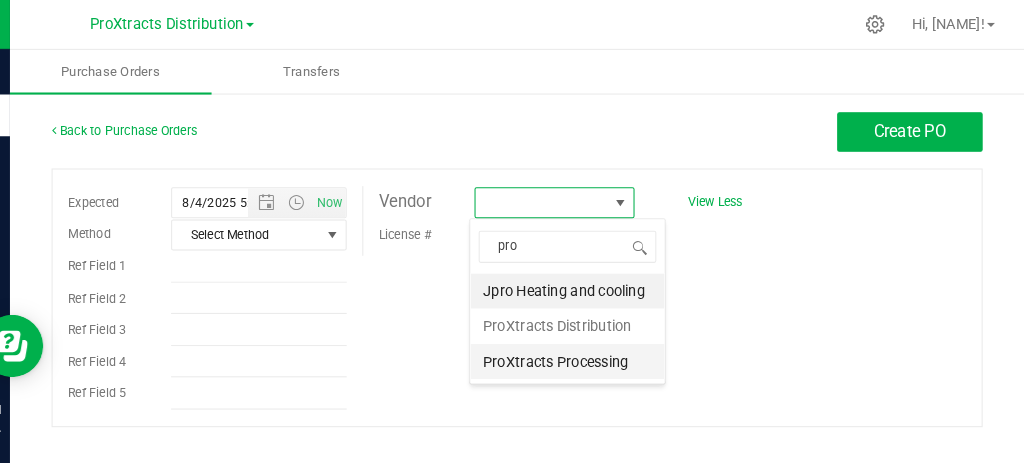 click on "ProXtracts Processing" at bounding box center [584, 348] 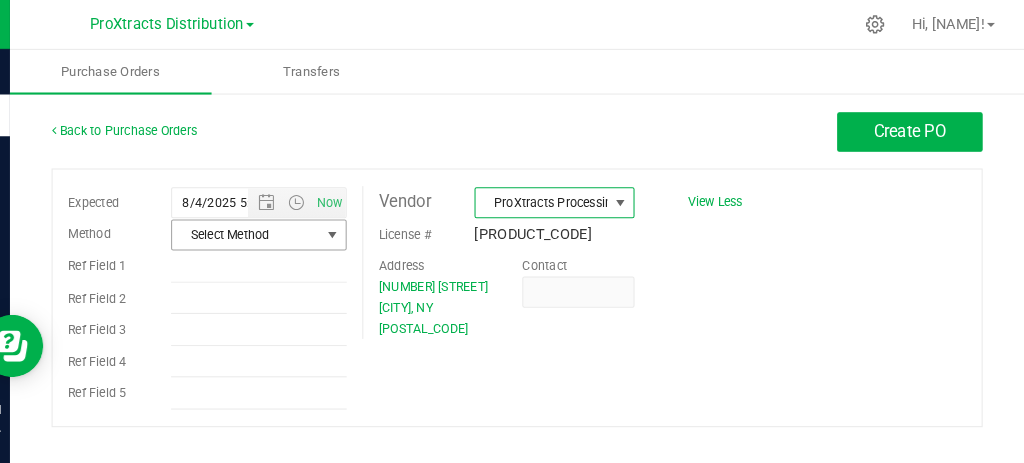 click at bounding box center (358, 226) 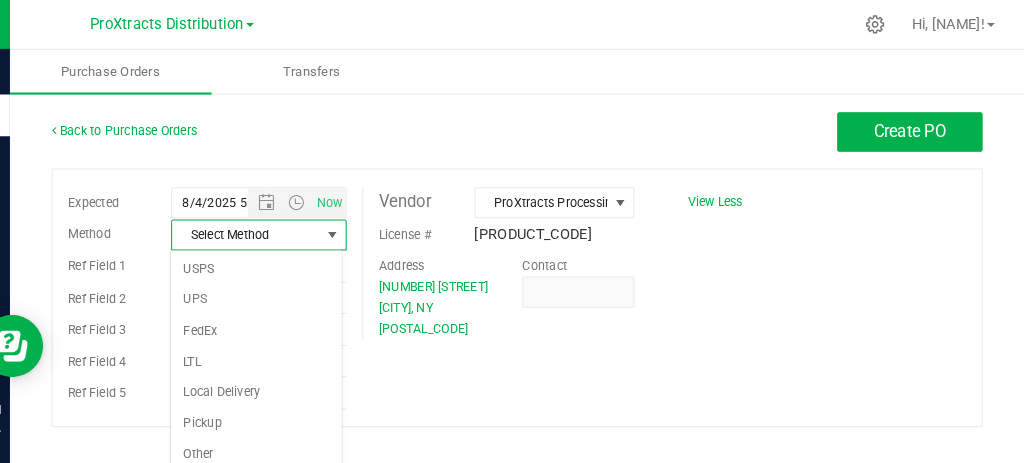 click at bounding box center (358, 226) 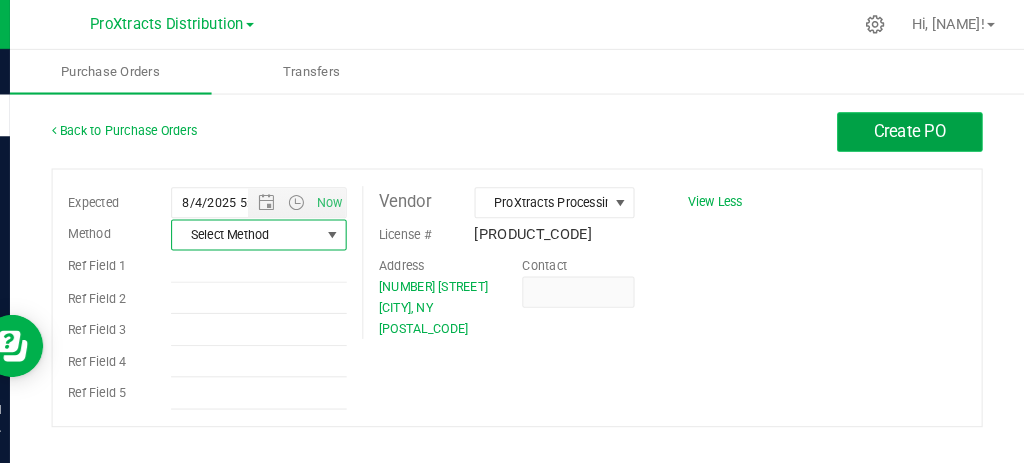 click on "Create PO" at bounding box center [914, 126] 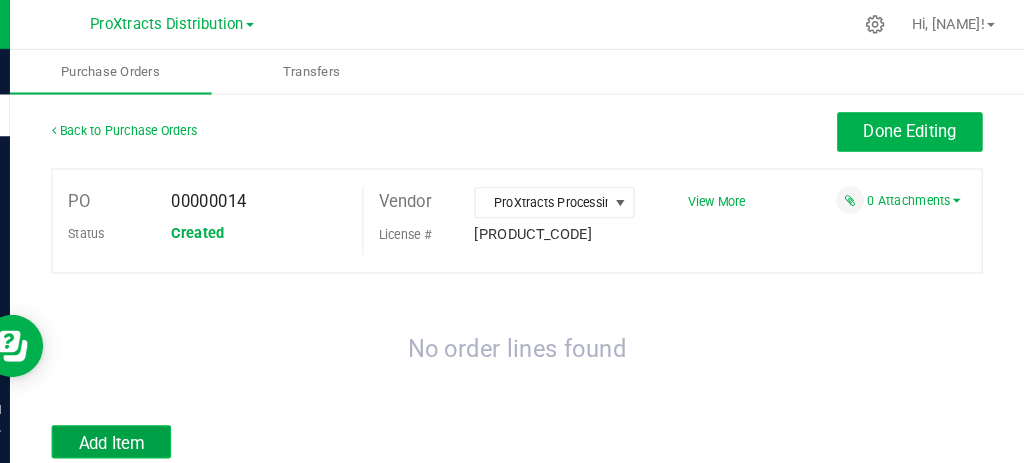 click on "Add Item" at bounding box center (145, 426) 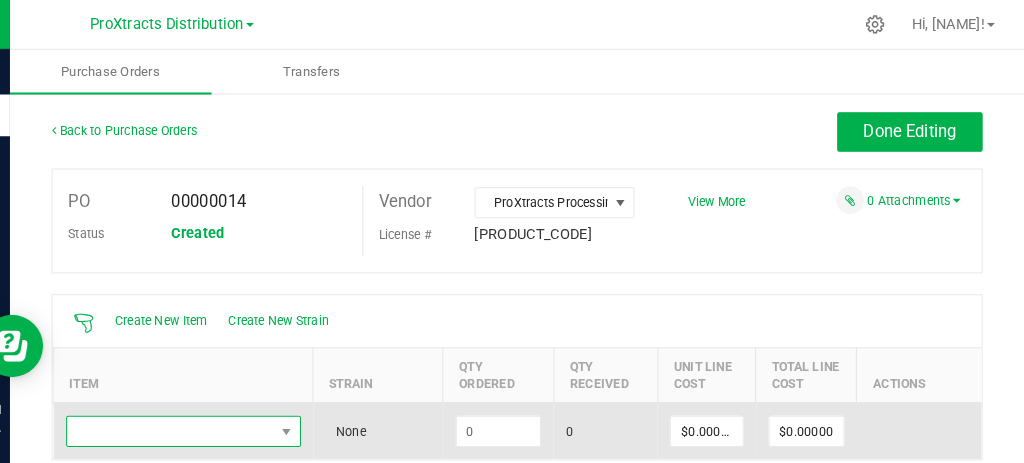 click at bounding box center (202, 415) 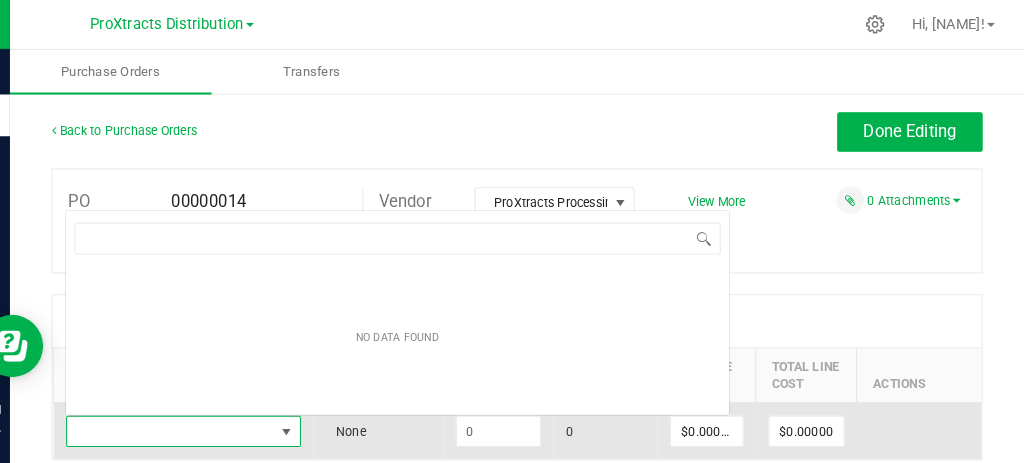 scroll, scrollTop: 0, scrollLeft: 0, axis: both 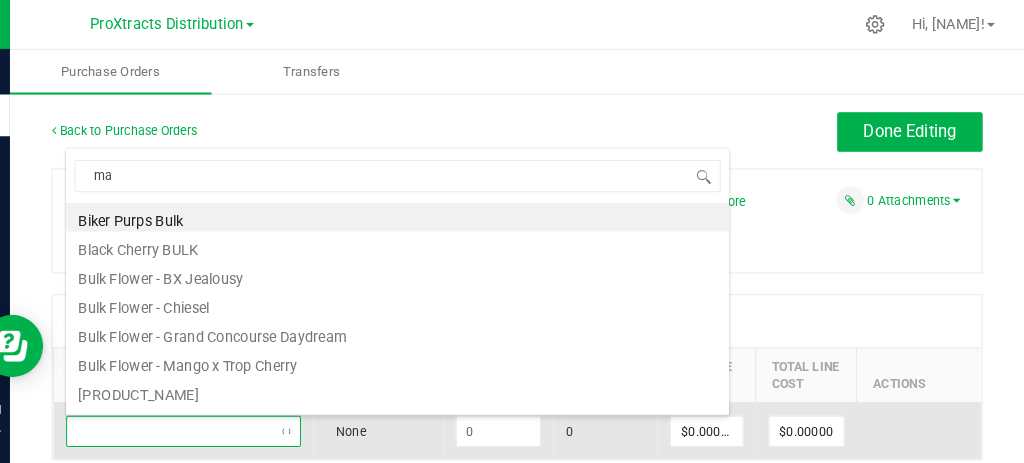 type on "man" 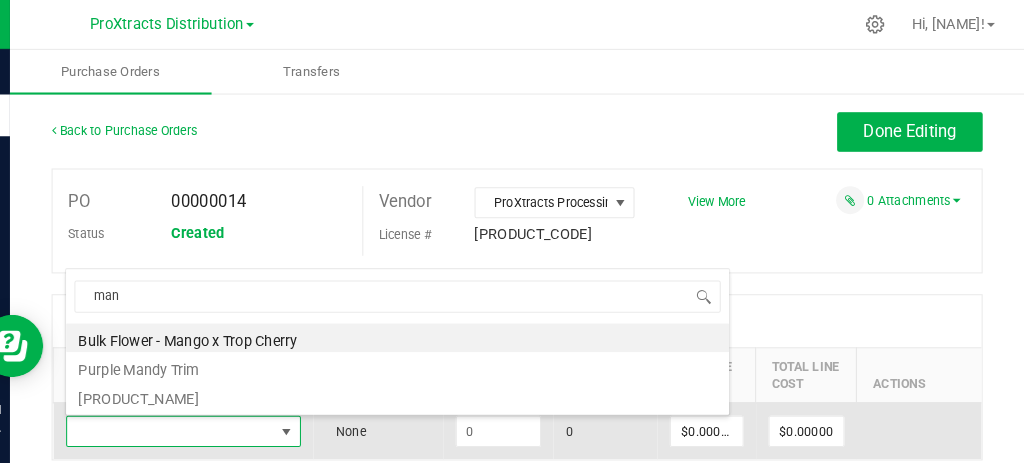 type on "$0.26000" 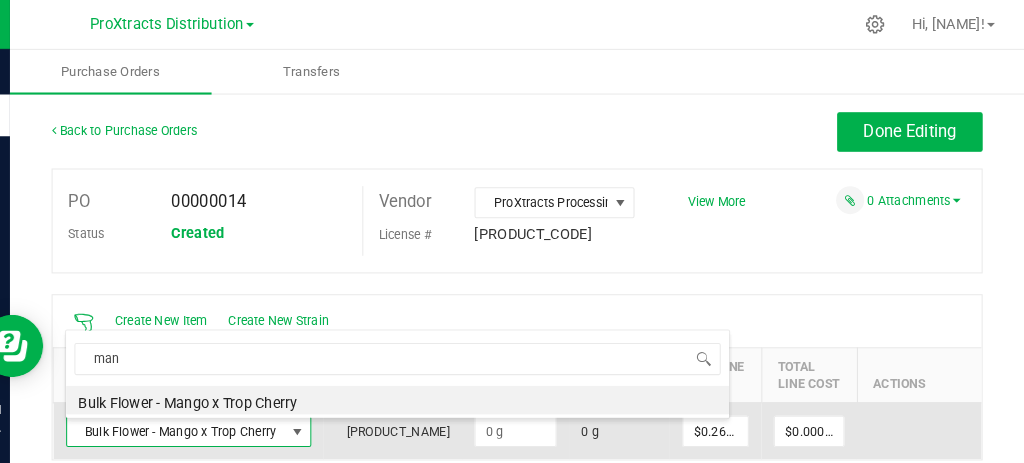 scroll, scrollTop: 28, scrollLeft: 233, axis: both 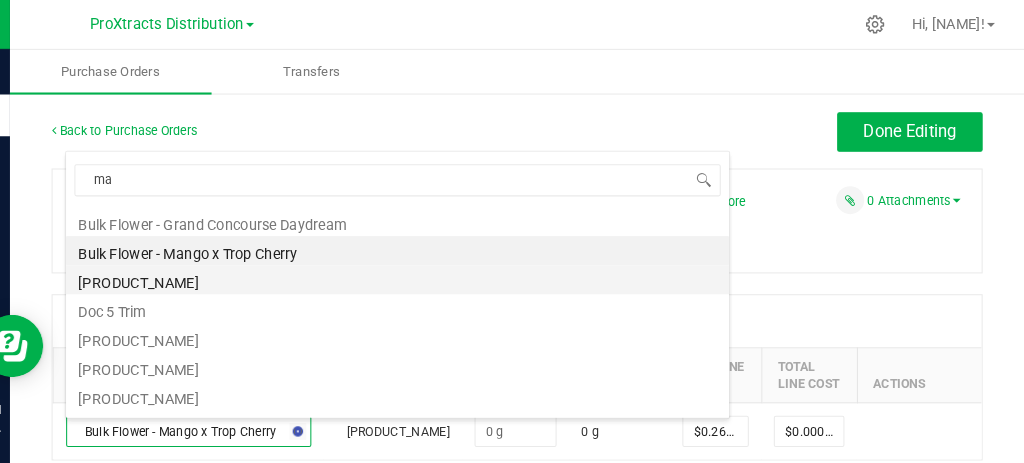 type on "man" 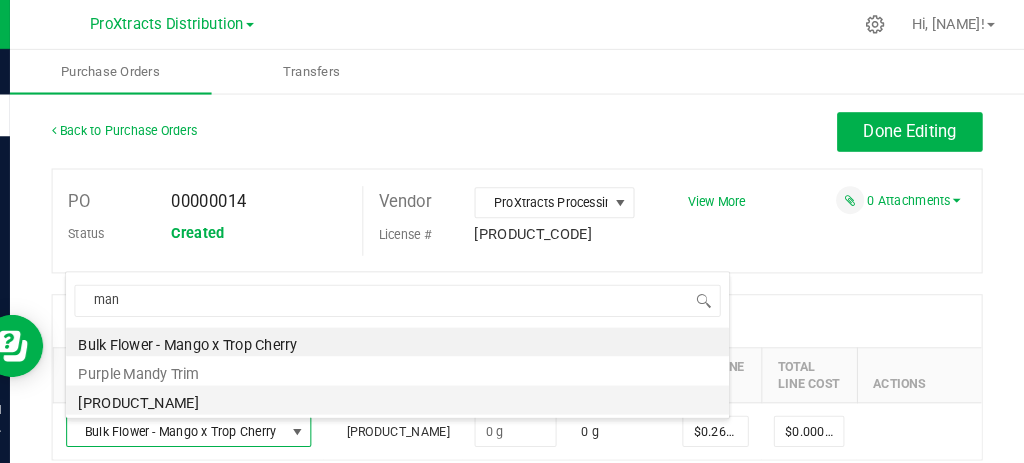 click on "[PRODUCT_NAME]" at bounding box center (421, 385) 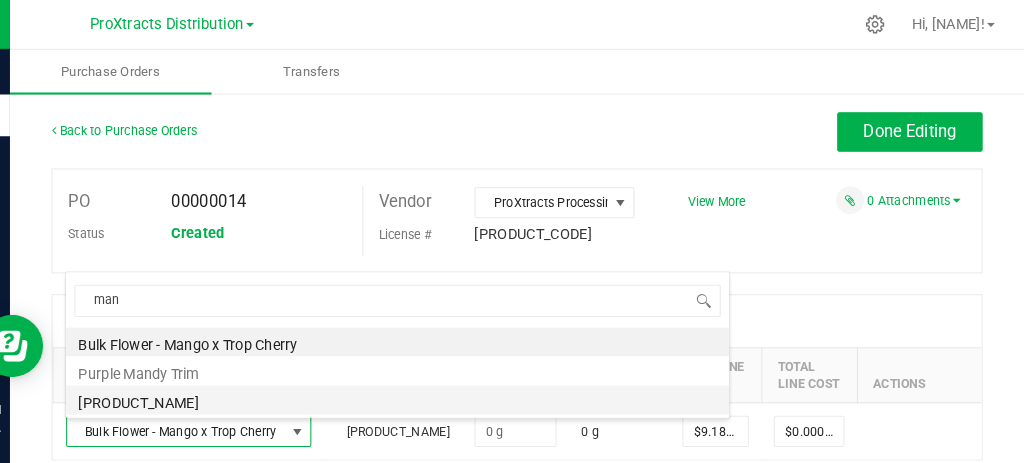 click on "Item" at bounding box center [220, 360] 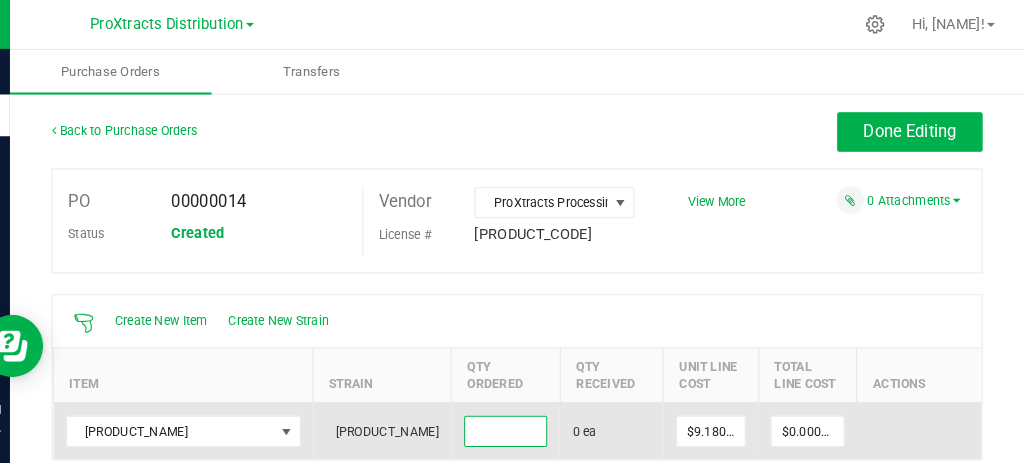 click at bounding box center [525, 415] 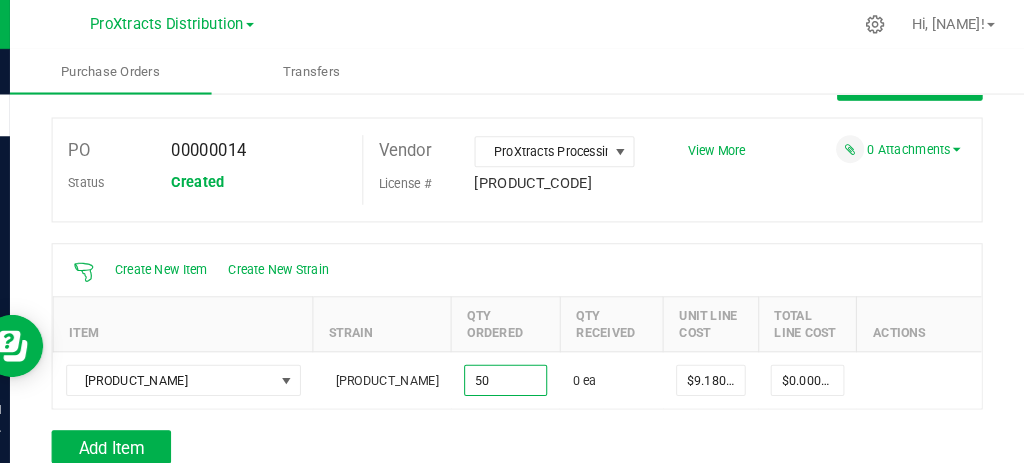 scroll, scrollTop: 81, scrollLeft: 0, axis: vertical 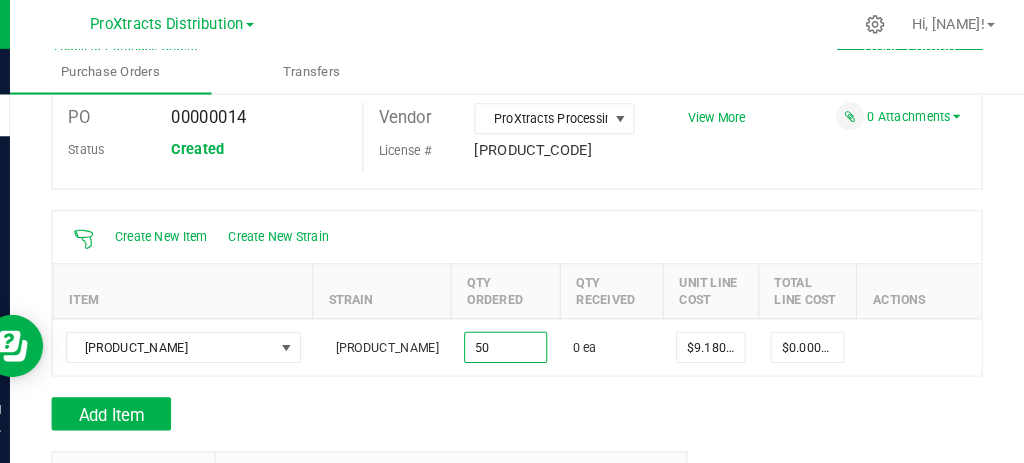 type on "50 ea" 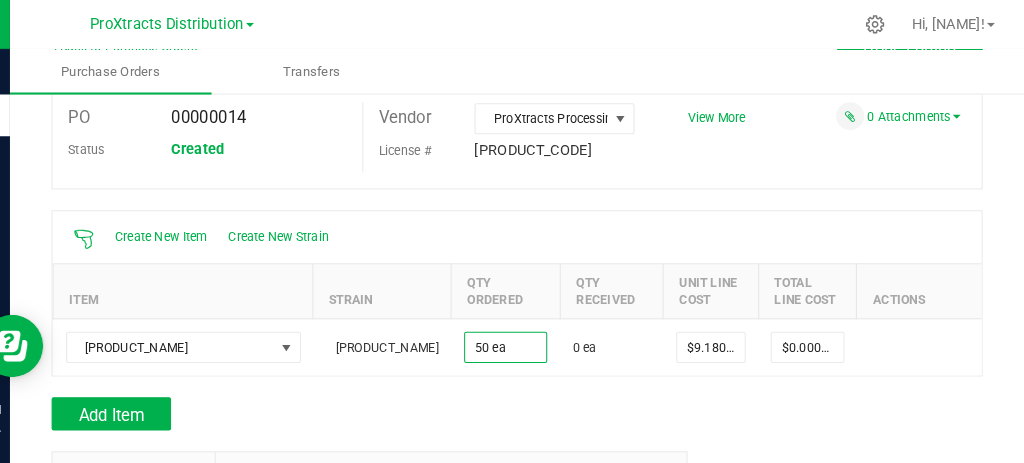 click on "Vendor
ProXtracts Processing
License #
OCM-PROC-24-000195" at bounding box center [536, 365] 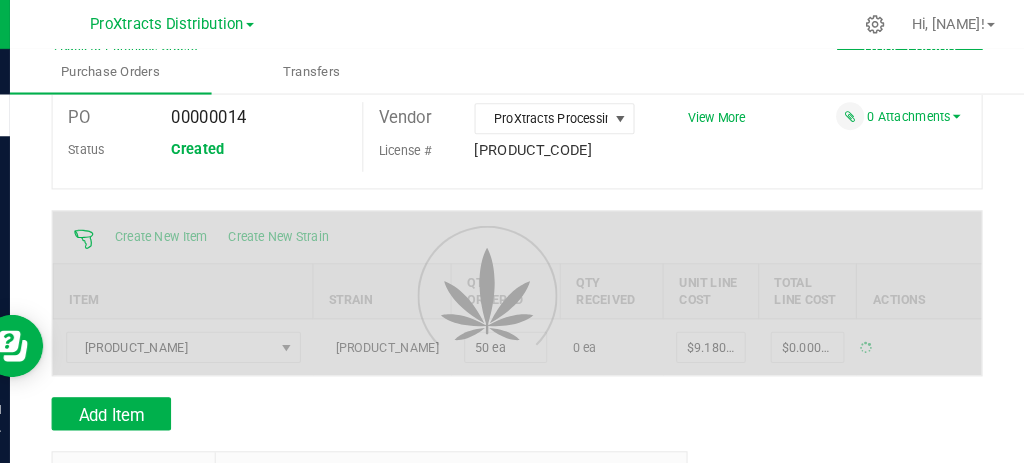 type on "$[PRICE]" 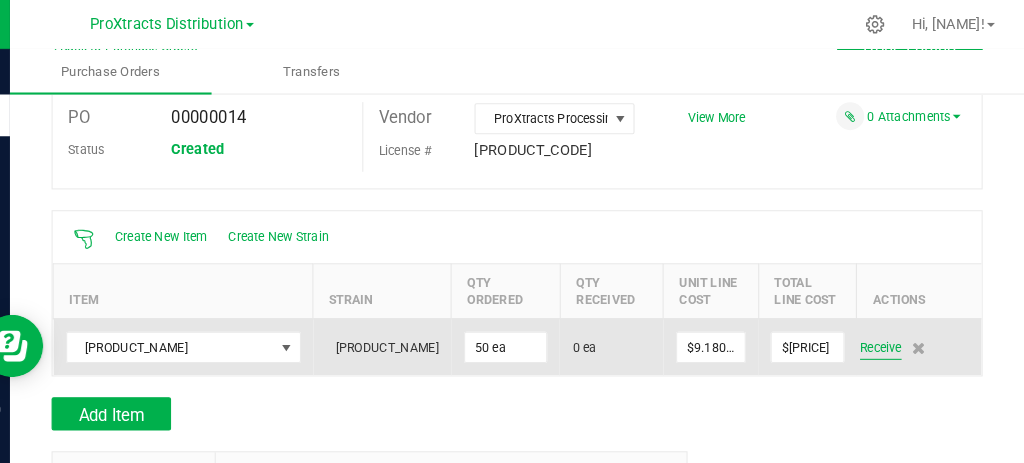 click on "Receive" at bounding box center [886, 334] 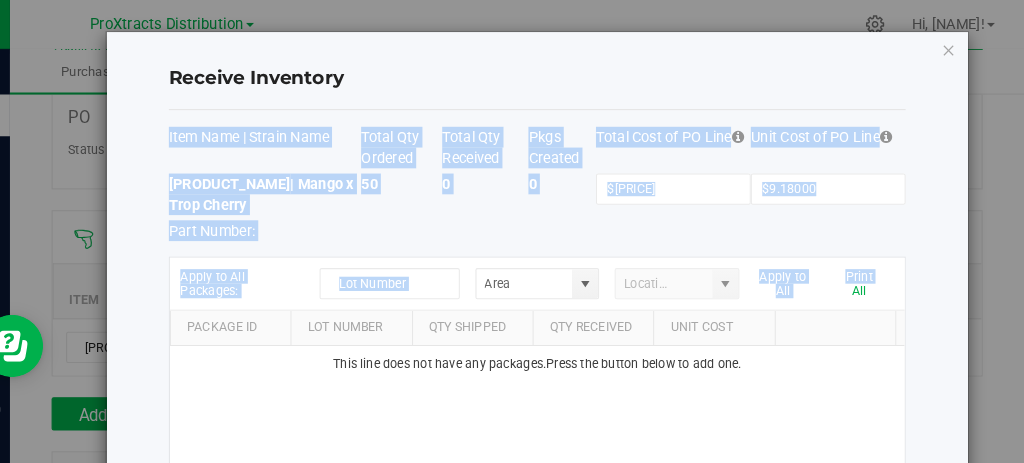 drag, startPoint x: 1018, startPoint y: 147, endPoint x: 1018, endPoint y: 287, distance: 140 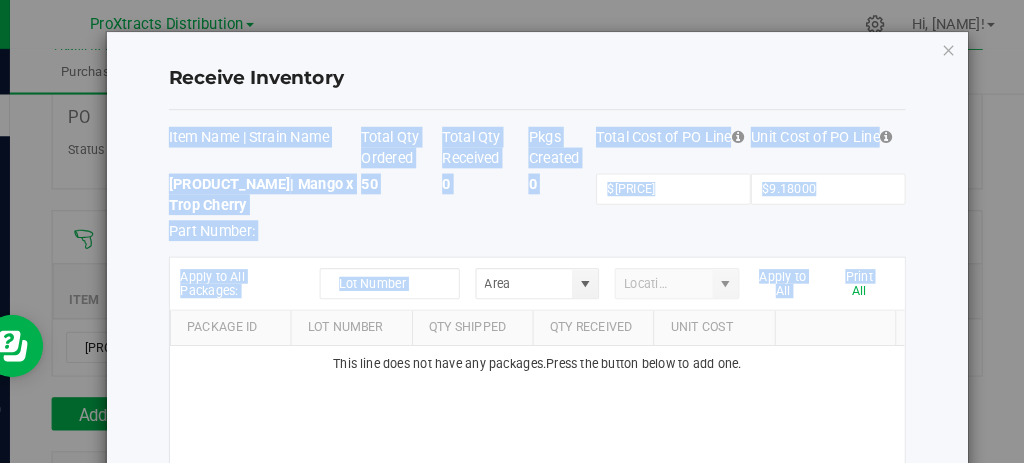 click on "Receive Inventory Item Name | Strain Name Total Qty Ordered Total Qty Received Pkgs Created Total Cost of PO Line  Unit Cost of PO Line  Temple Ball - 1g - Mango Trop Cherry   | Mango x Trop Cherry  Part Number:    50 0 0 $[PRICE] $[PRICE]  Apply to All Packages:   Apply to All   Print All  Package Id Lot Number Qty Shipped Qty Received Unit Cost  This line does not have any packages.   Press the button below to add one.   Add a Package  PO Order Line 1 of 1 Changes are auto-saved  Close" at bounding box center [519, 231] 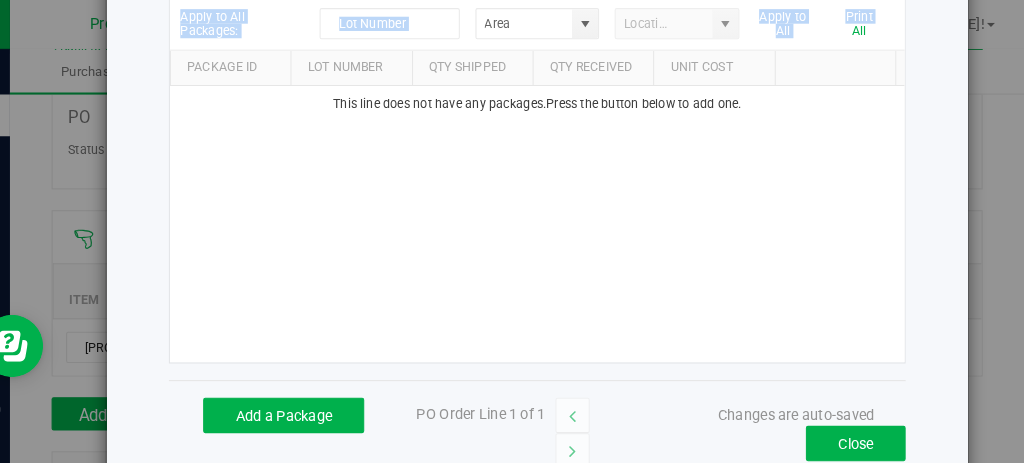 scroll, scrollTop: 299, scrollLeft: 0, axis: vertical 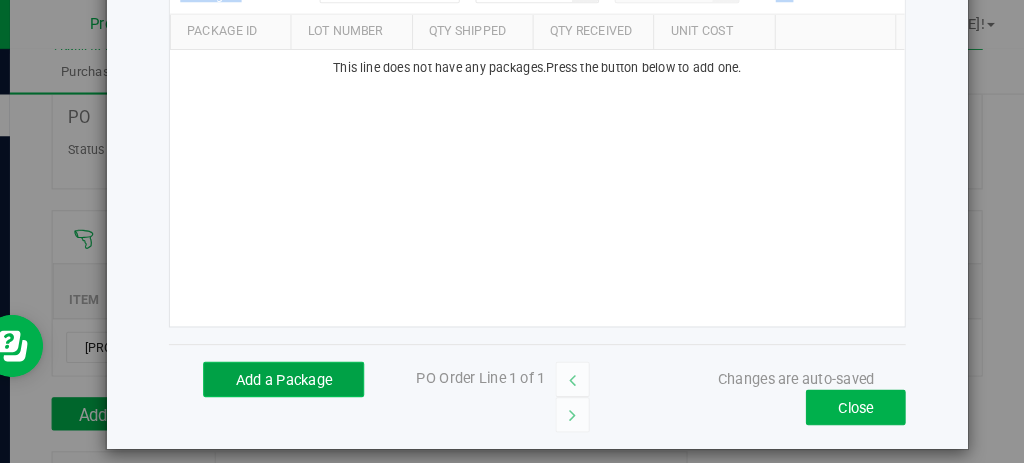 click on "Add a Package" at bounding box center [311, 365] 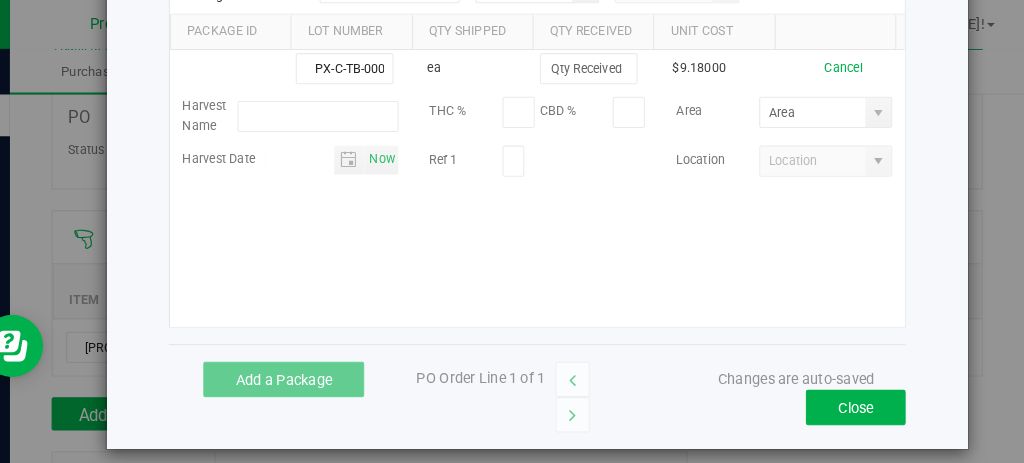 scroll, scrollTop: 0, scrollLeft: 9, axis: horizontal 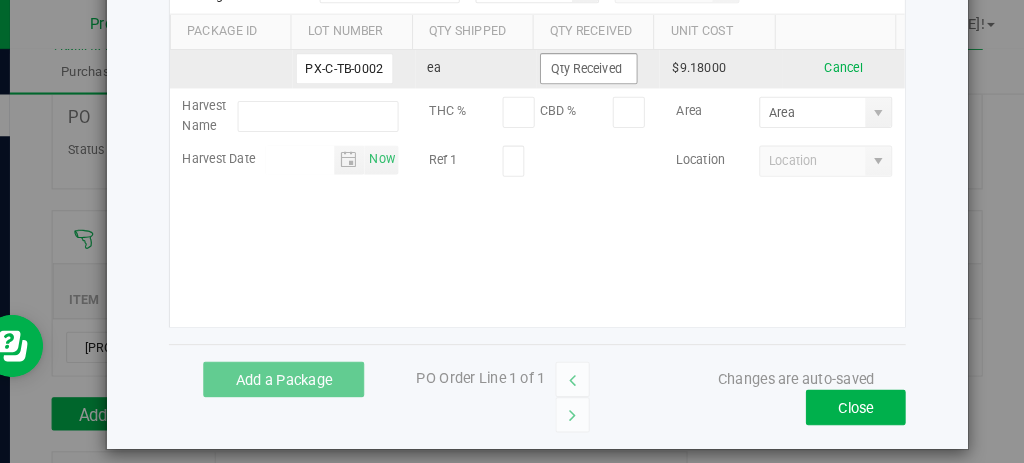 type on "PX-C-TB-0002" 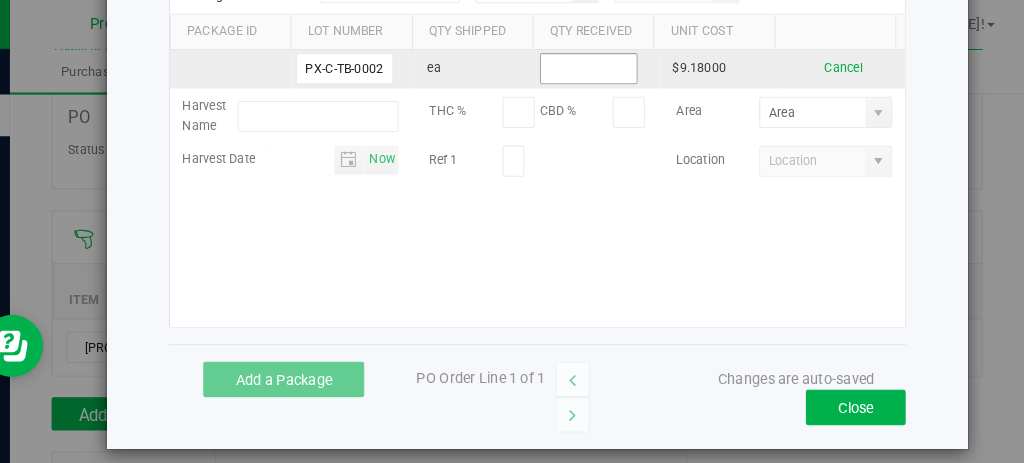 click at bounding box center [605, 66] 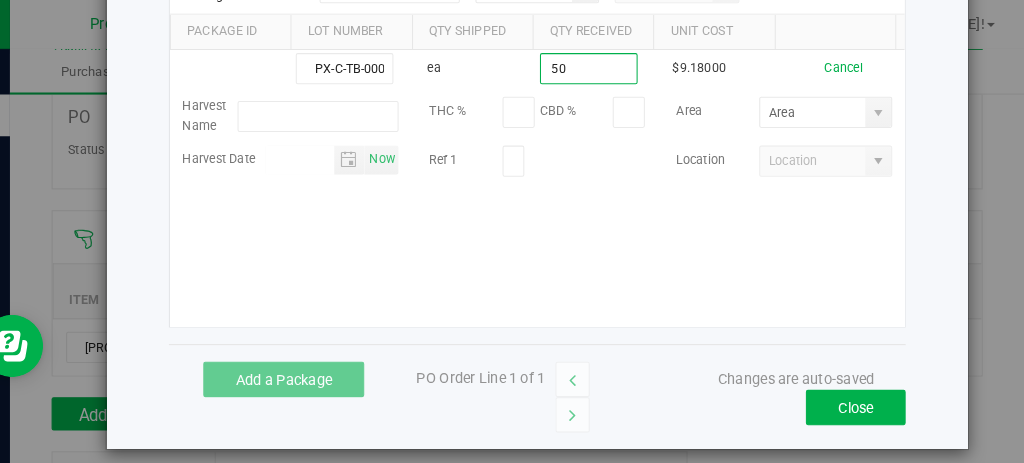click on "Temple Ball - 1g - Mango Trop Cherry   | Mango x Trop Cherry  Part Number:    50 0 0 $459.00000 $9.18000  Apply to All Packages:   Apply to All   Print All  Package Id Lot Number Qty Shipped Qty Received Unit Cost    PX-C-TB-0002   ea  50  $9.18000   Cancel   Harvest Name   THC %   CBD %   Area   Harvest Date
Now
Ref 1   Location   Add a Package  PO Order Line 1 of 1 Changes are auto-saved  Close" at bounding box center (555, 89) 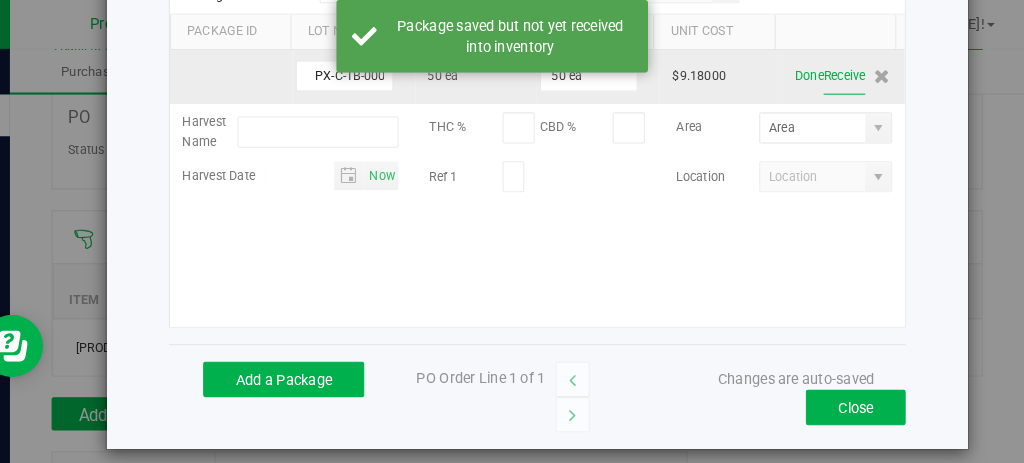 click on "Receive" at bounding box center [851, 73] 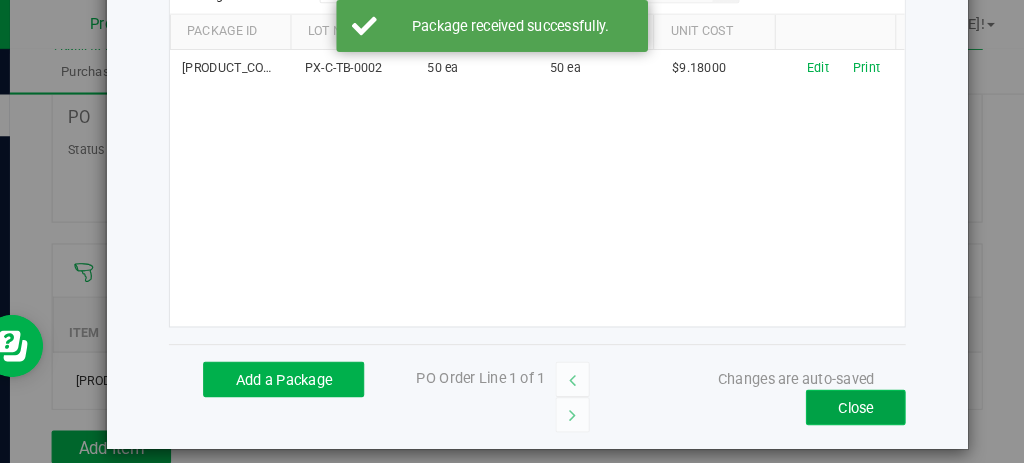 click on "Close" at bounding box center (862, 392) 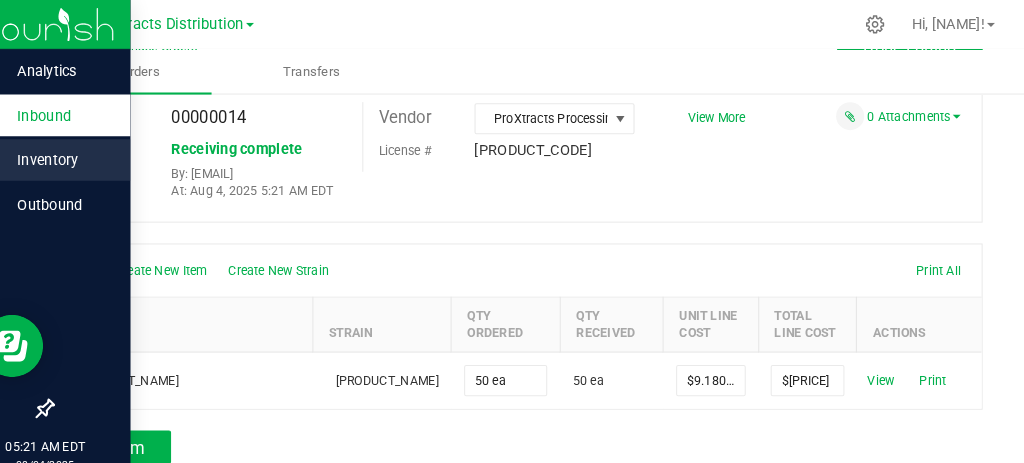 click on "Inventory" at bounding box center [95, 154] 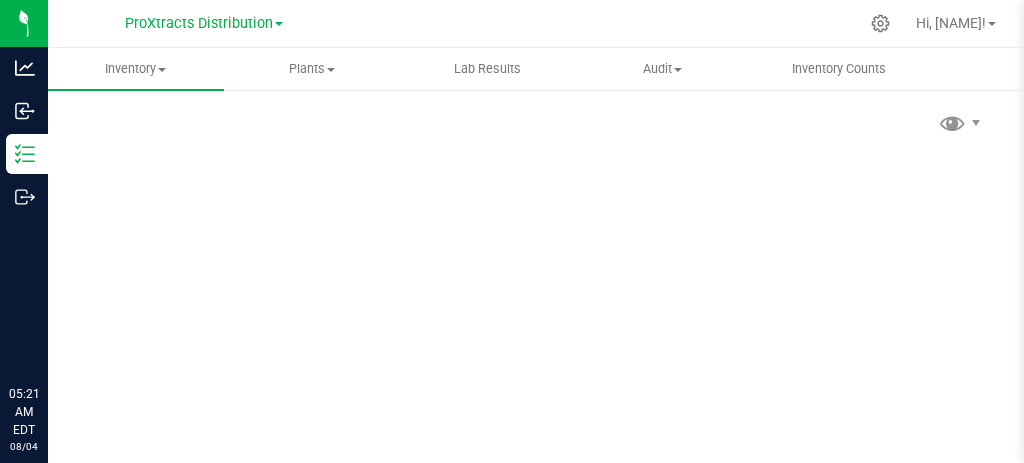 scroll, scrollTop: 0, scrollLeft: 0, axis: both 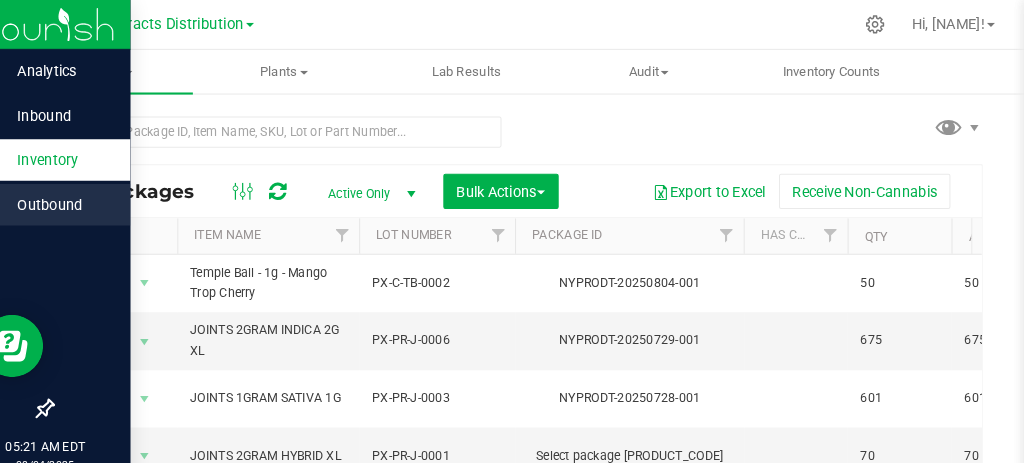 click on "Outbound" at bounding box center [95, 197] 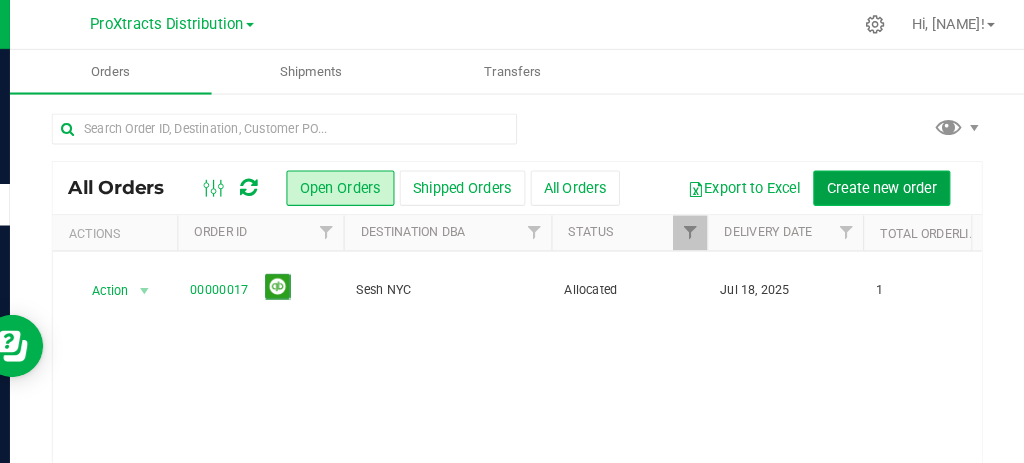 click on "Create new order" at bounding box center (887, 181) 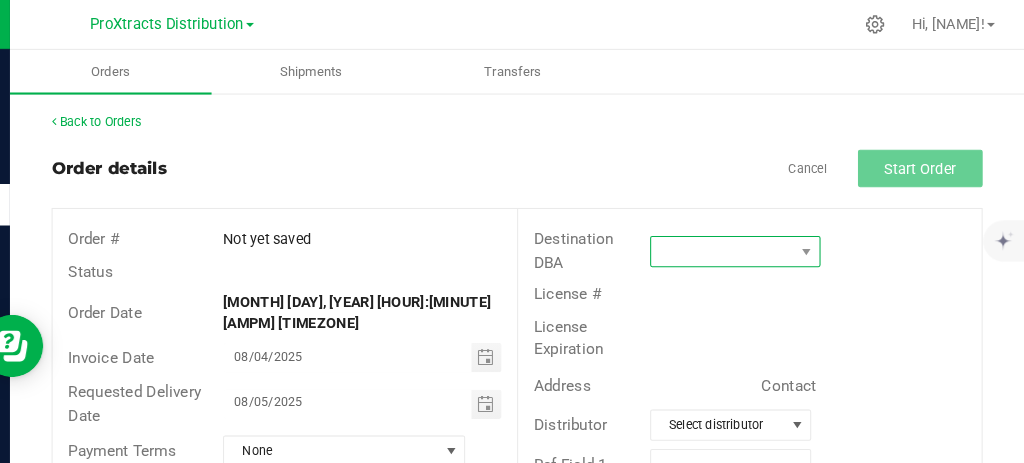 click at bounding box center [733, 242] 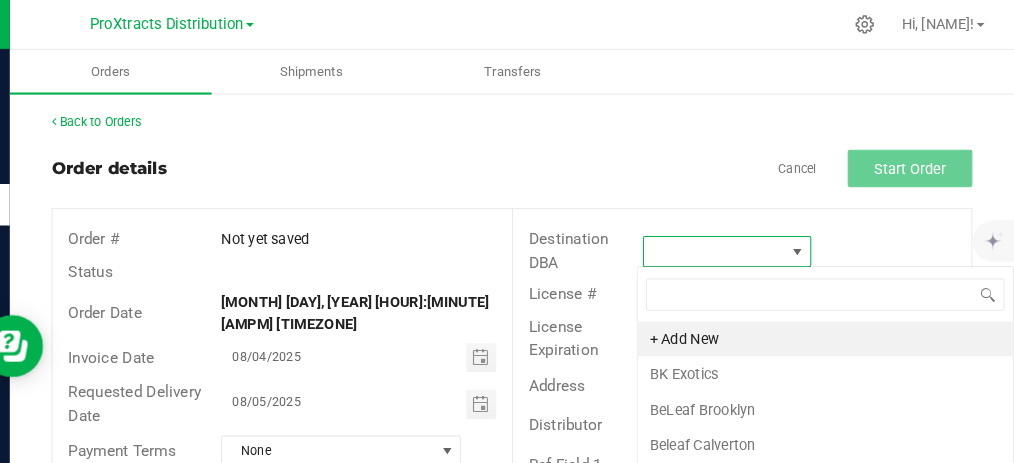 scroll, scrollTop: 99970, scrollLeft: 99840, axis: both 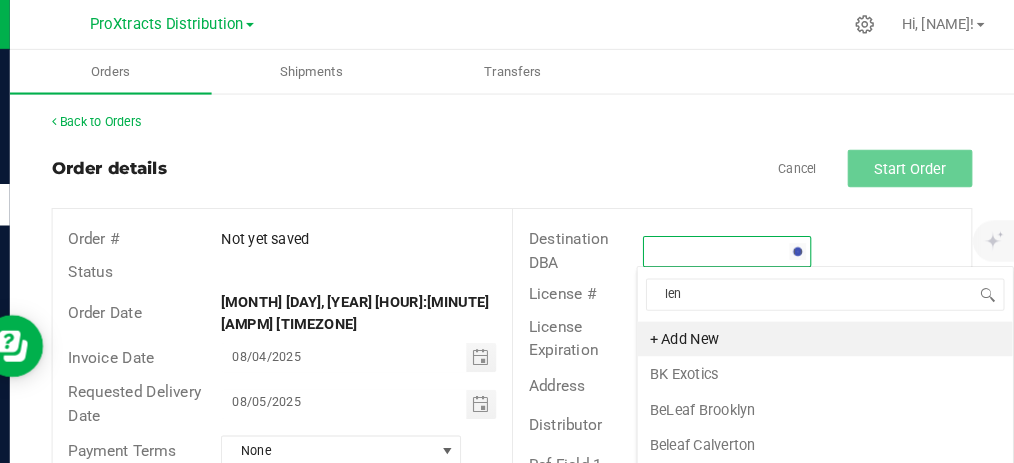 type on "leno" 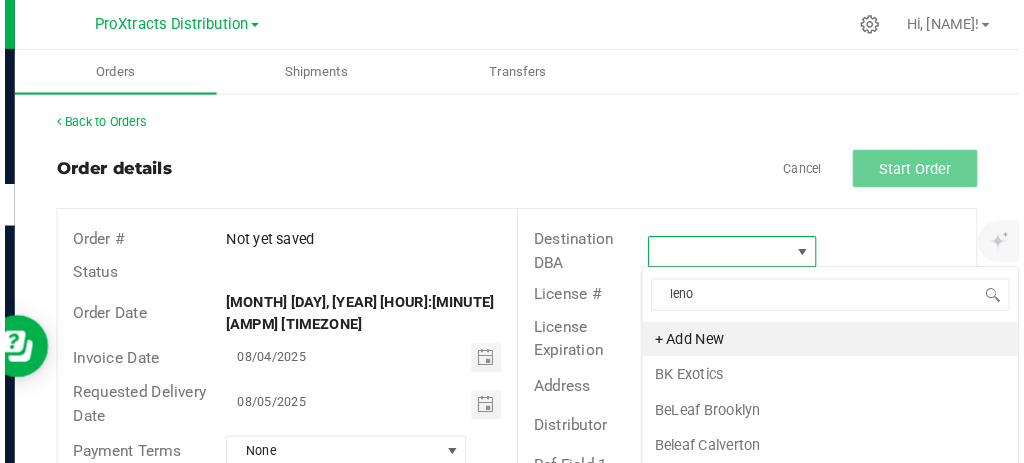 scroll, scrollTop: 28, scrollLeft: 162, axis: both 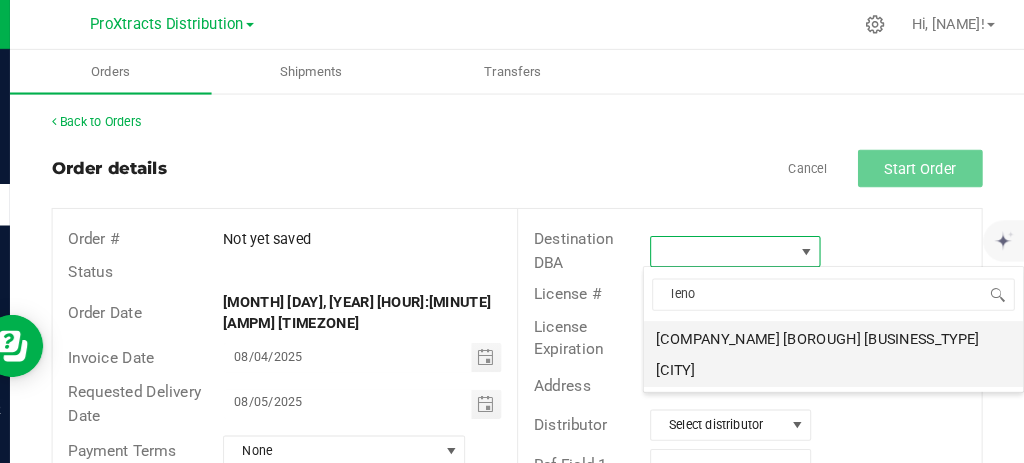 click on "Lenox Hill Cannabis Weed Dispensary NYC" at bounding box center (840, 341) 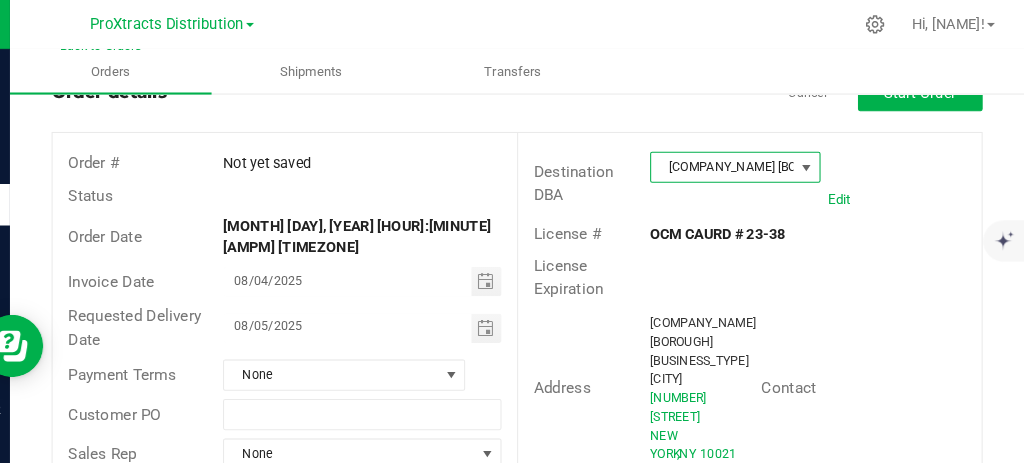 scroll, scrollTop: 76, scrollLeft: 0, axis: vertical 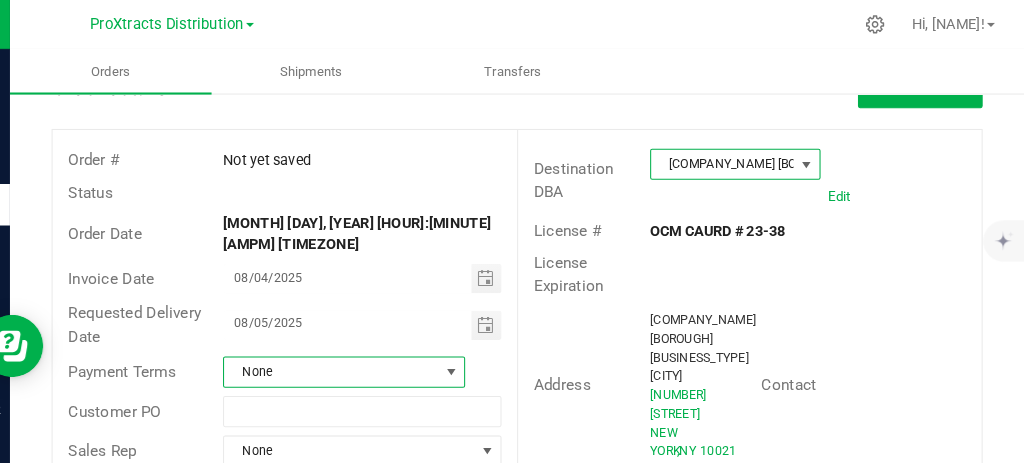 click at bounding box center [473, 358] 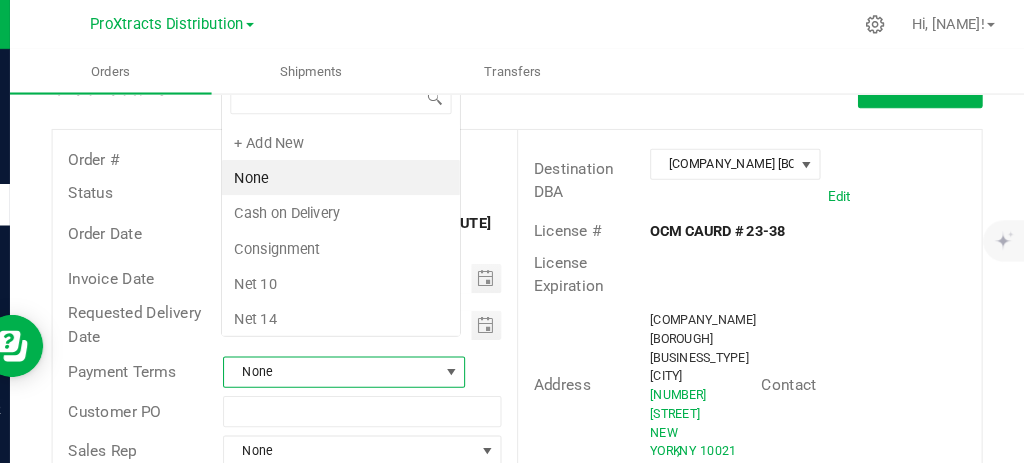scroll, scrollTop: 0, scrollLeft: 0, axis: both 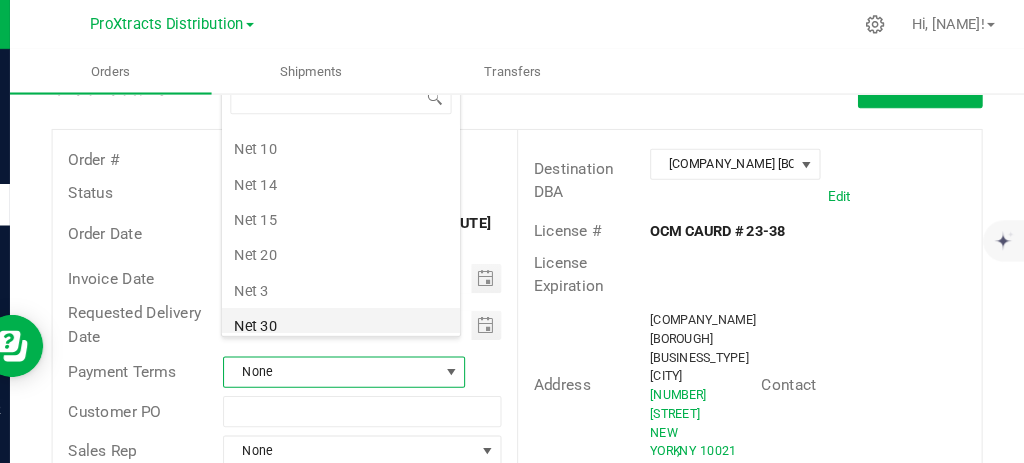 click on "Net 30" at bounding box center (366, 313) 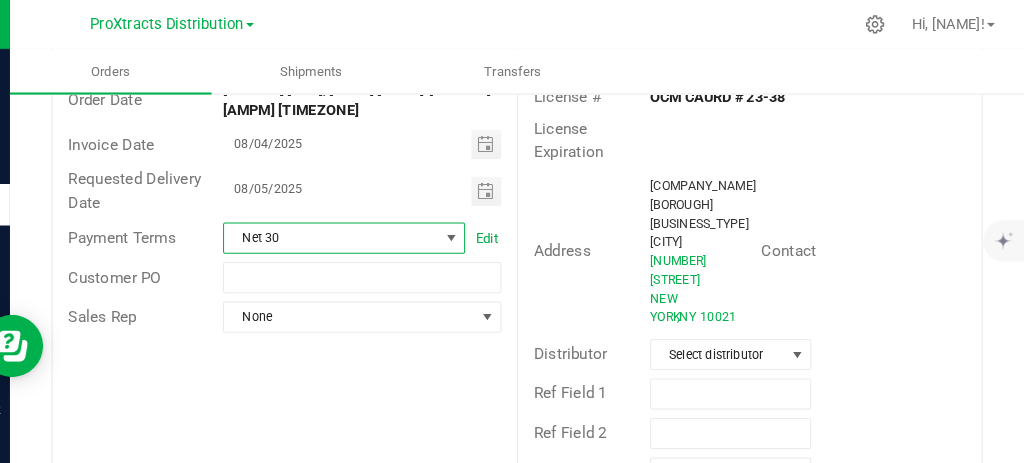 scroll, scrollTop: 211, scrollLeft: 0, axis: vertical 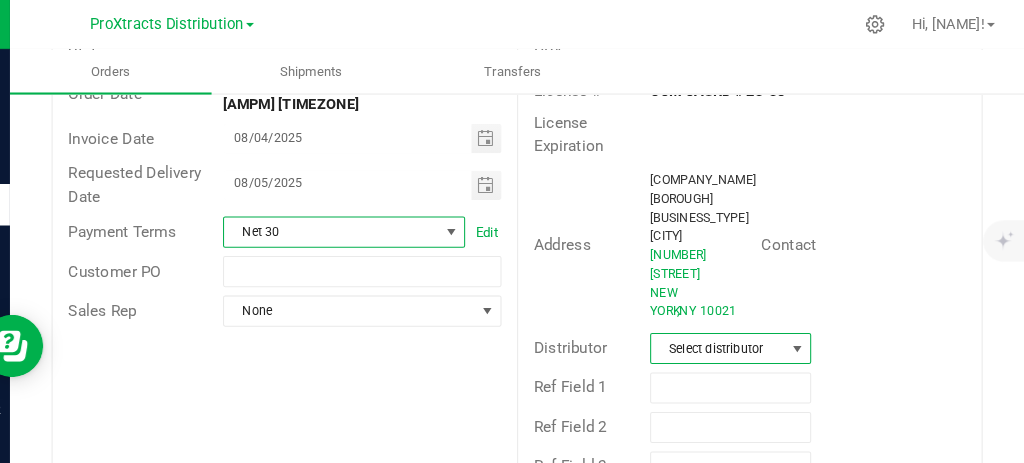 click at bounding box center (806, 335) 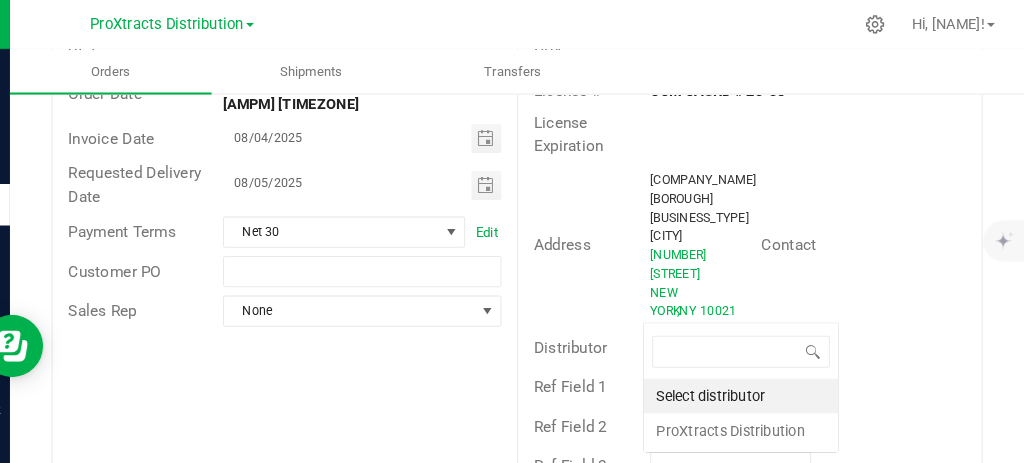 scroll, scrollTop: 99970, scrollLeft: 99845, axis: both 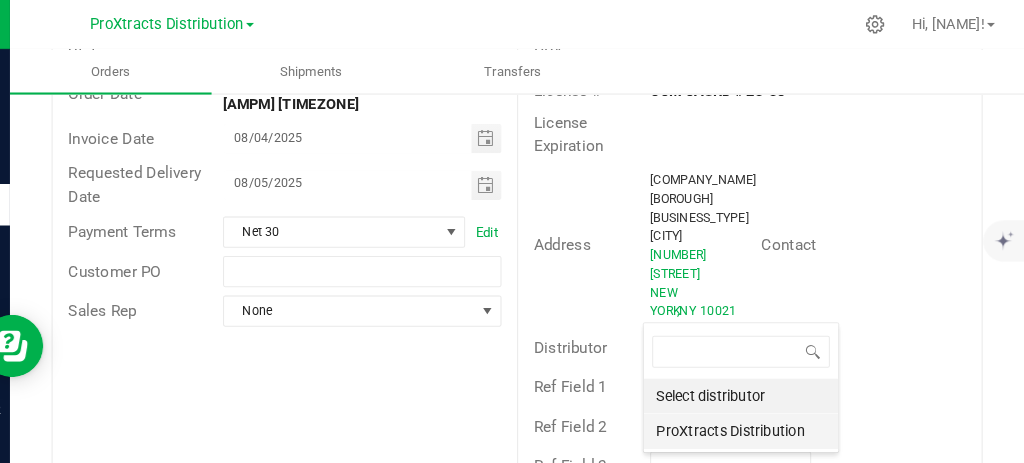 click on "ProXtracts Distribution" at bounding box center [751, 415] 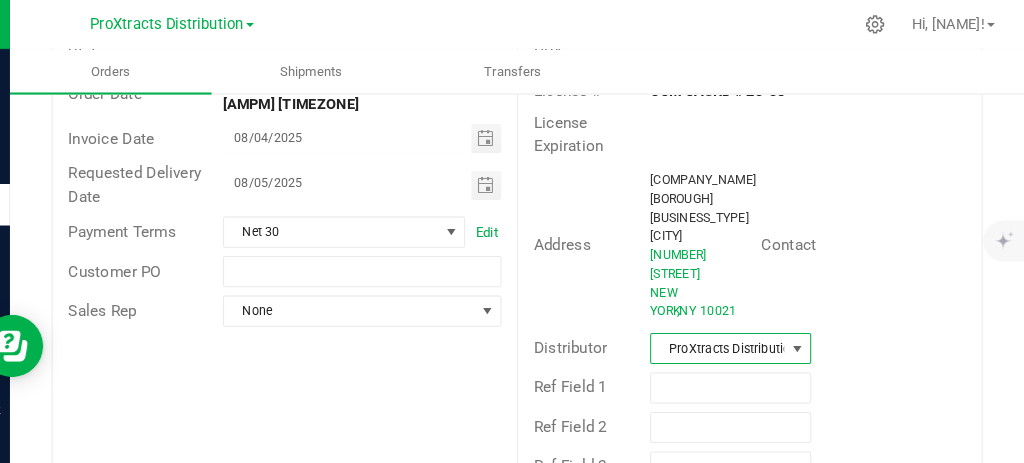 scroll, scrollTop: 0, scrollLeft: 0, axis: both 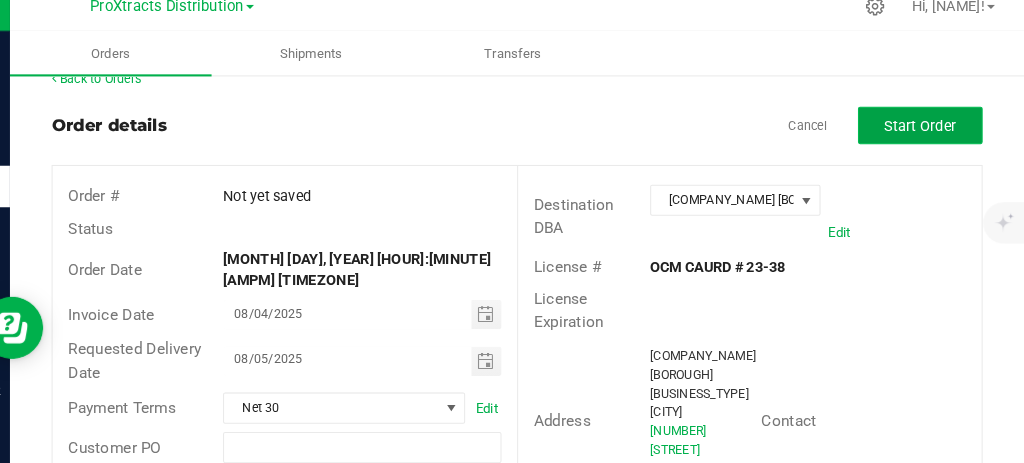 click on "Start Order" at bounding box center [924, 138] 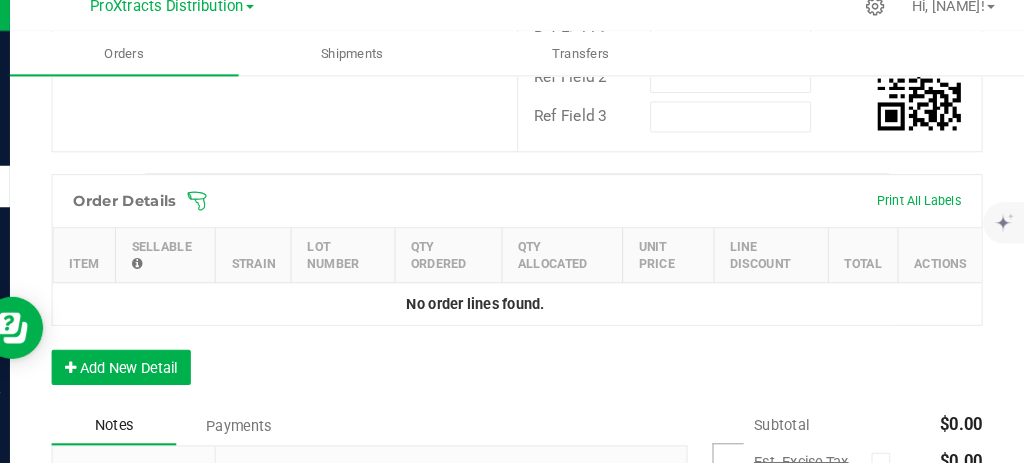 scroll, scrollTop: 565, scrollLeft: 0, axis: vertical 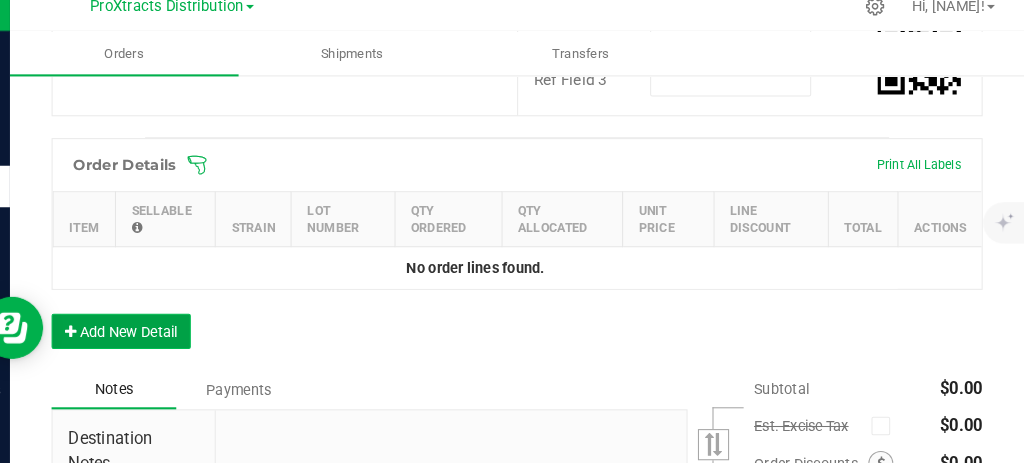 click on "Add New Detail" at bounding box center [155, 336] 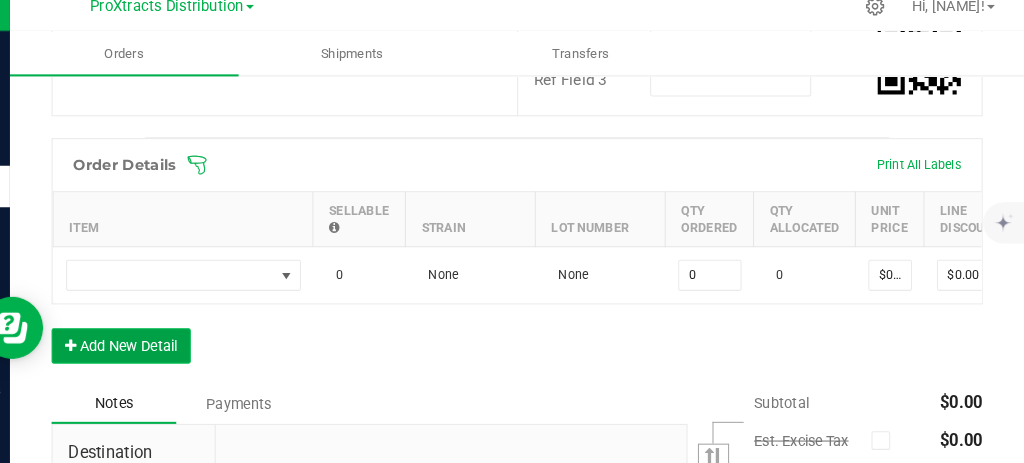 click on "Add New Detail" at bounding box center [155, 350] 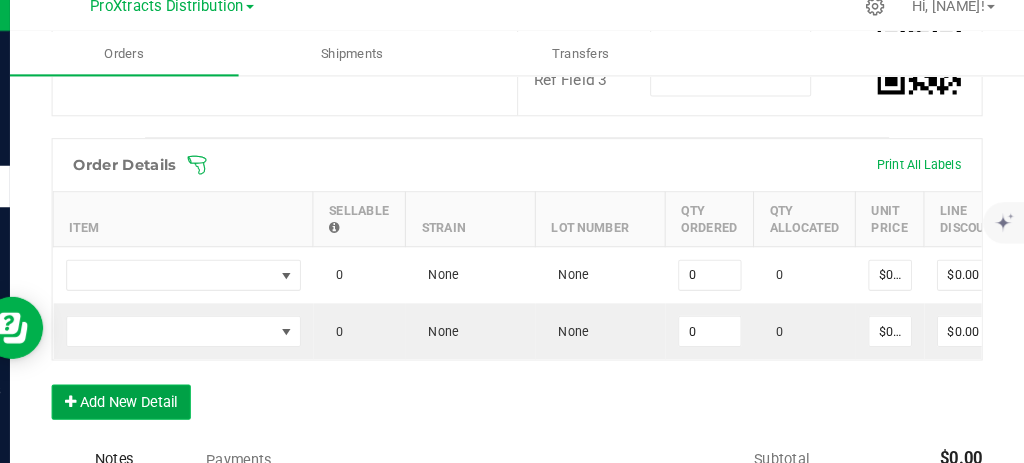 click on "Add New Detail" at bounding box center [155, 404] 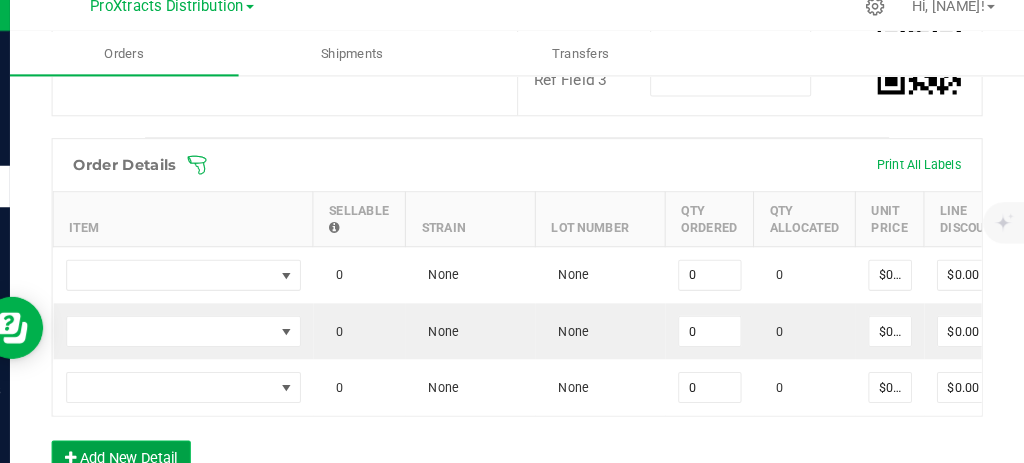 click on "Add New Detail" at bounding box center (155, 458) 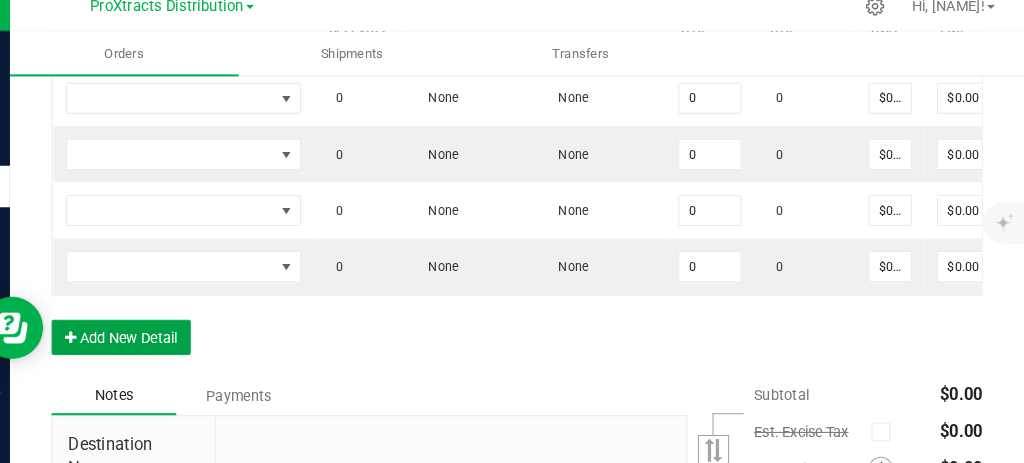 scroll, scrollTop: 738, scrollLeft: 0, axis: vertical 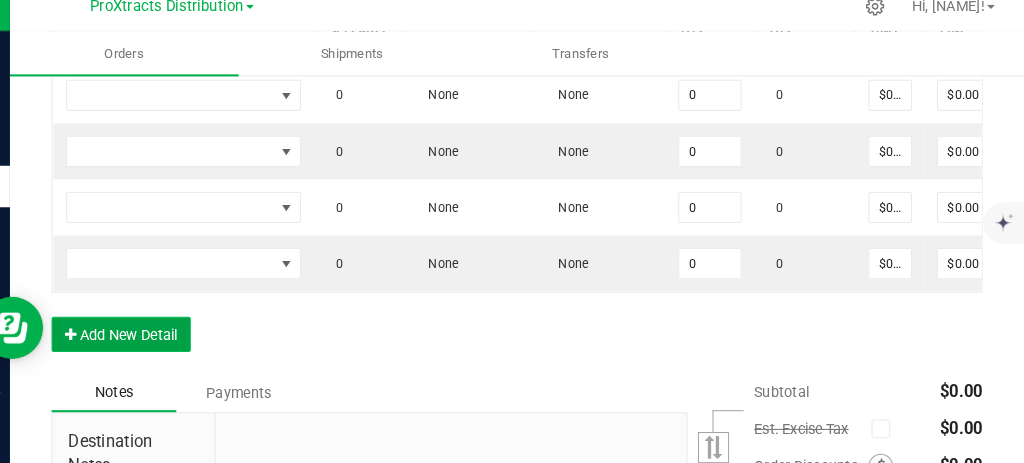 click on "Add New Detail" at bounding box center (155, 339) 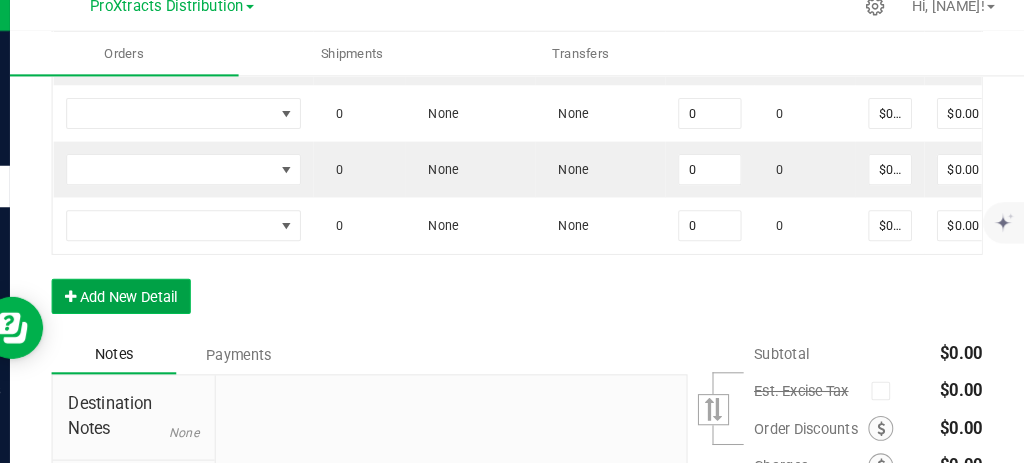scroll, scrollTop: 882, scrollLeft: 0, axis: vertical 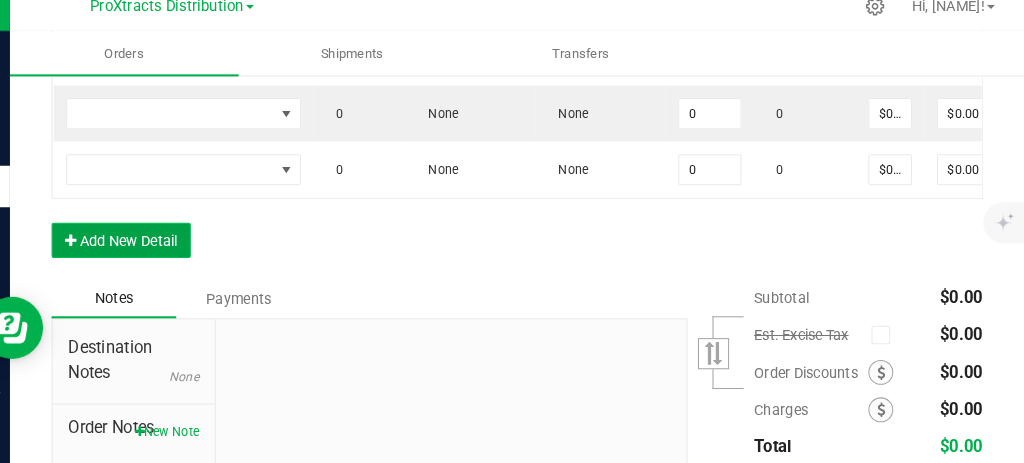click on "Add New Detail" at bounding box center (155, 249) 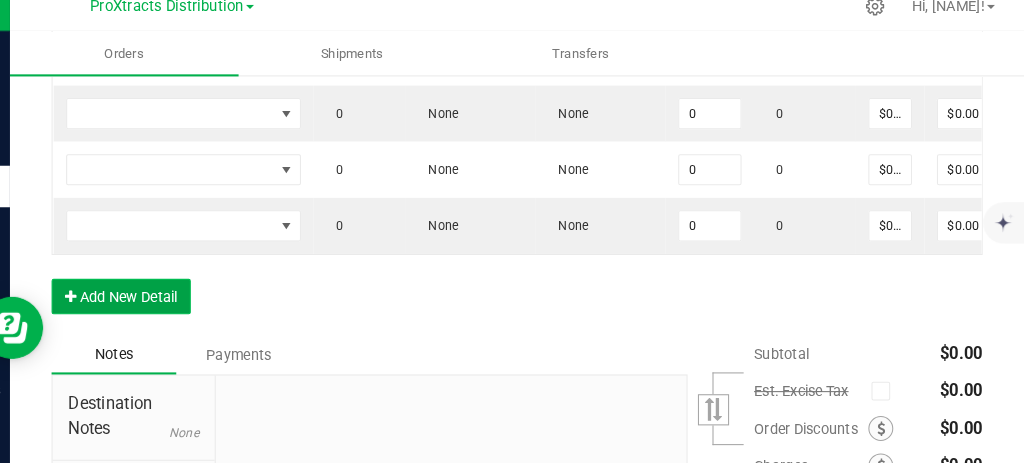 click on "Add New Detail" at bounding box center [155, 303] 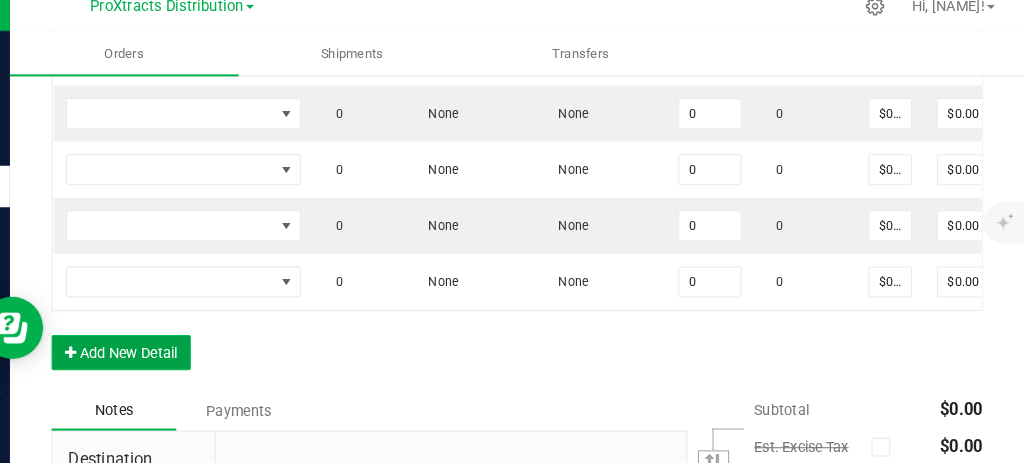 click on "Add New Detail" at bounding box center (155, 357) 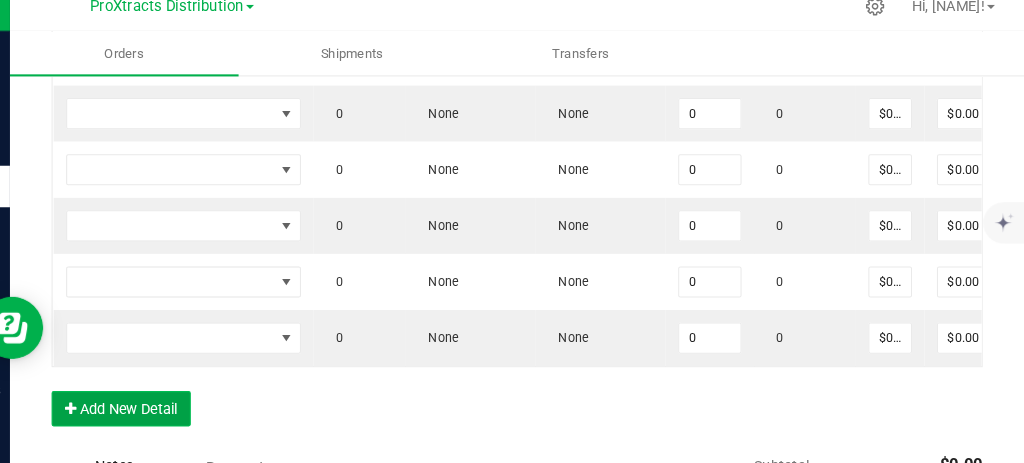 click on "Add New Detail" at bounding box center [155, 411] 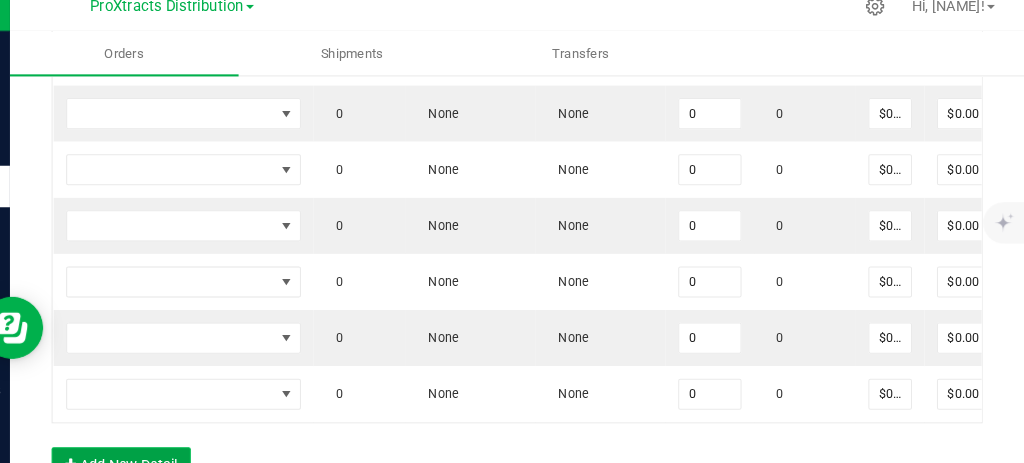click on "Add New Detail" at bounding box center (155, 465) 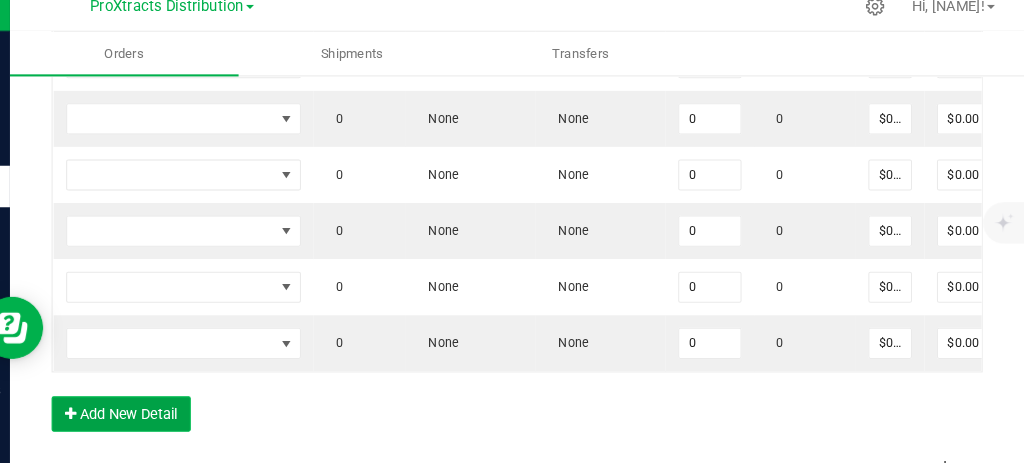 scroll, scrollTop: 988, scrollLeft: 0, axis: vertical 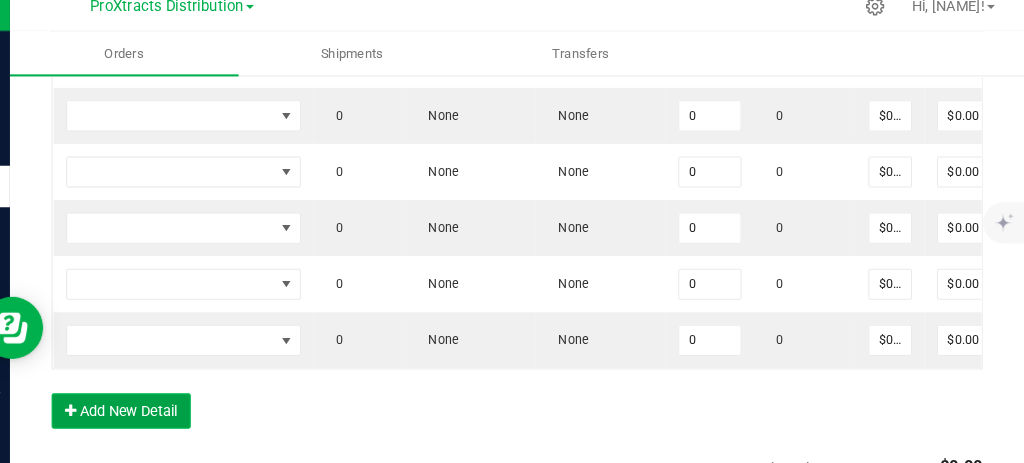 click on "Add New Detail" at bounding box center (155, 413) 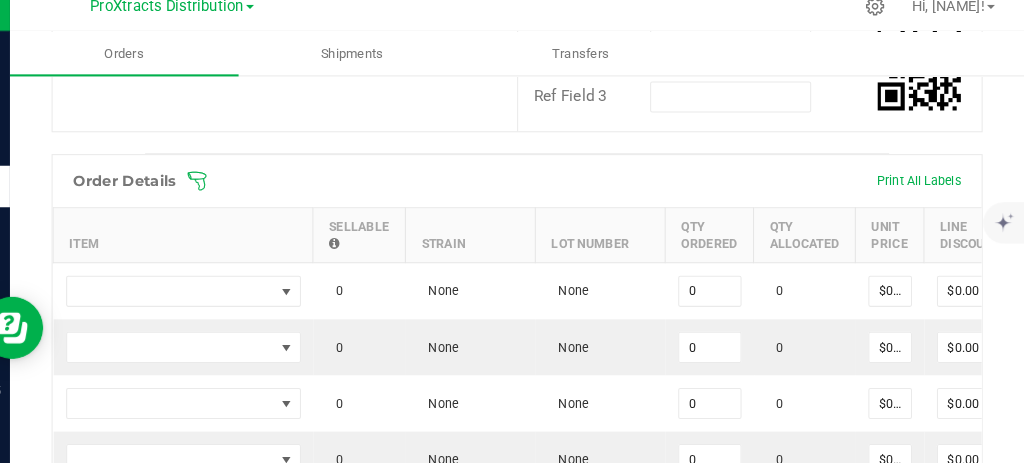 scroll, scrollTop: 554, scrollLeft: 0, axis: vertical 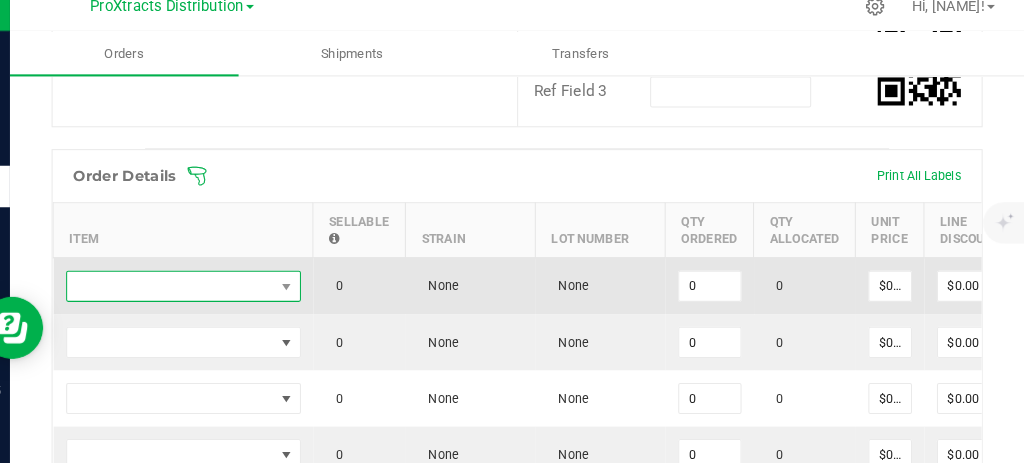 click at bounding box center [313, 293] 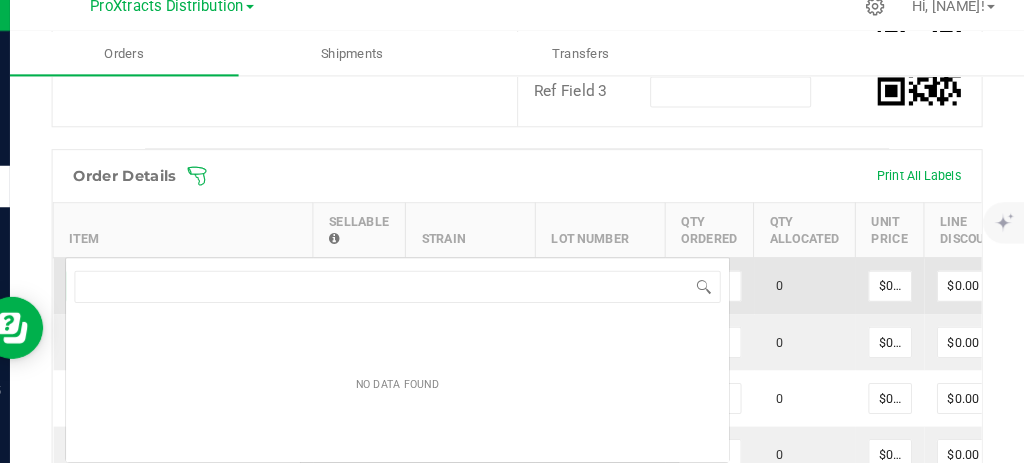 scroll, scrollTop: 99970, scrollLeft: 99773, axis: both 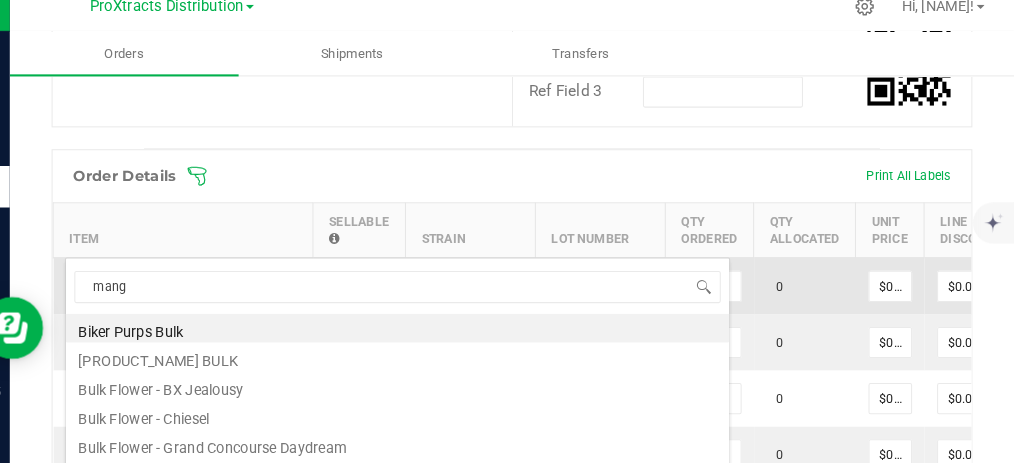 type on "mango" 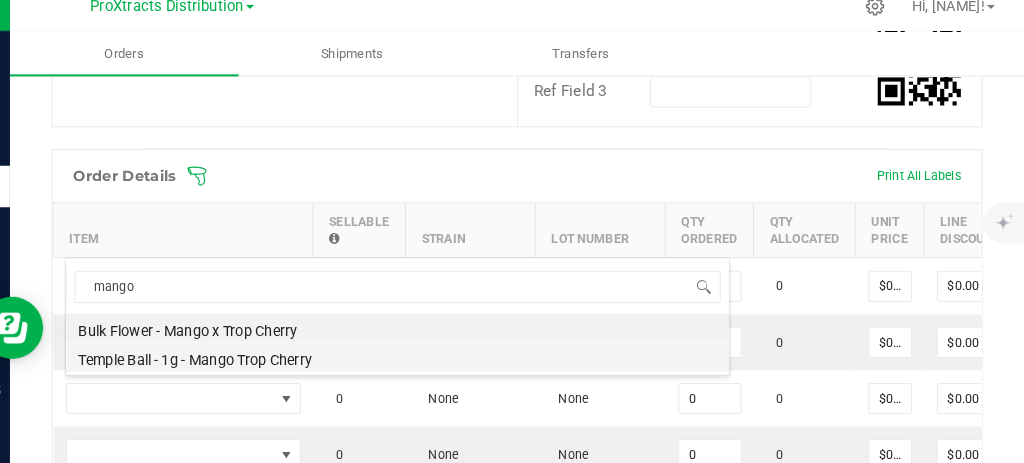 click on "[PRODUCT_NAME]" at bounding box center [421, 361] 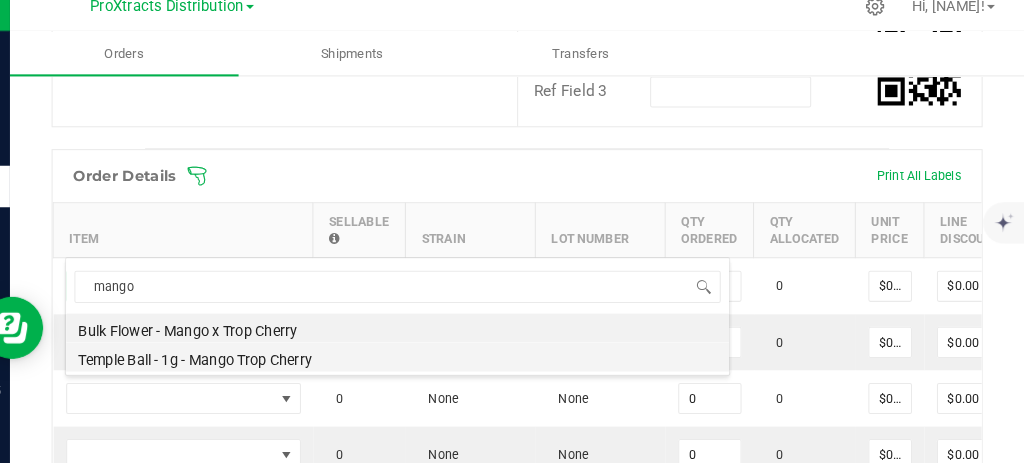 type on "0 ea" 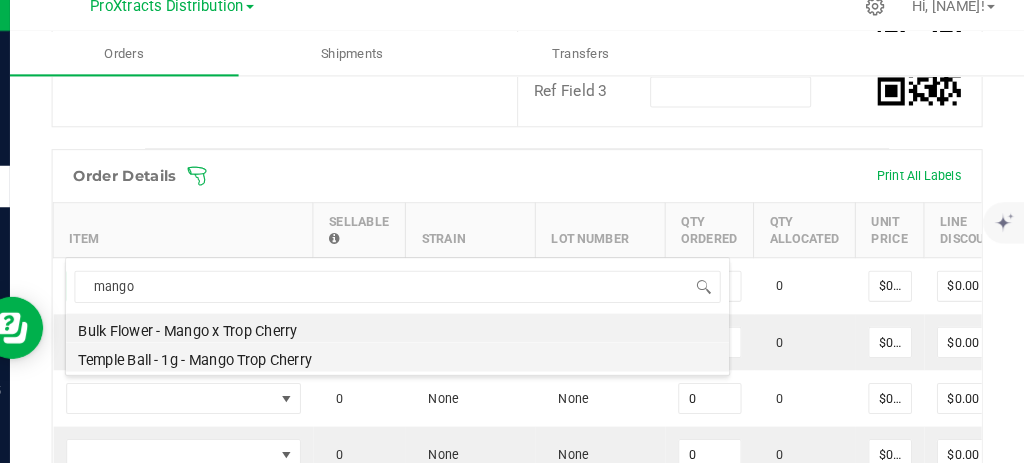 type on "$27.50000" 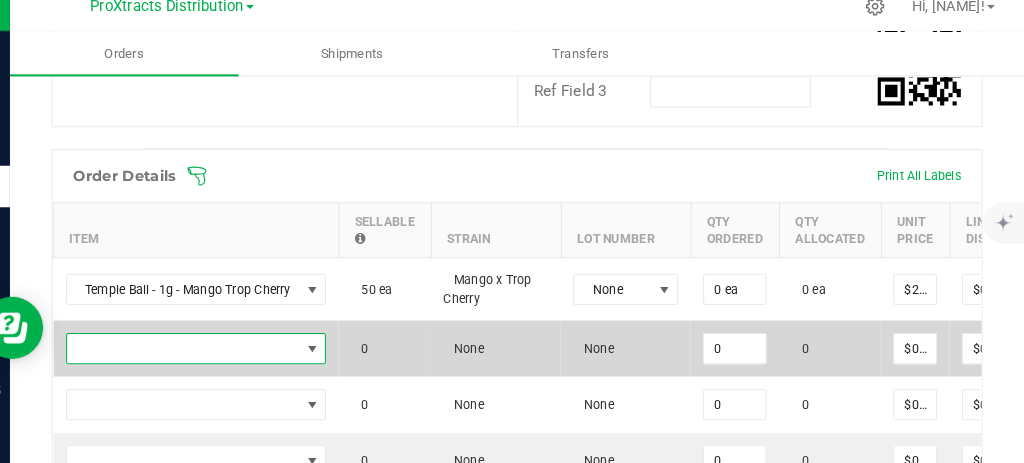 click at bounding box center (215, 353) 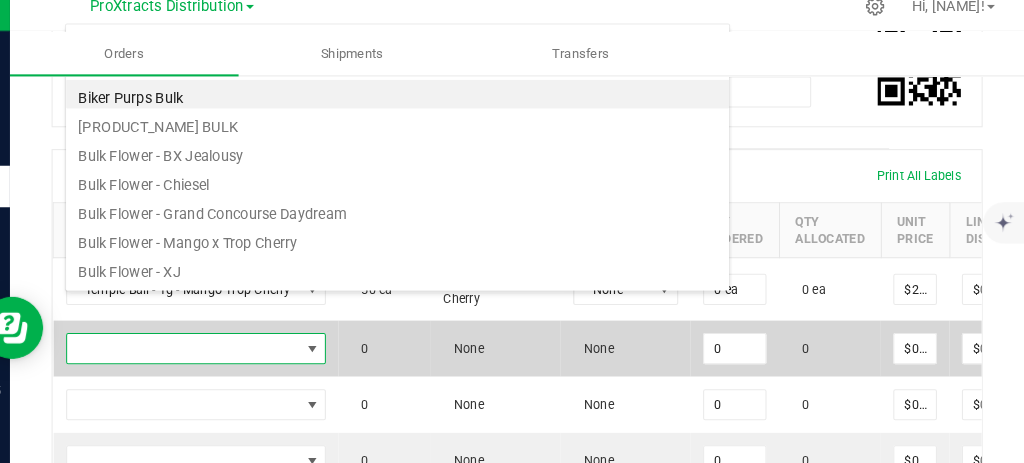 scroll, scrollTop: 99970, scrollLeft: 99752, axis: both 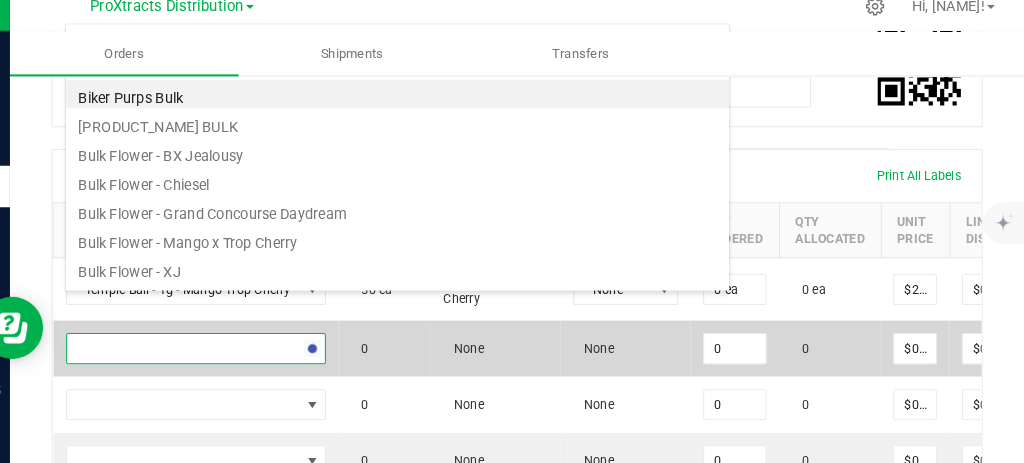 type on "satica" 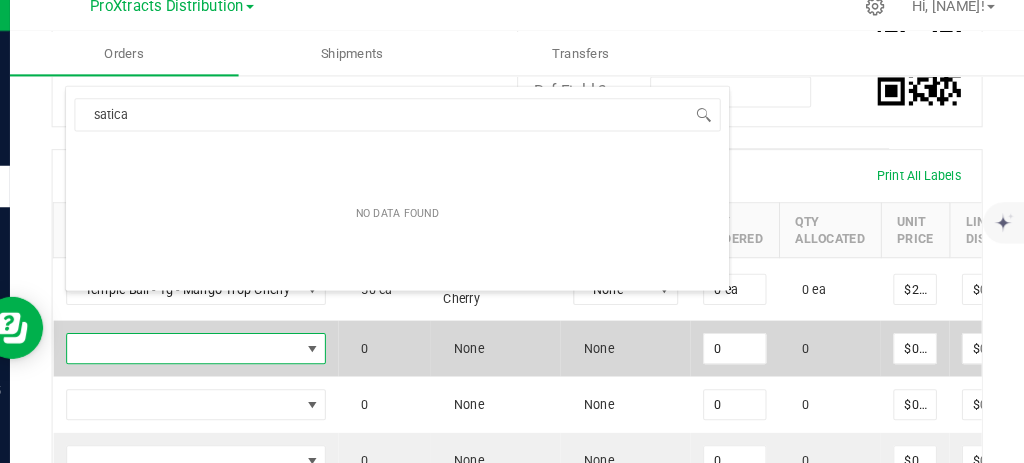 click at bounding box center (215, 353) 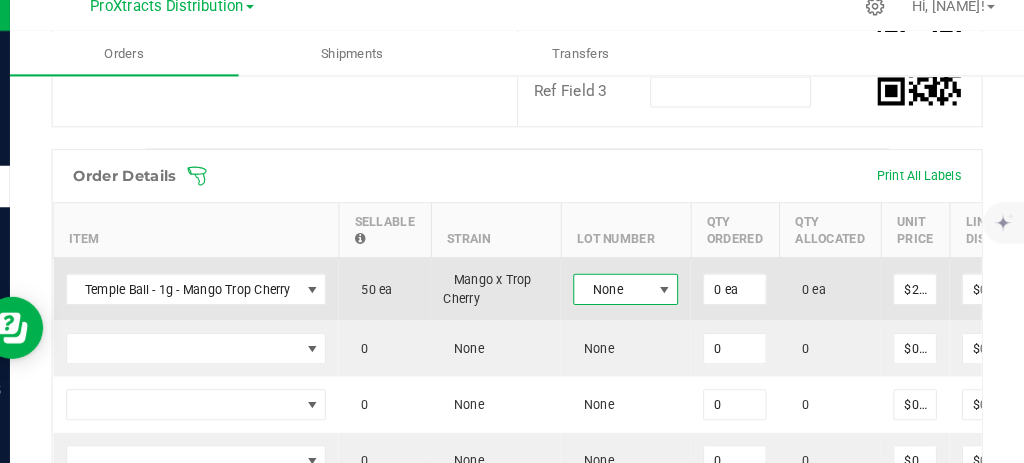 click on "None" at bounding box center [628, 296] 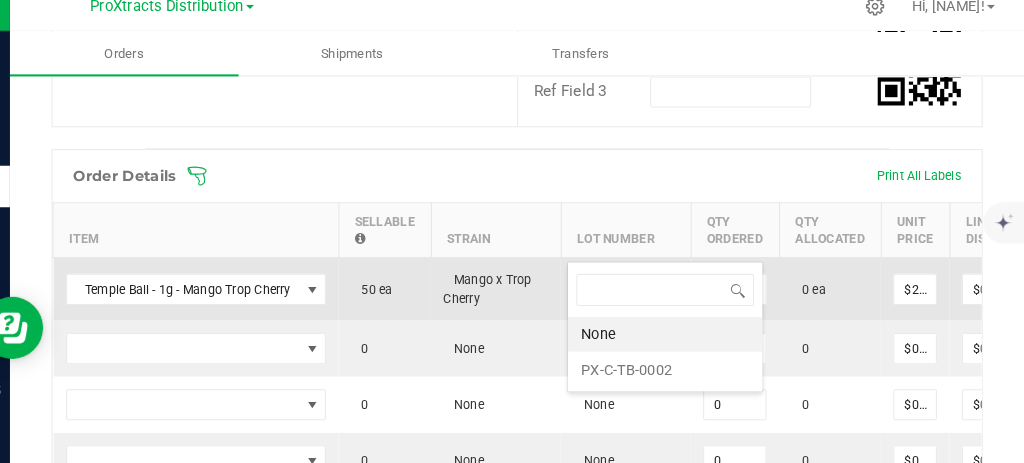 scroll, scrollTop: 99970, scrollLeft: 99899, axis: both 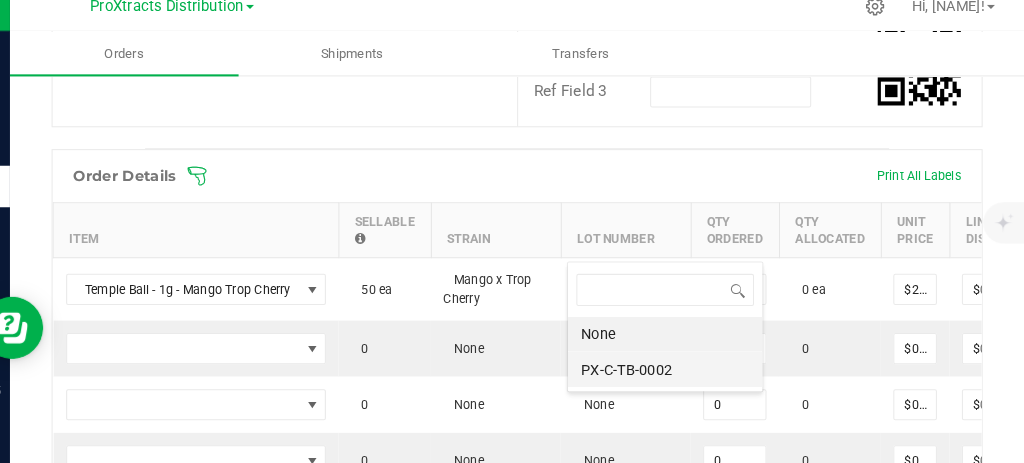 click on "PX-C-TB-0002" at bounding box center [678, 373] 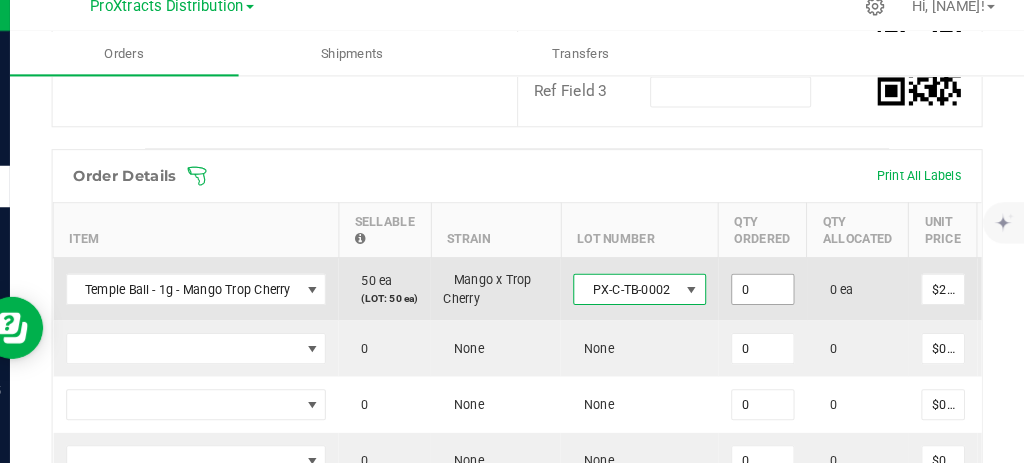 click on "0" at bounding box center [772, 296] 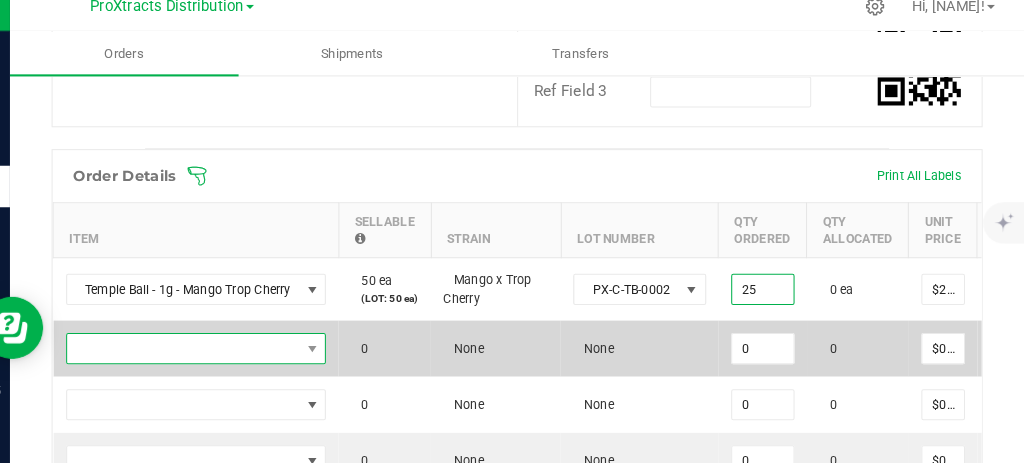 type on "25 ea" 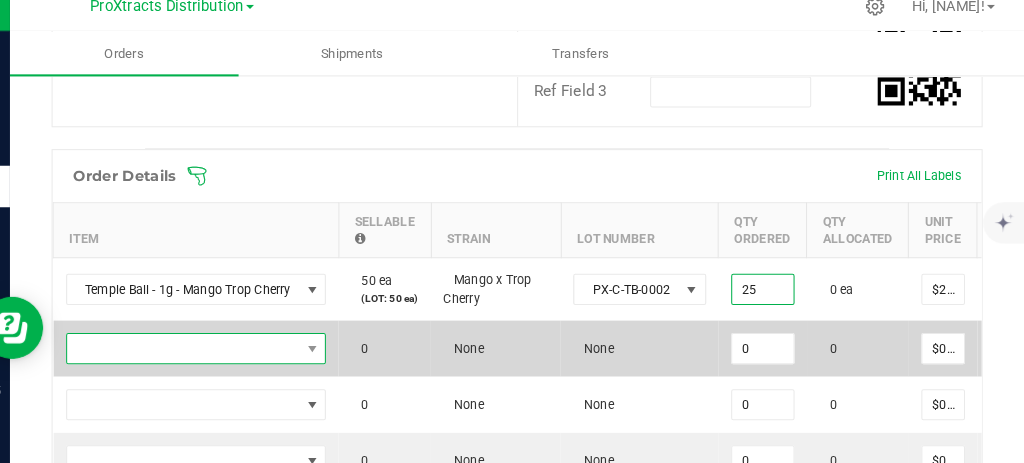 type on "$[PRICE]" 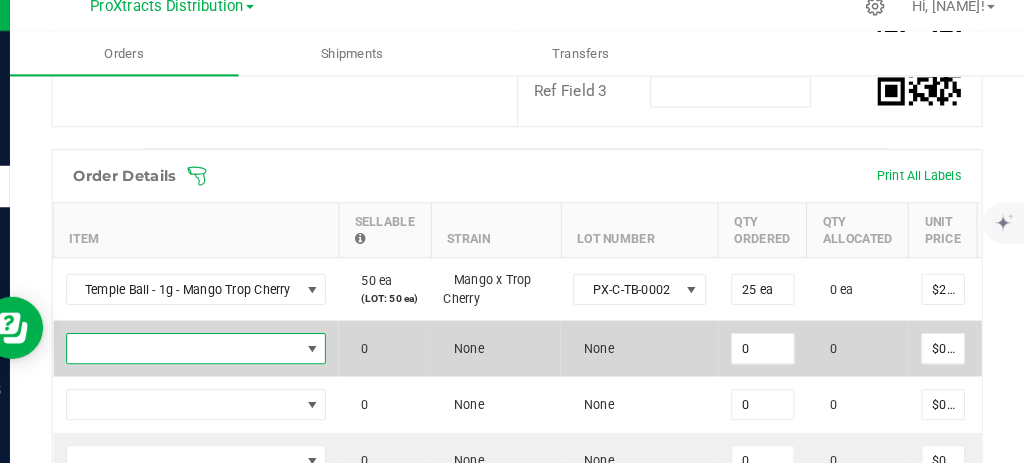 click at bounding box center (215, 353) 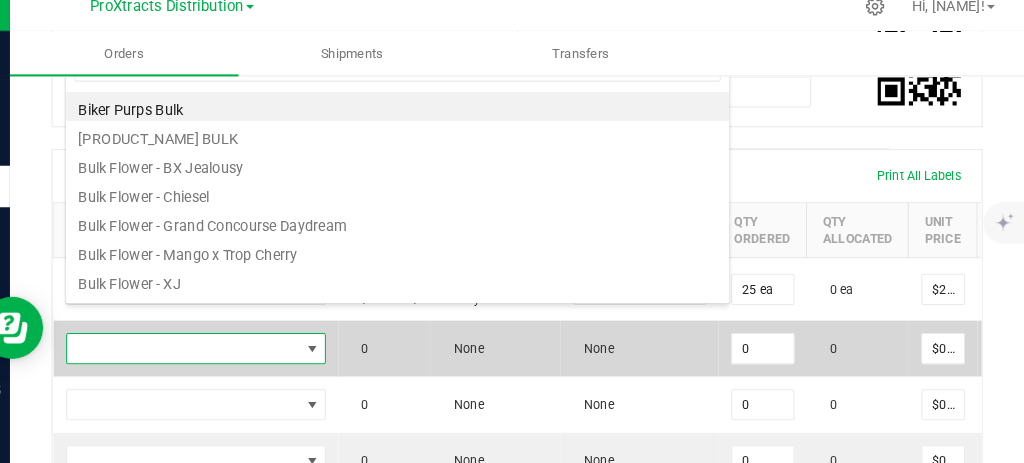 scroll, scrollTop: 99970, scrollLeft: 99752, axis: both 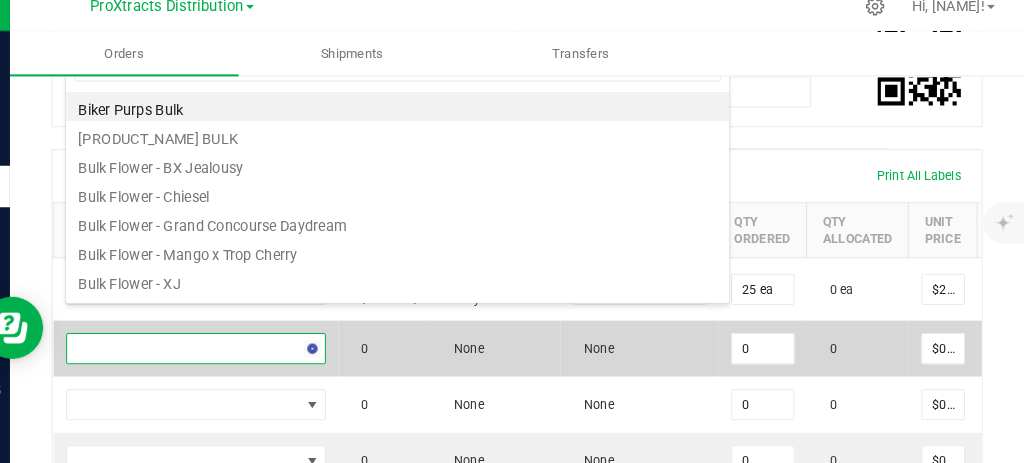 type on "sa" 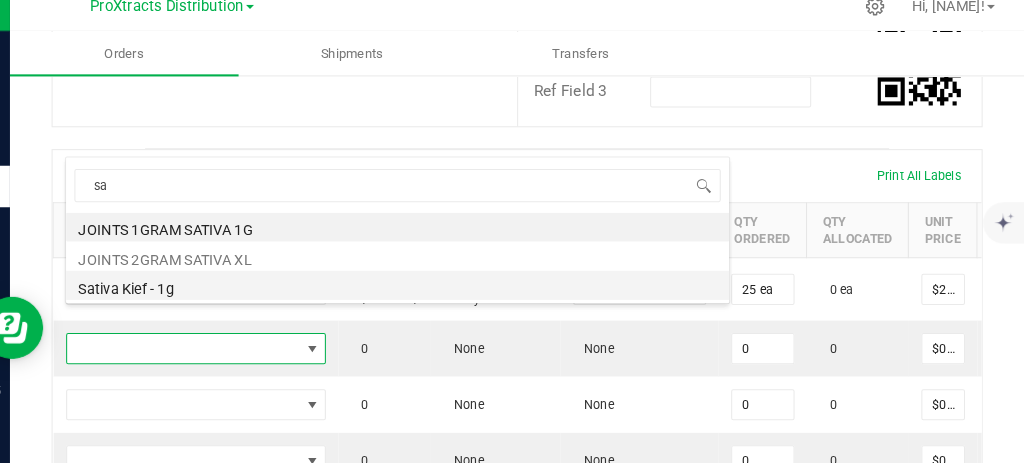 click on "[PRODUCT_NAME]" at bounding box center [421, 292] 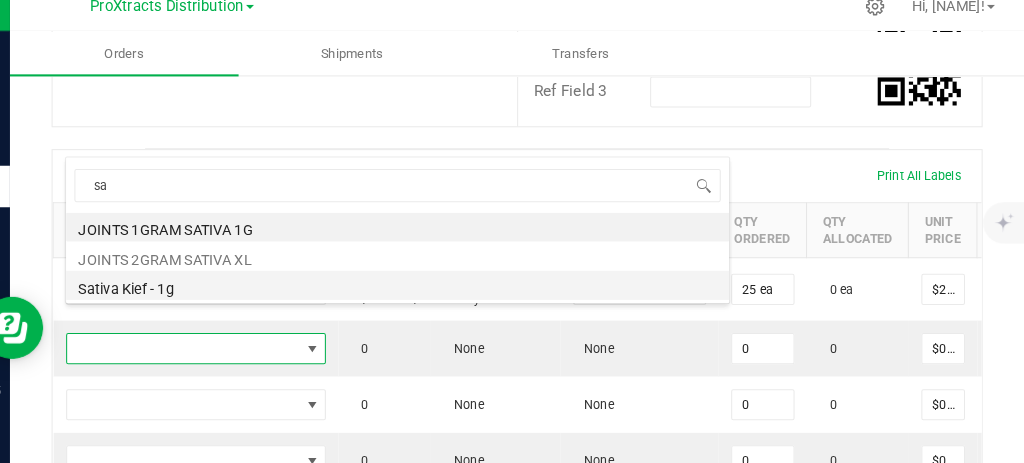 type on "0 ea" 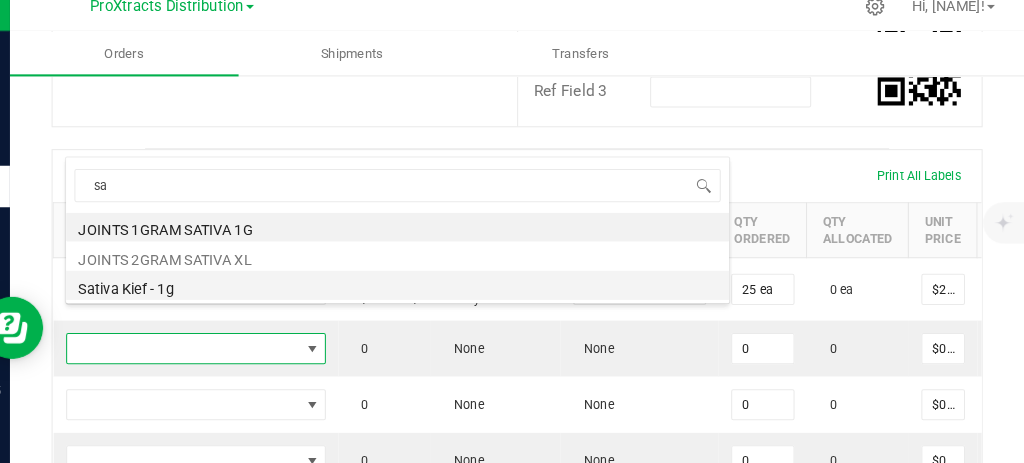 type on "$12.50000" 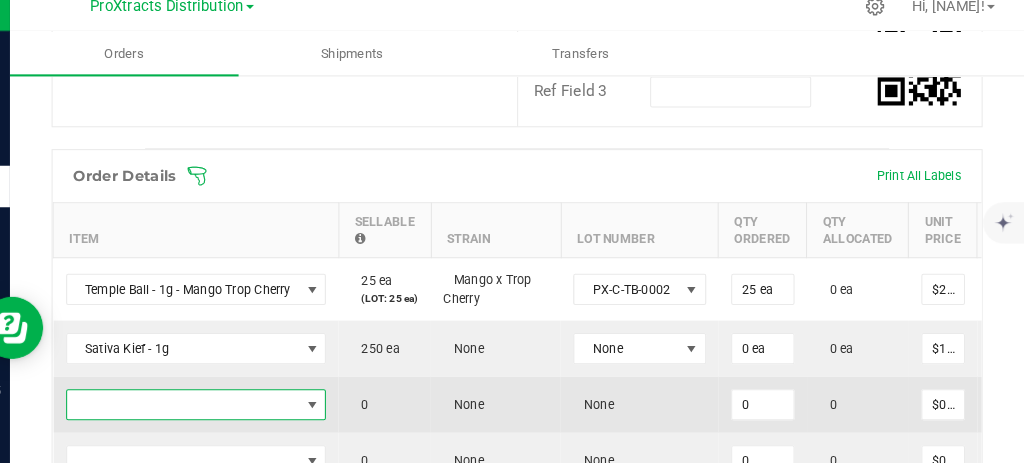 click at bounding box center (215, 407) 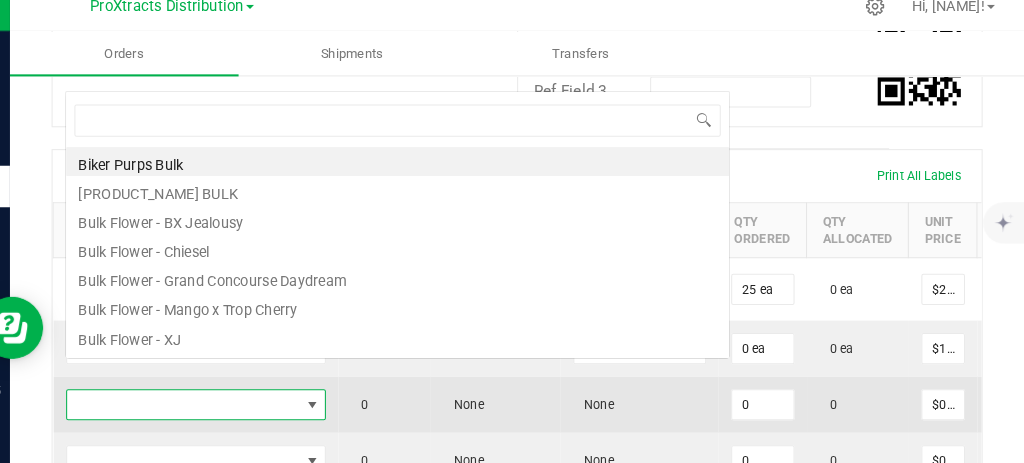 scroll, scrollTop: 0, scrollLeft: 0, axis: both 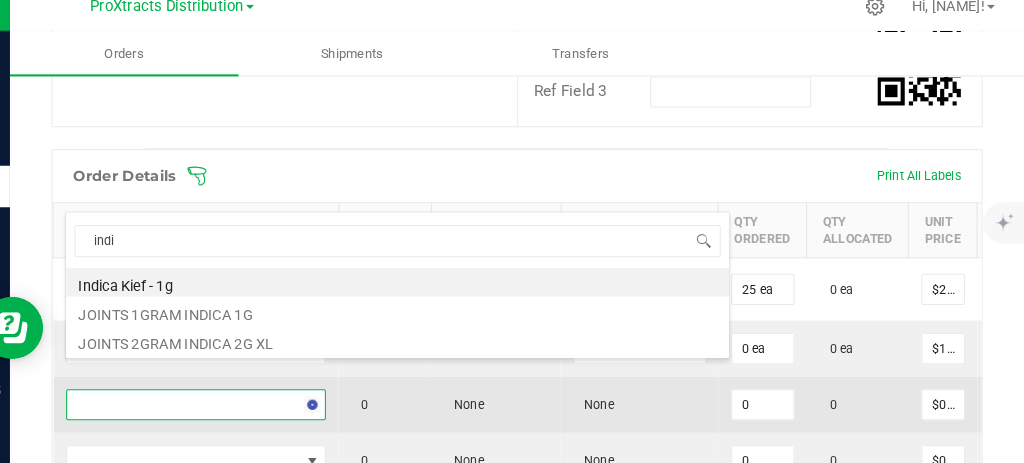 type on "indic" 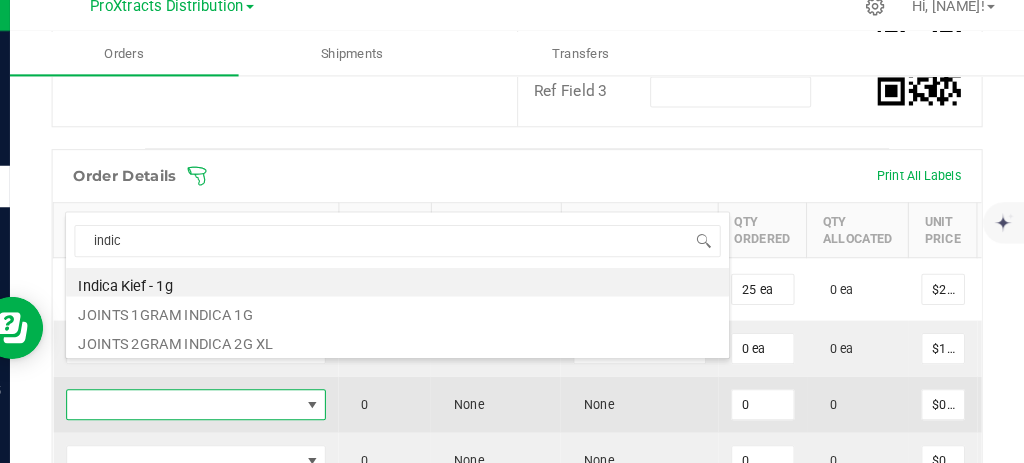 type on "0 ea" 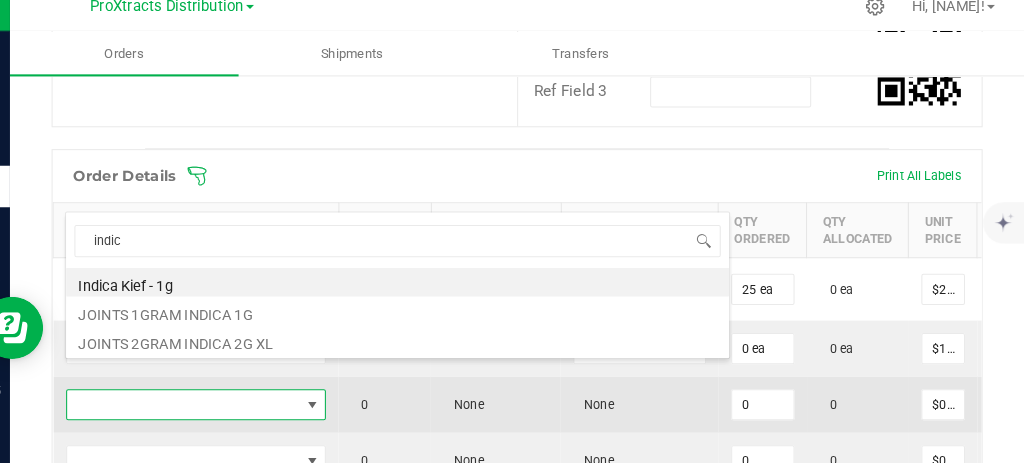type on "$[PRICE]" 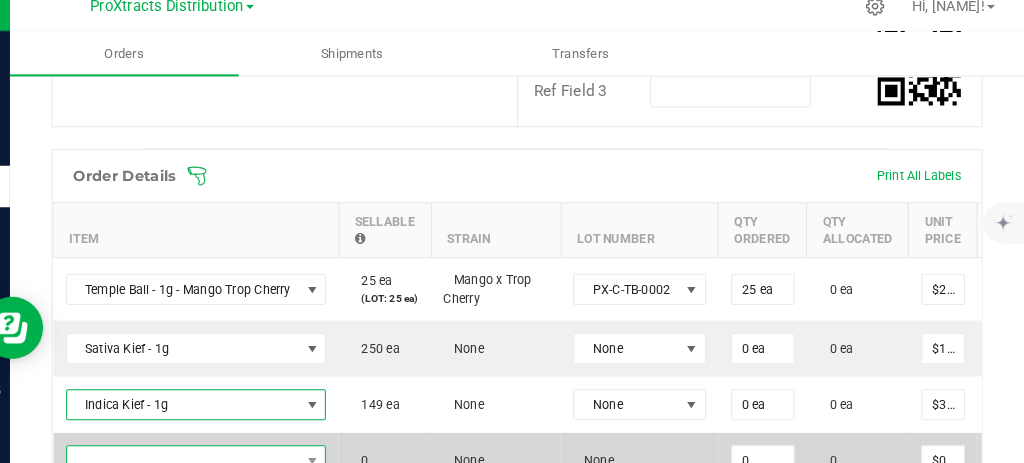 click at bounding box center [215, 461] 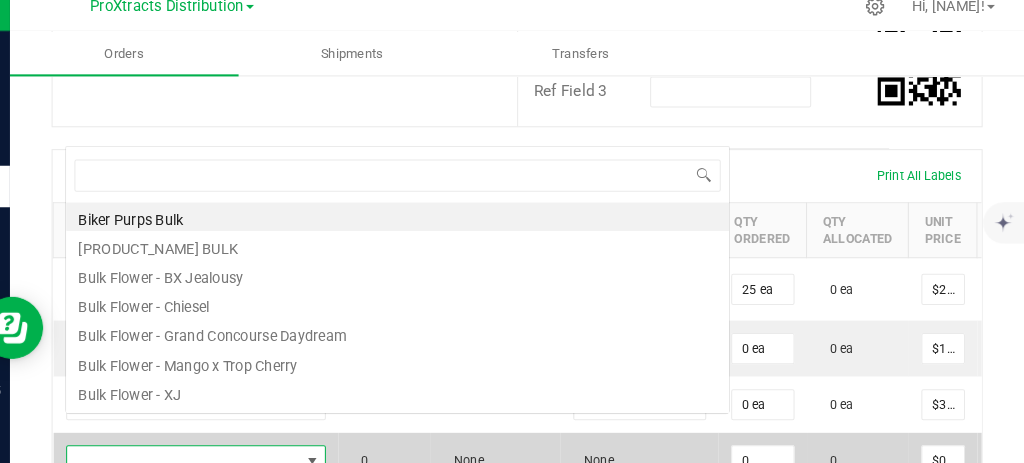 scroll, scrollTop: 0, scrollLeft: 0, axis: both 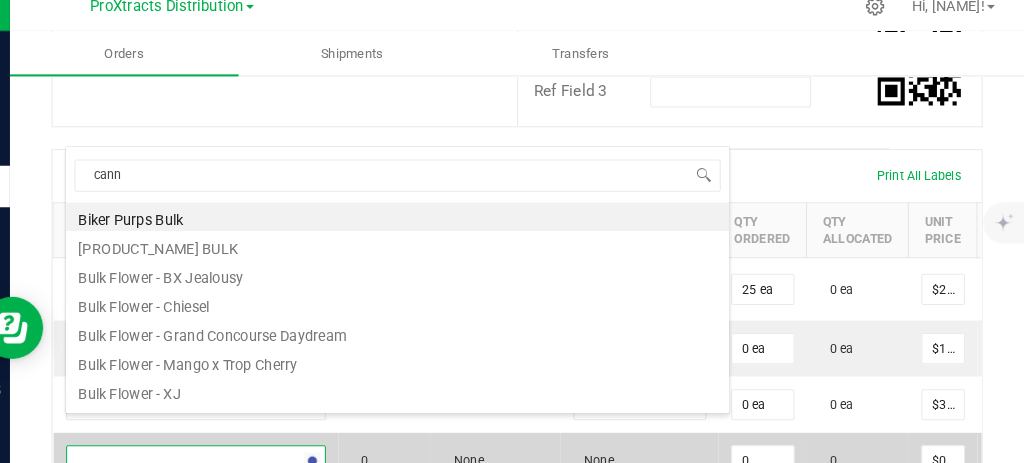 type on "canna" 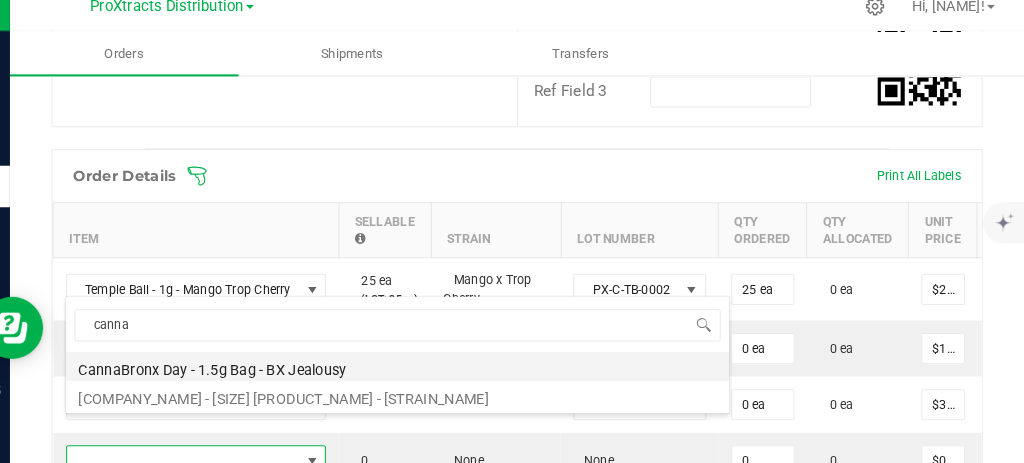 click on "[PRODUCT_NAME]" at bounding box center (421, 370) 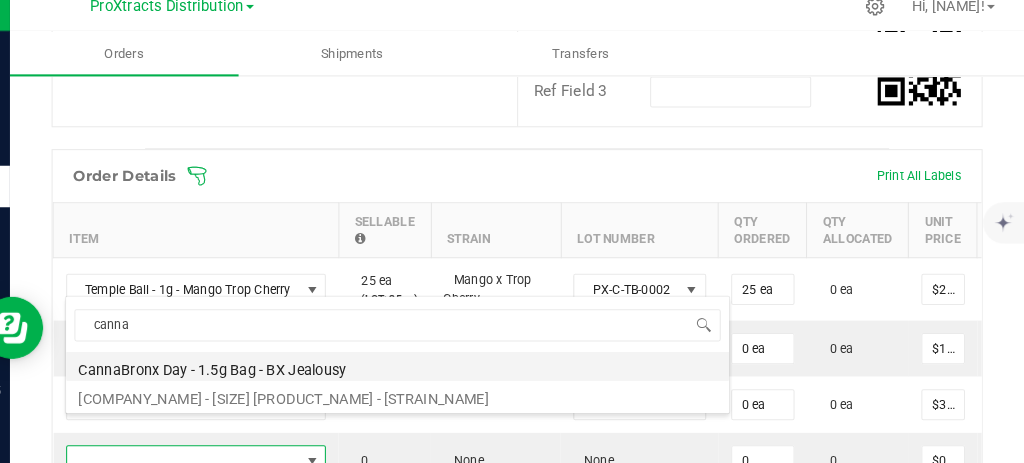 type on "0 ea" 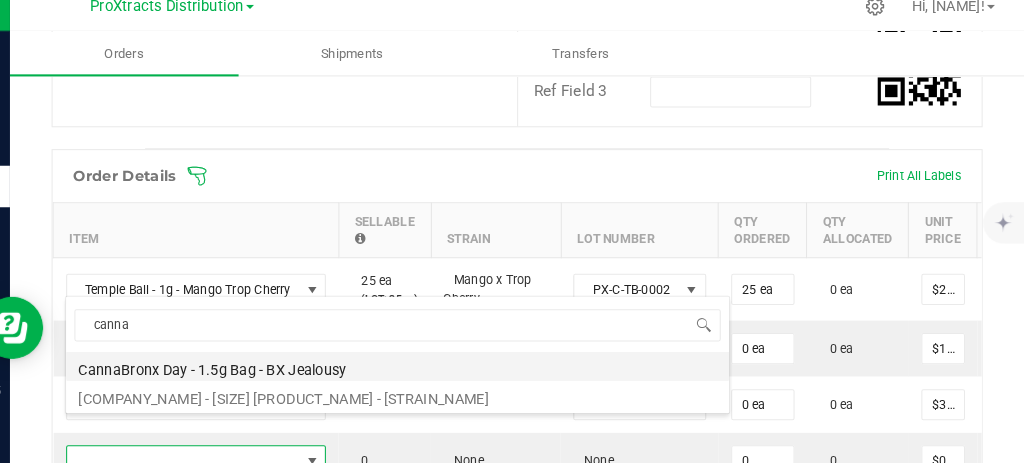 type on "$9.00000" 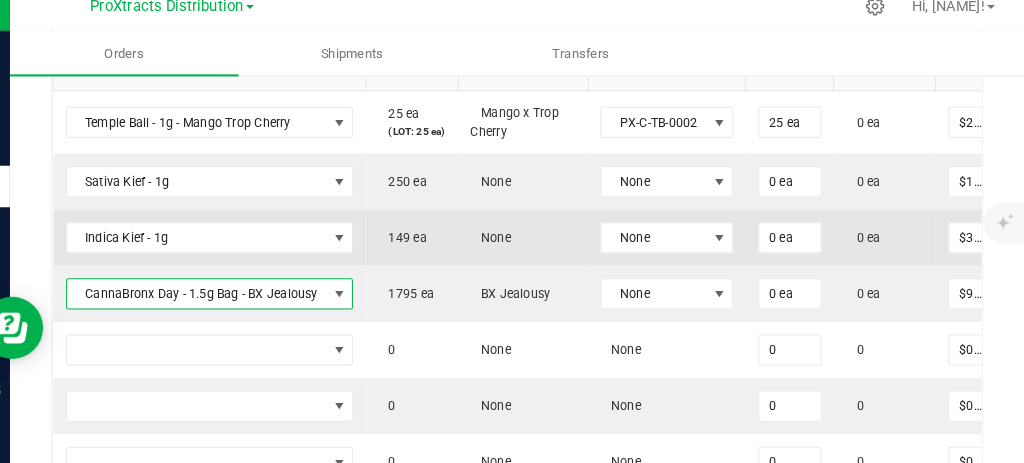 scroll, scrollTop: 715, scrollLeft: 0, axis: vertical 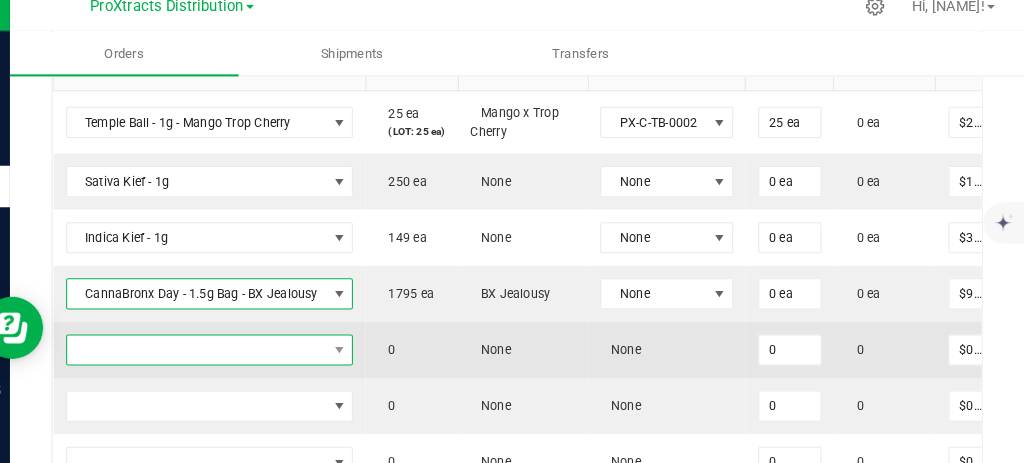 click at bounding box center (228, 354) 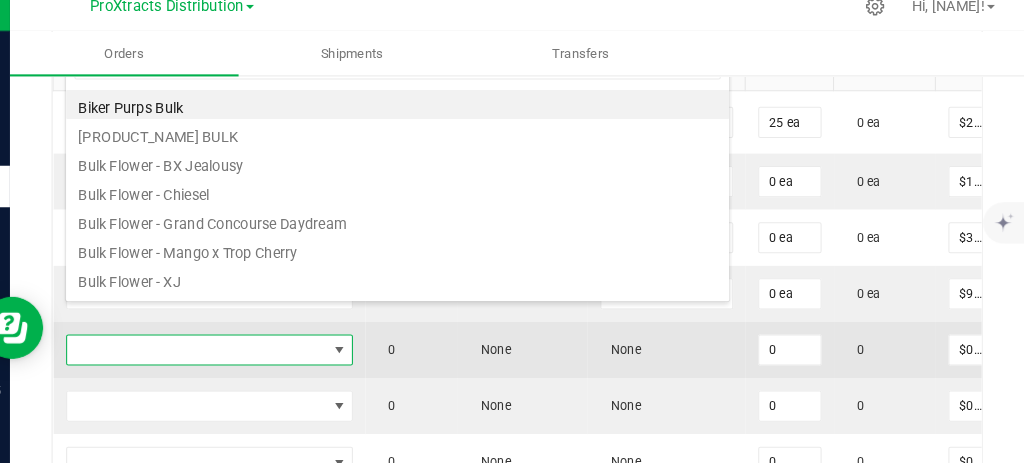 scroll, scrollTop: 0, scrollLeft: 0, axis: both 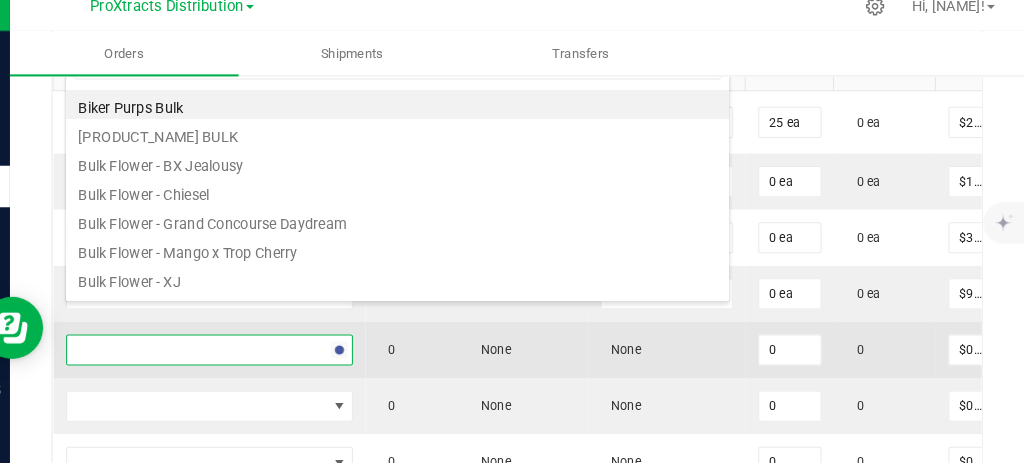 type on "canna" 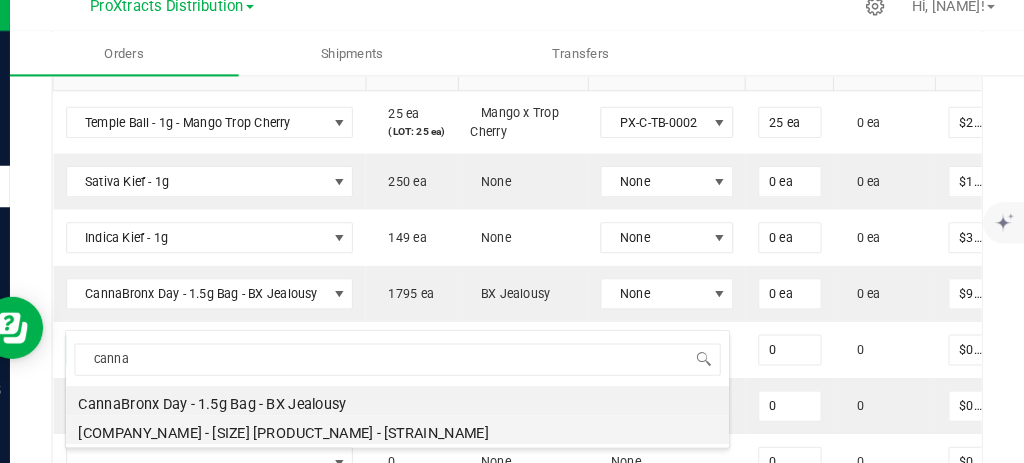 click on "[PRODUCT_NAME]" at bounding box center (421, 431) 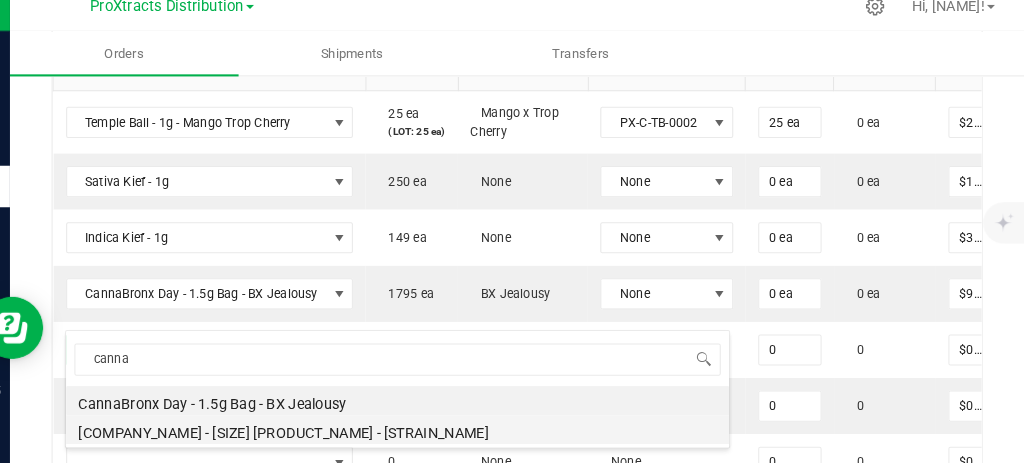 type on "0 ea" 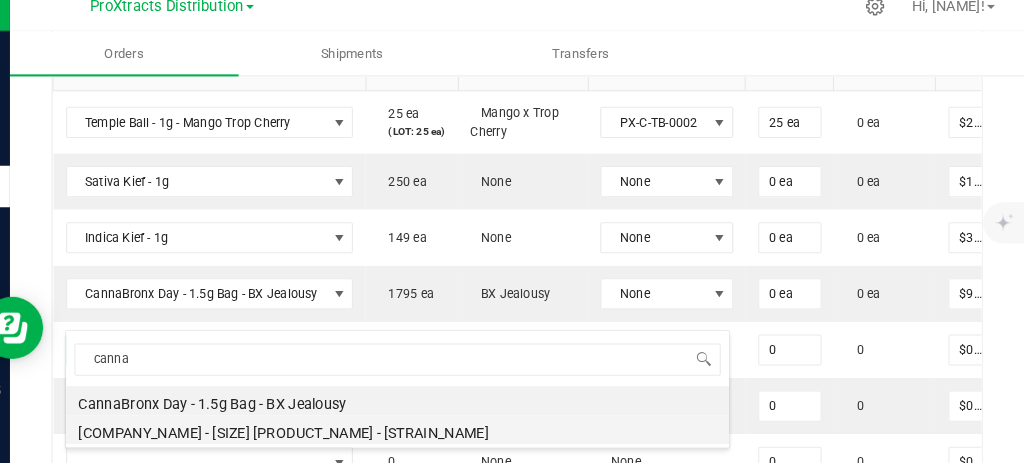 type on "$9.00000" 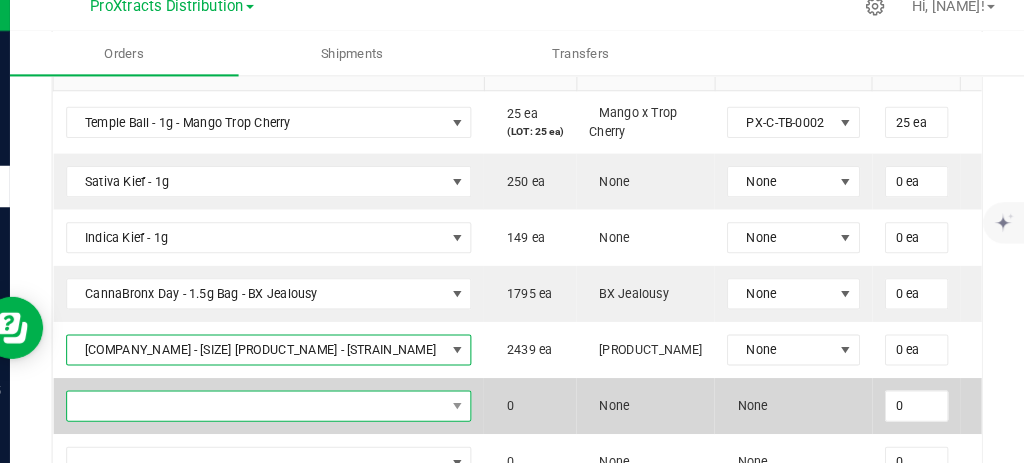 click at bounding box center (285, 408) 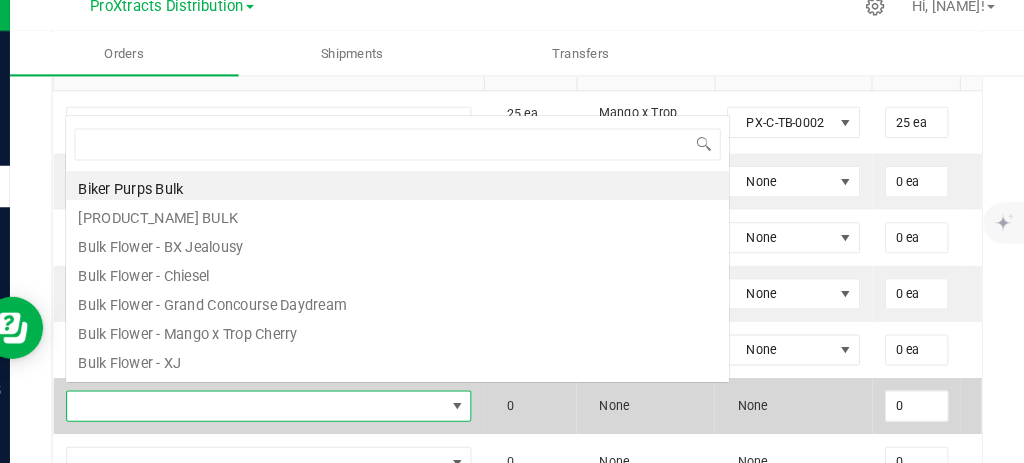 scroll, scrollTop: 0, scrollLeft: 0, axis: both 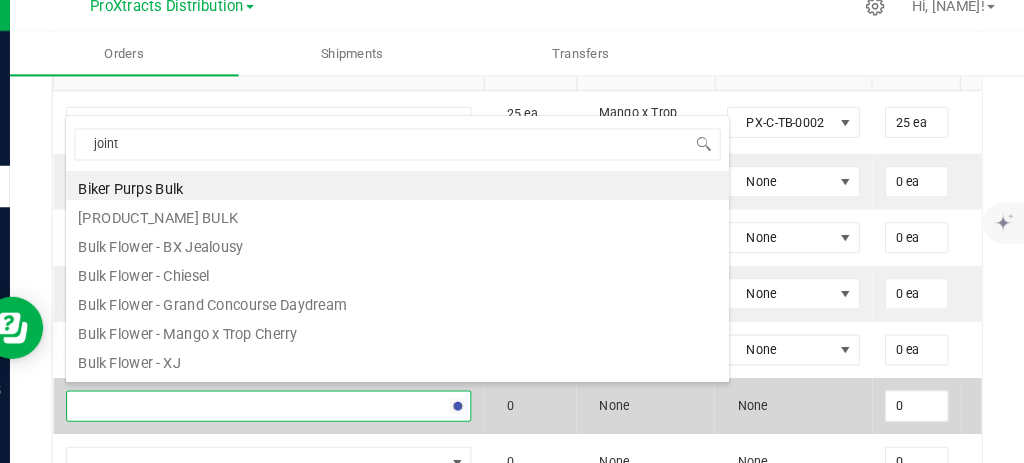 type on "joints" 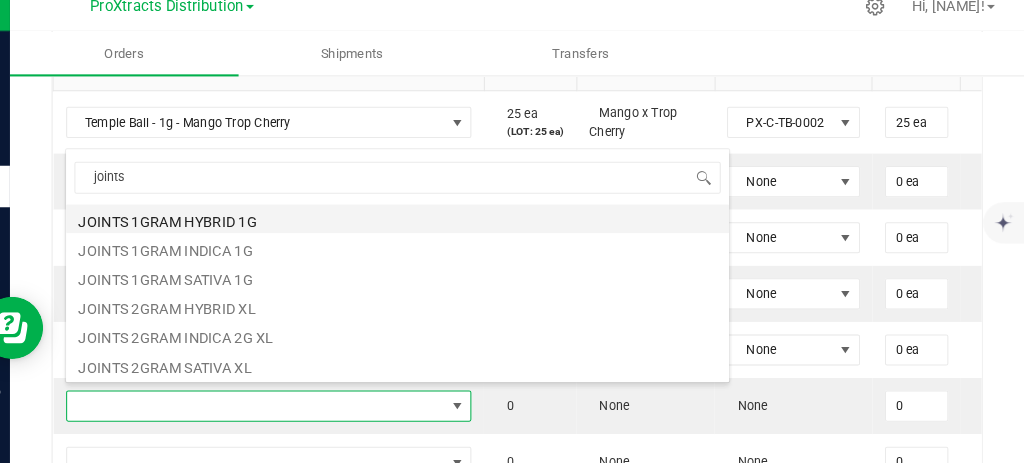 click on "[PRODUCT_NAME]" at bounding box center (421, 228) 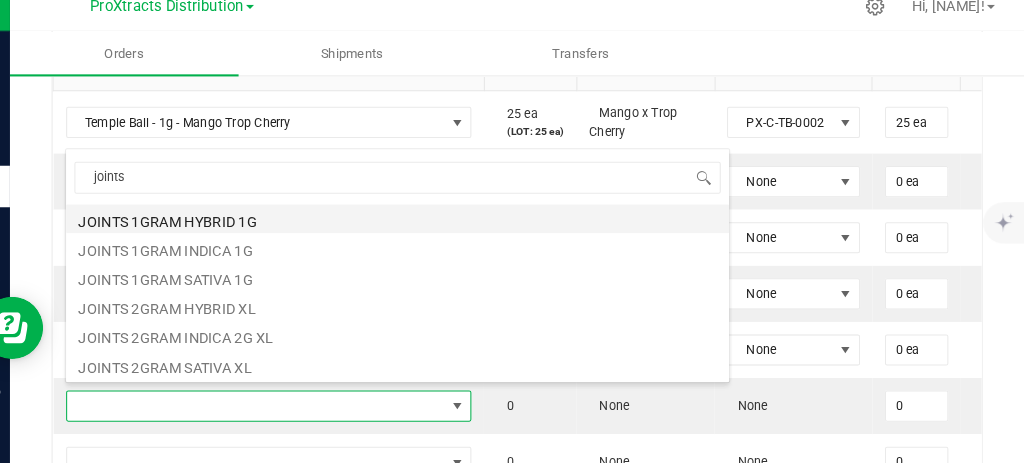 type on "0 ea" 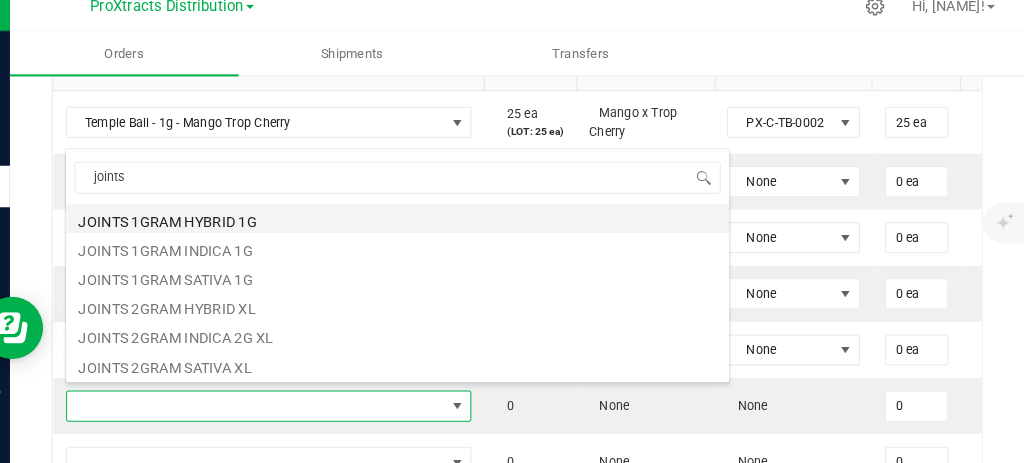 type on "$16.00000" 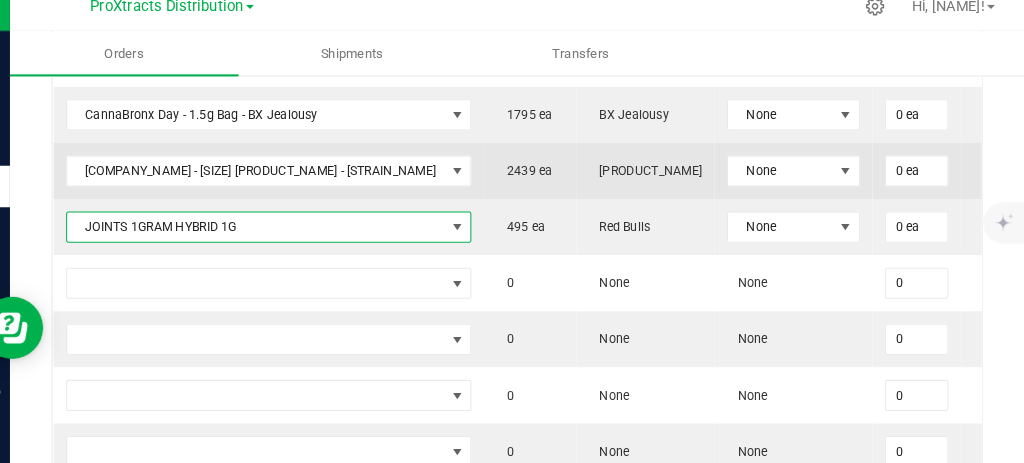 scroll, scrollTop: 888, scrollLeft: 0, axis: vertical 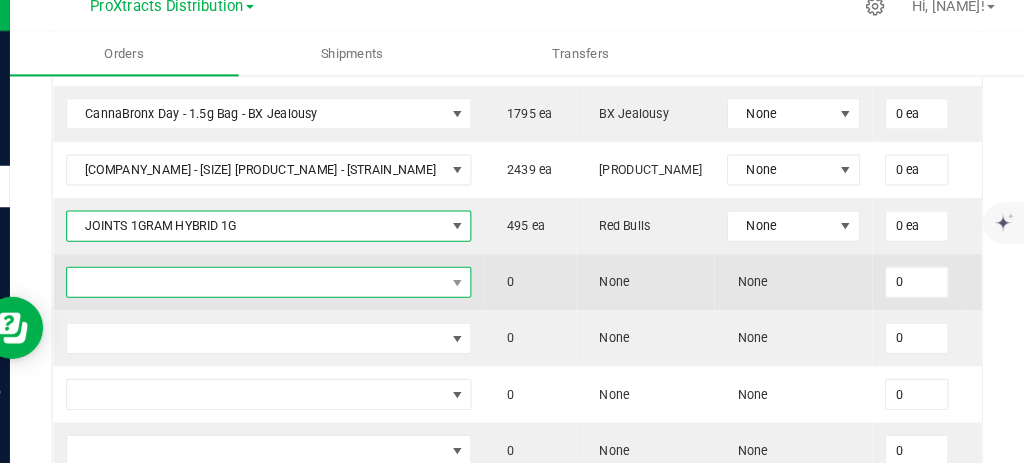 click at bounding box center [285, 289] 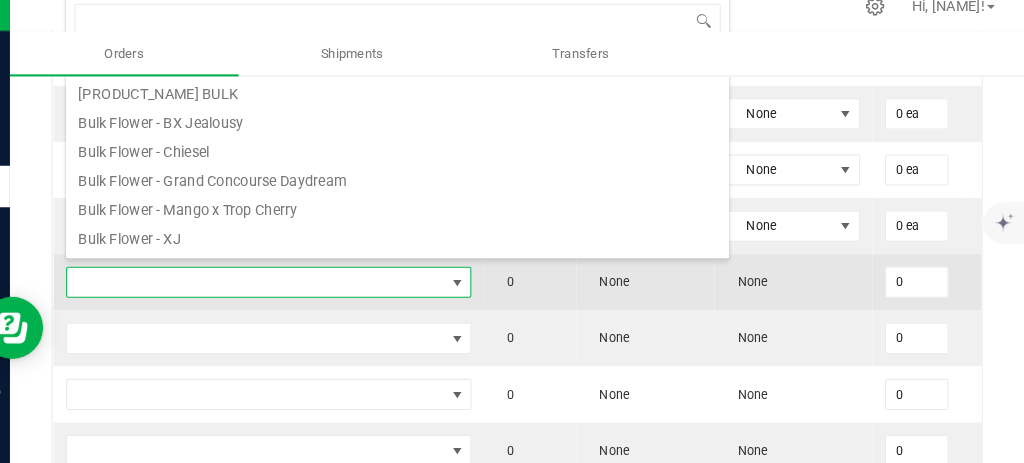 scroll, scrollTop: 99970, scrollLeft: 99645, axis: both 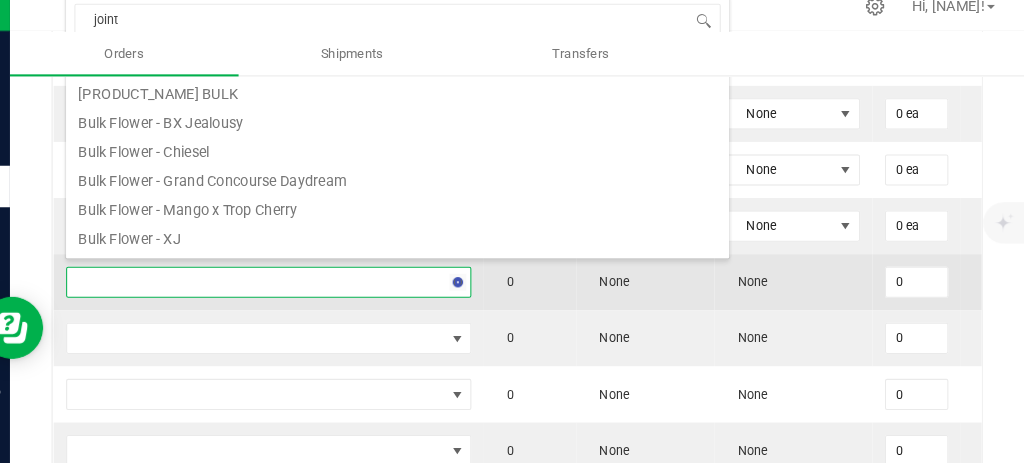 type on "joints" 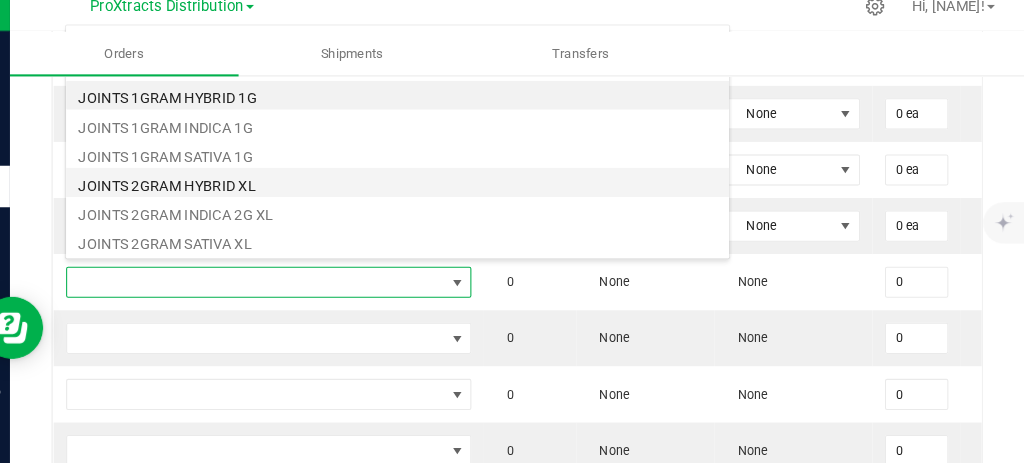 click on "JOINTS 2GRAM HYBRID XL" at bounding box center (421, 193) 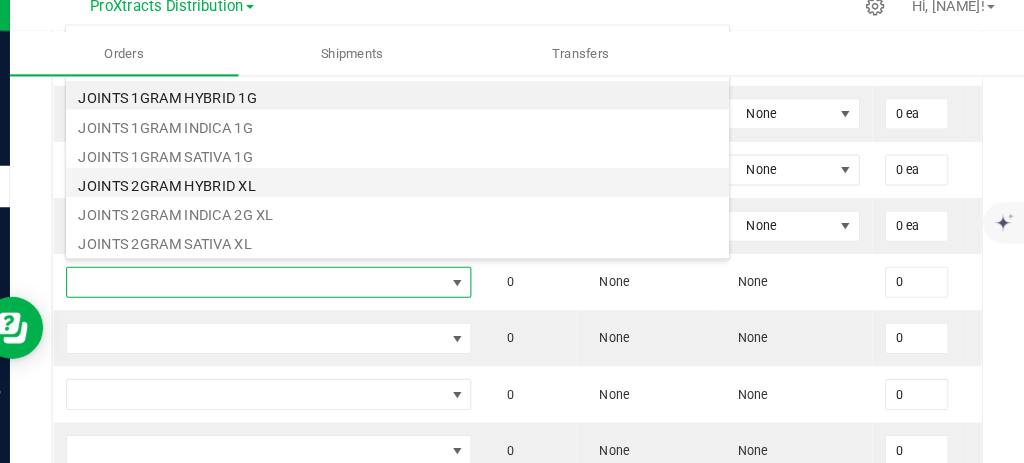 type on "0 ea" 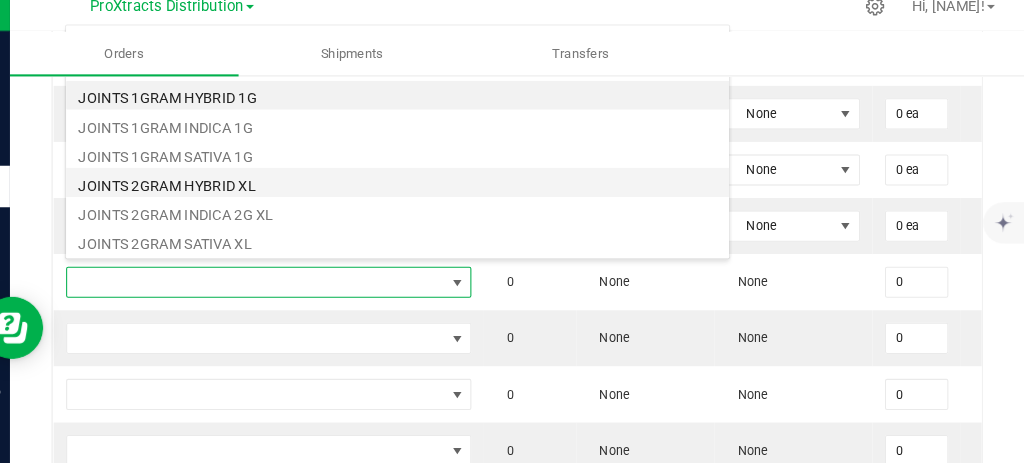 type on "$16.00000" 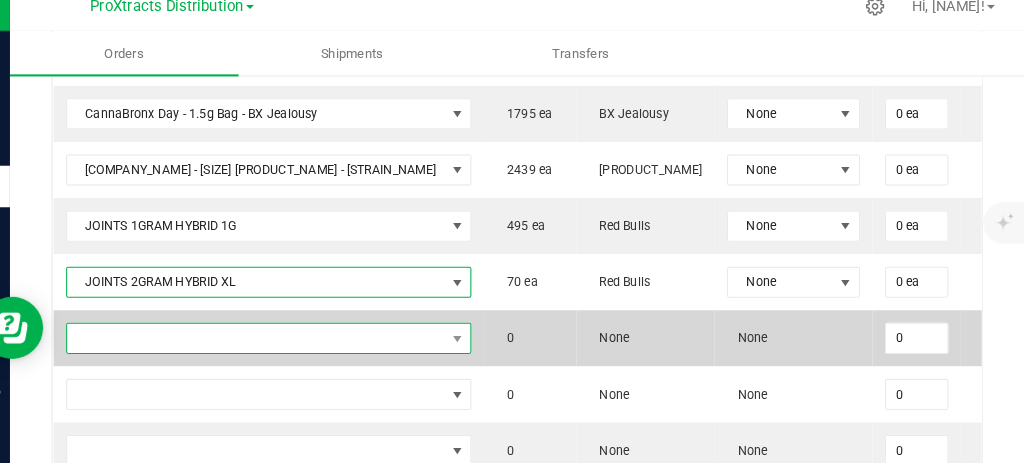 click at bounding box center (285, 343) 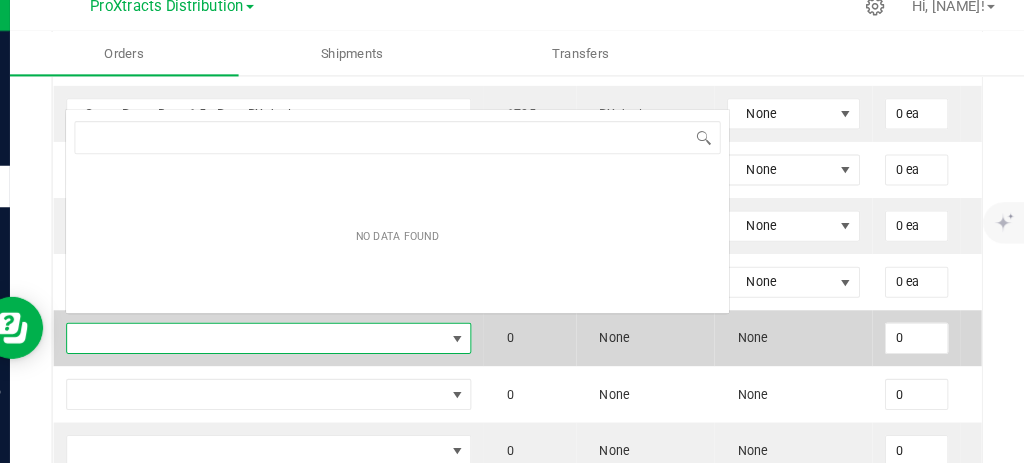 scroll, scrollTop: 0, scrollLeft: 0, axis: both 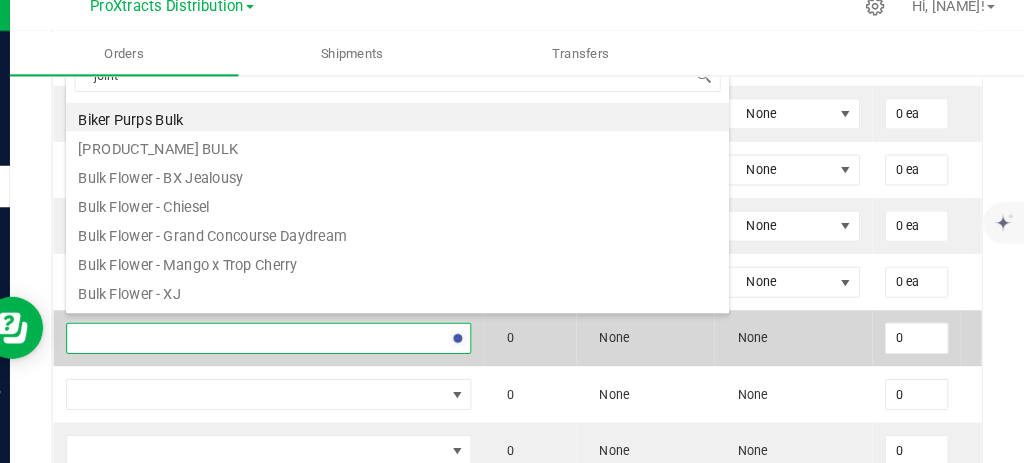 type on "joints" 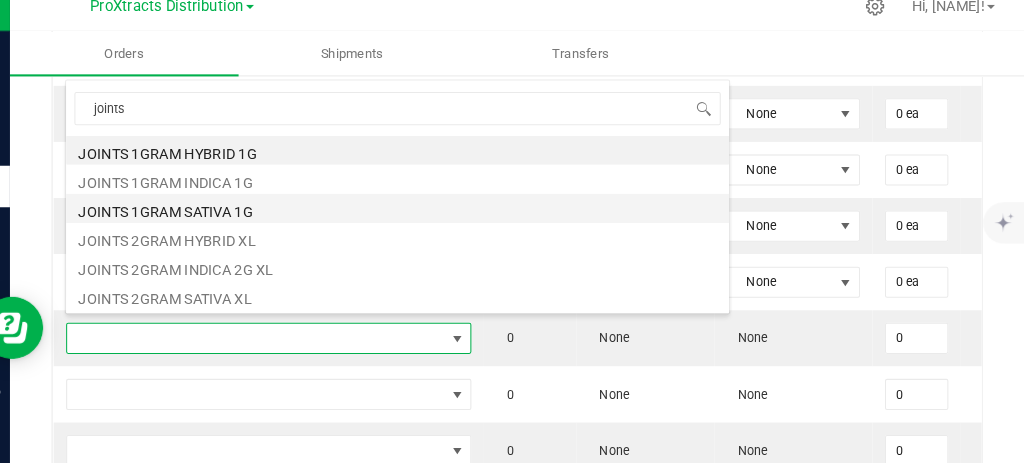 click on "[PRODUCT_NAME]" at bounding box center [421, 218] 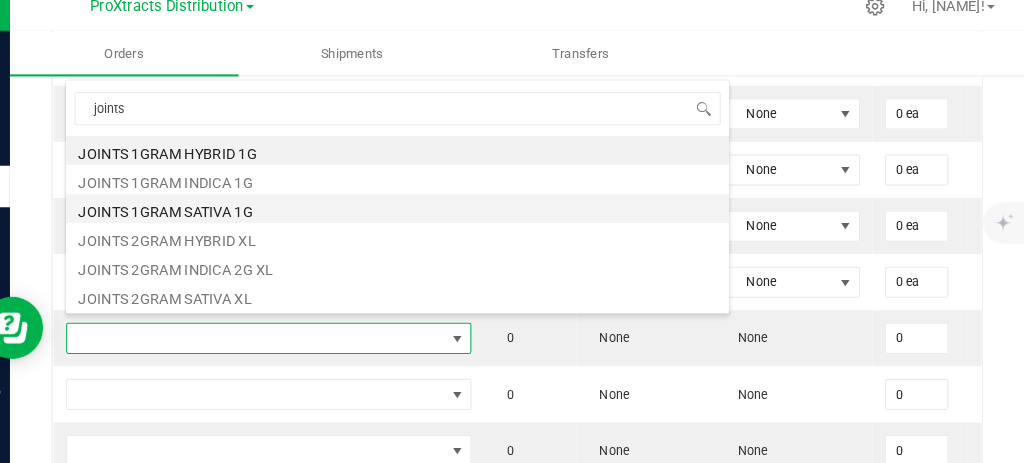 type on "0 ea" 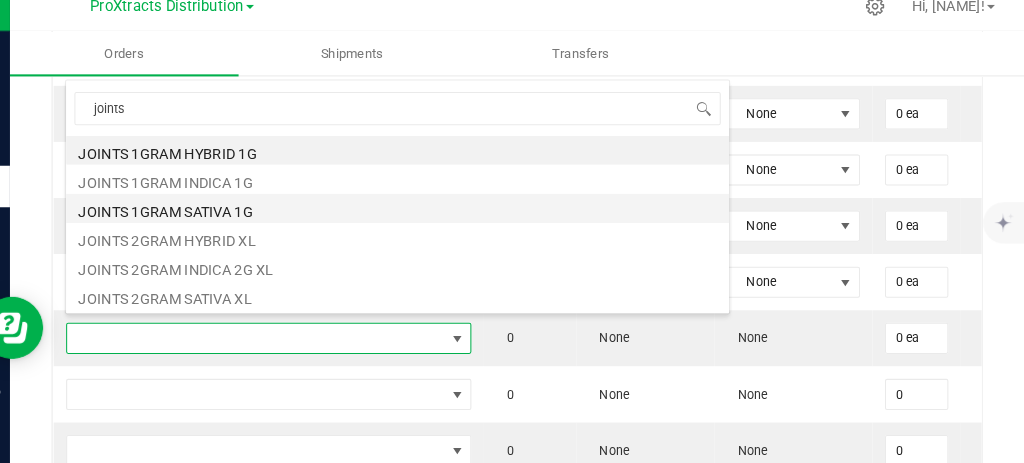 type on "$16.00000" 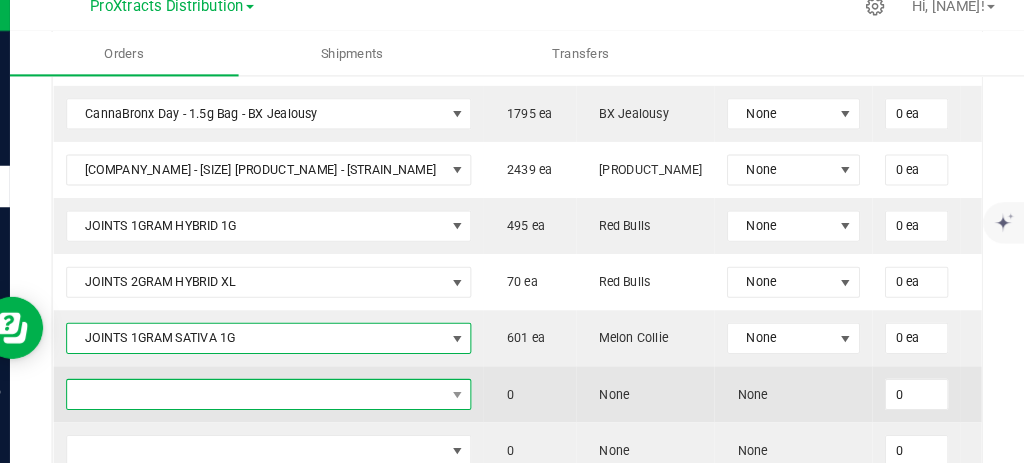 click at bounding box center (285, 397) 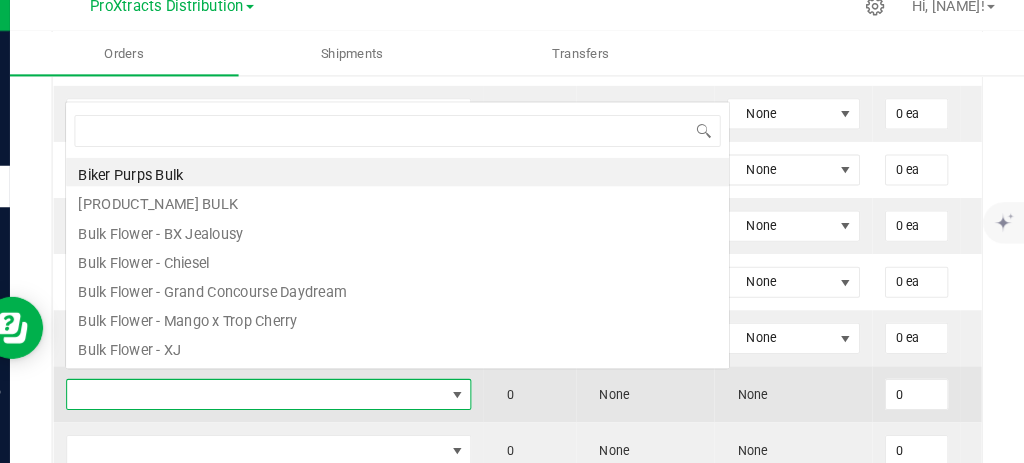 scroll, scrollTop: 0, scrollLeft: 0, axis: both 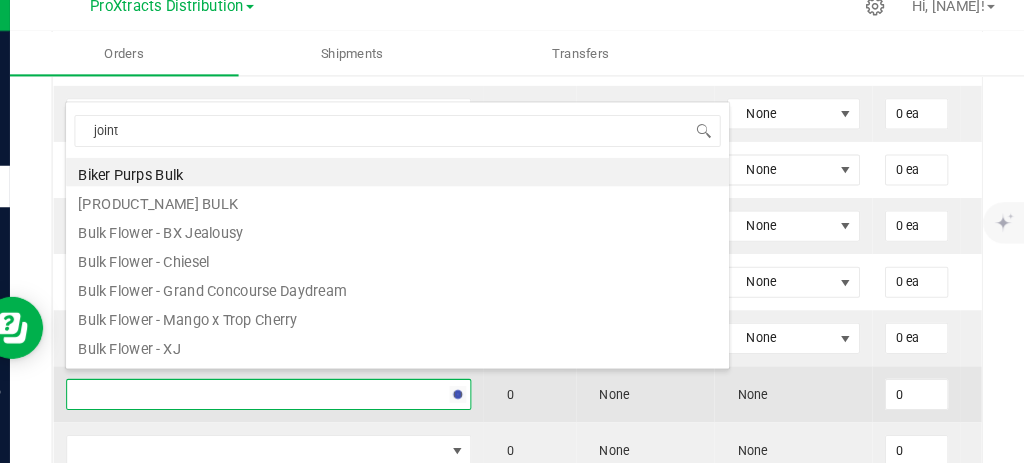 type on "joints" 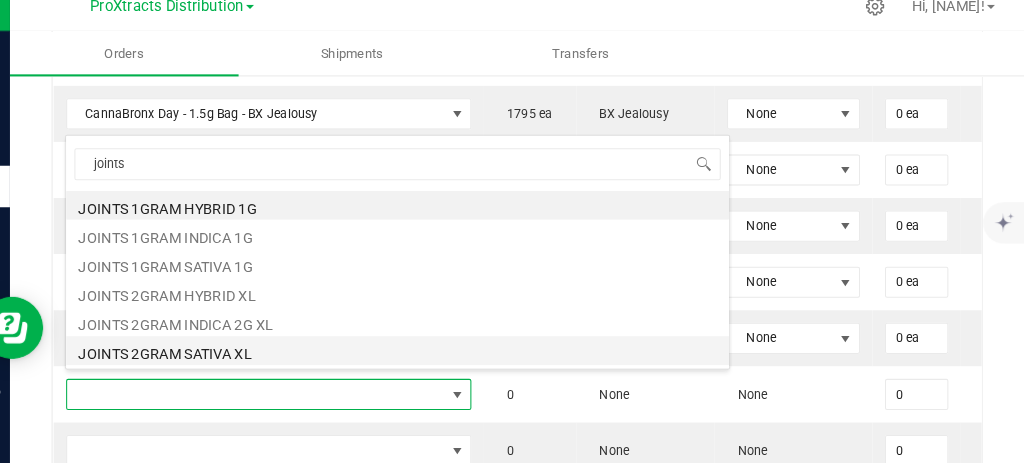 click on "[PRODUCT_NAME]" at bounding box center (421, 355) 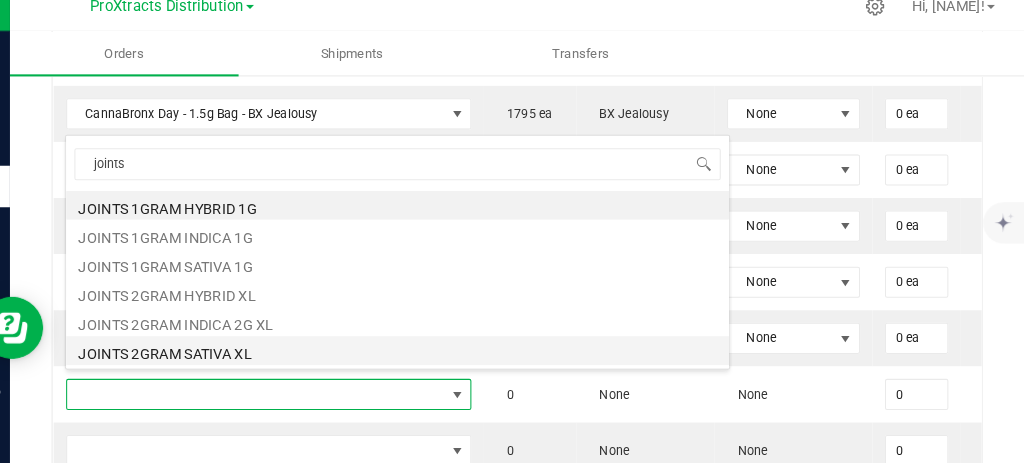 type on "0 ea" 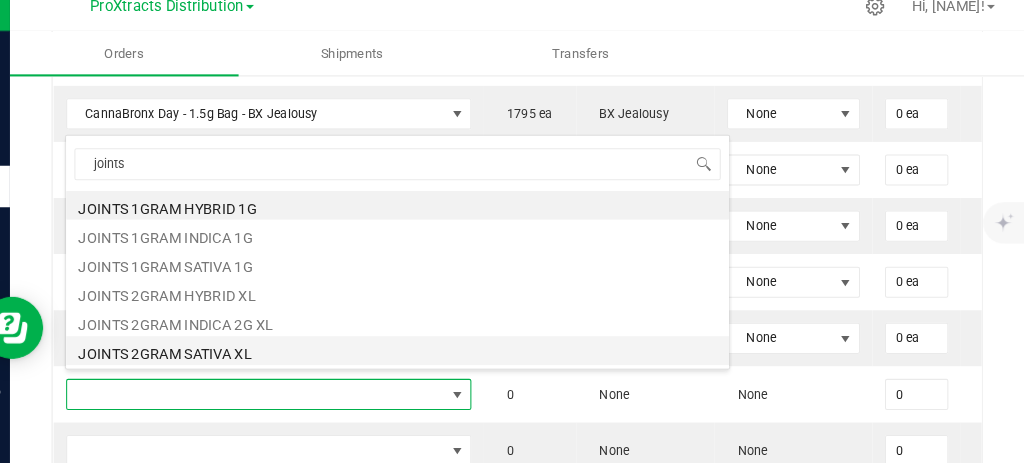 type on "$16.00000" 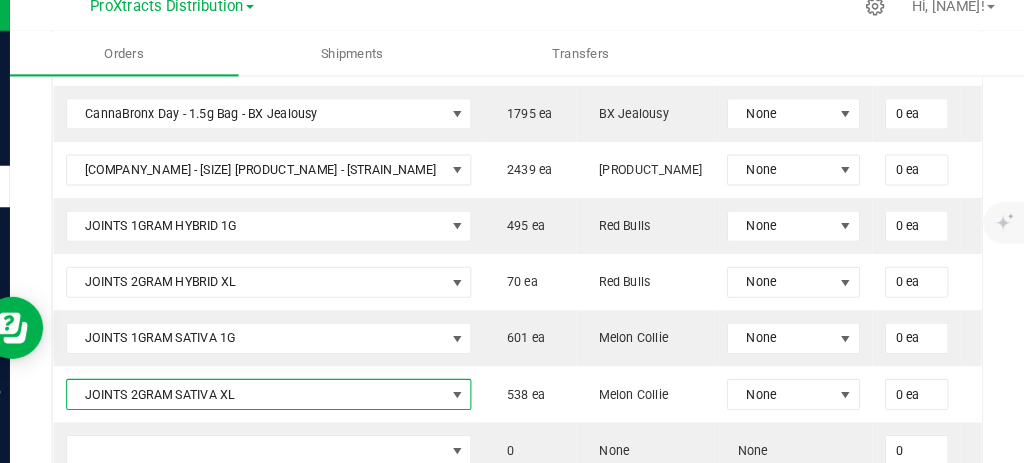 click on "[PRODUCT_NAME]" at bounding box center (297, 343) 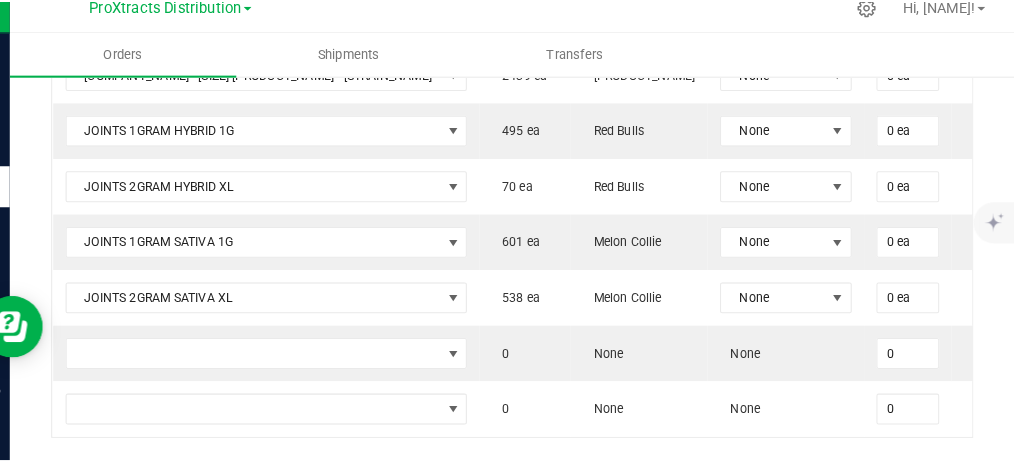 scroll, scrollTop: 1065, scrollLeft: 0, axis: vertical 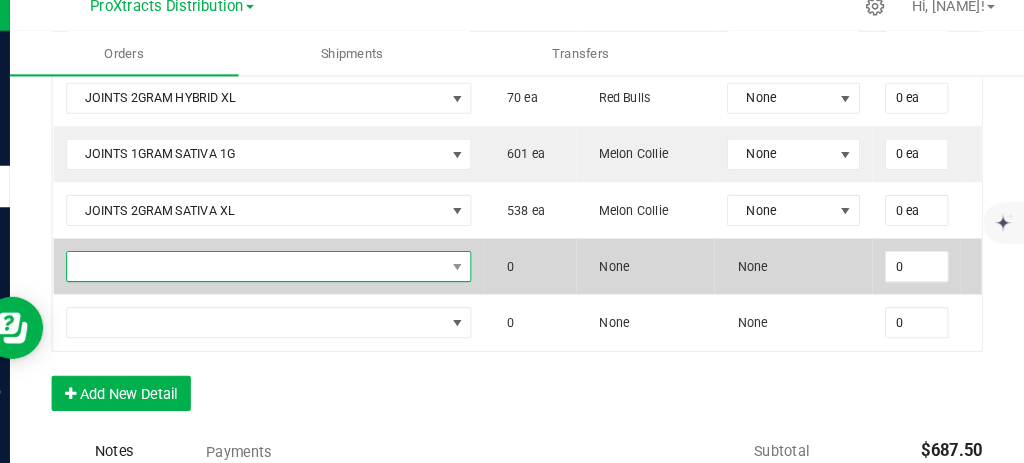 click at bounding box center [285, 274] 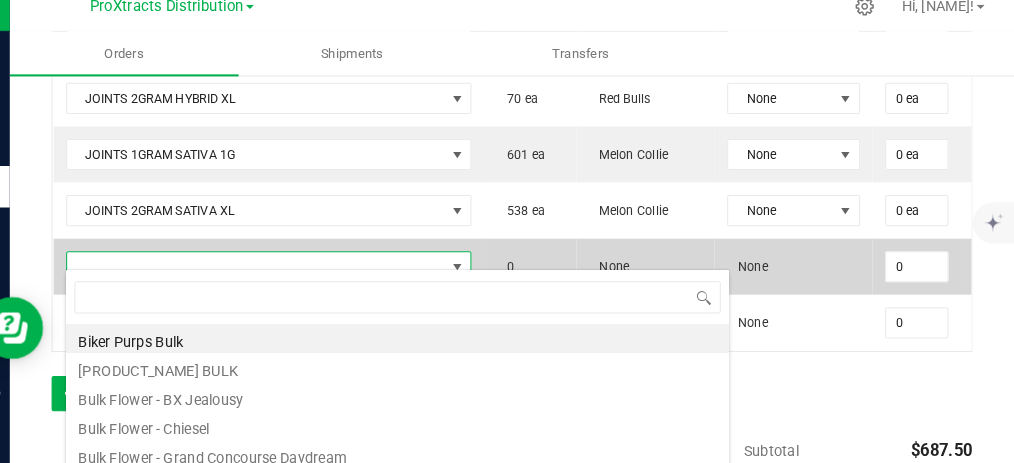 scroll, scrollTop: 99970, scrollLeft: 99645, axis: both 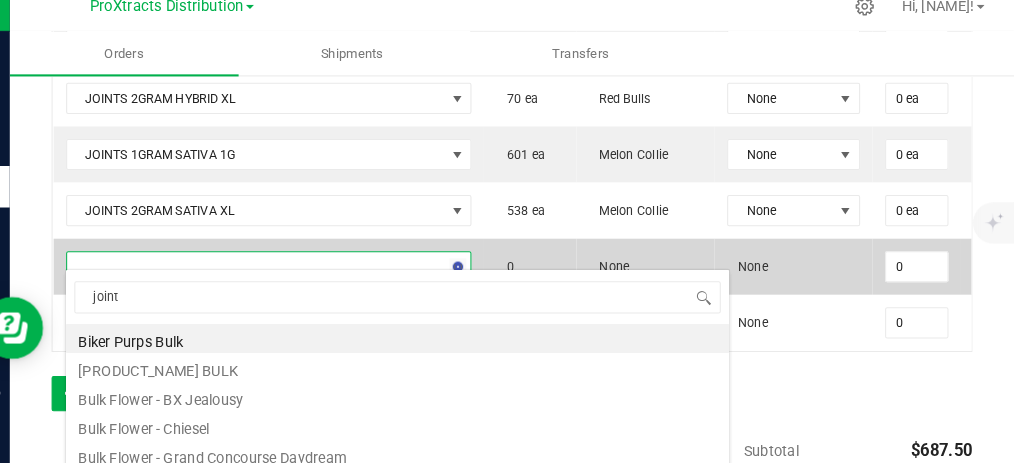 type on "joints" 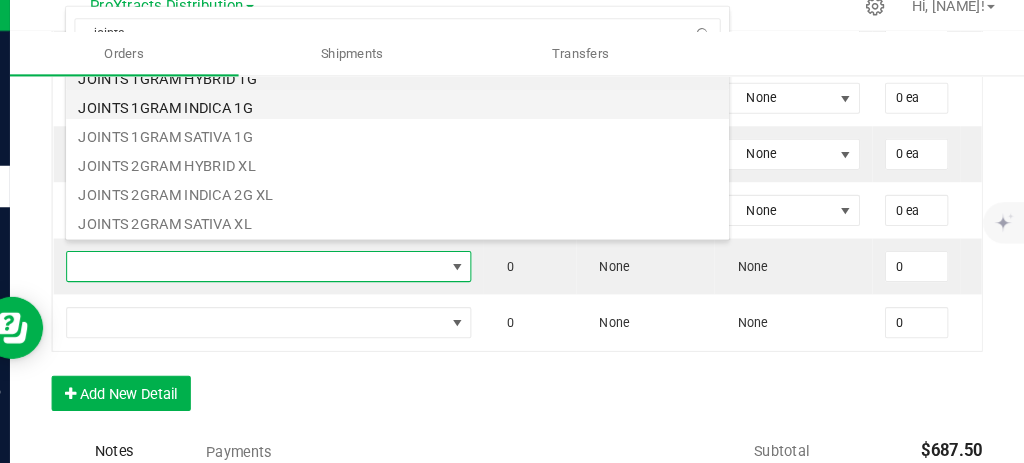 click on "JOINTS 1GRAM INDICA 1G" at bounding box center (421, 118) 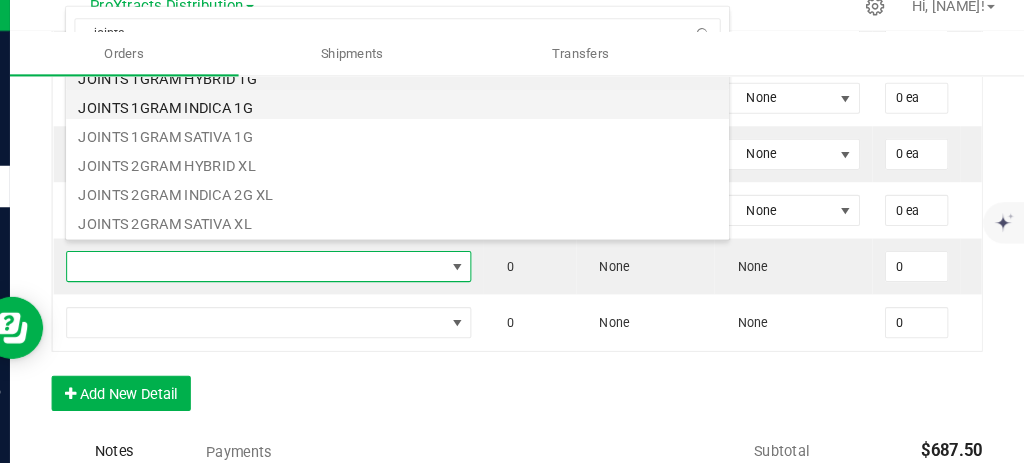 type on "0 ea" 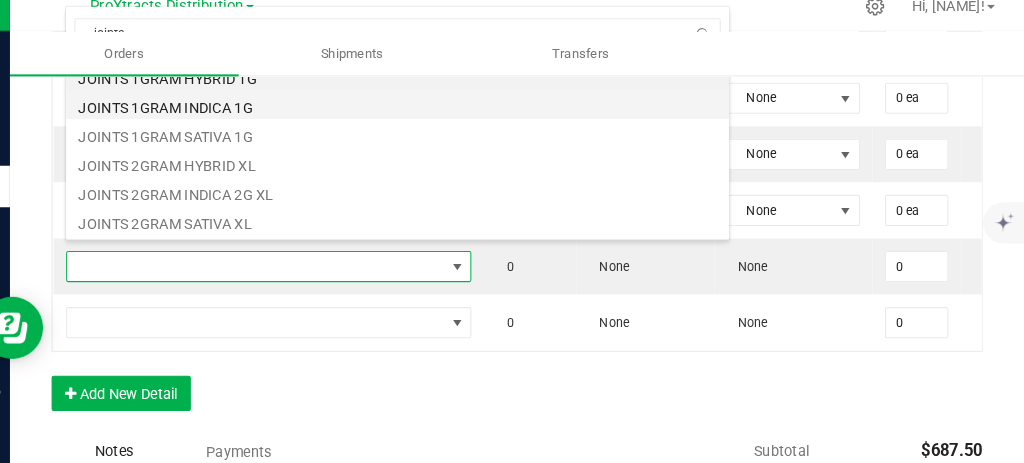type on "$16.00000" 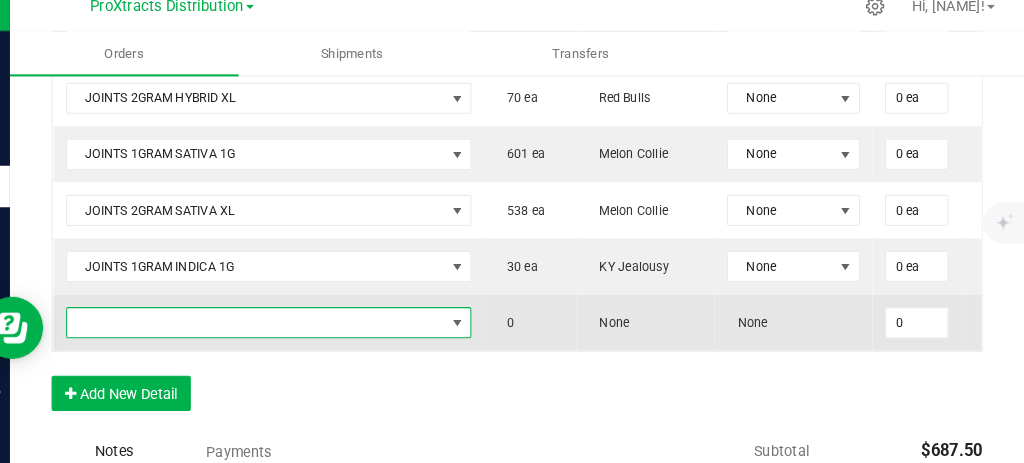 click at bounding box center [285, 328] 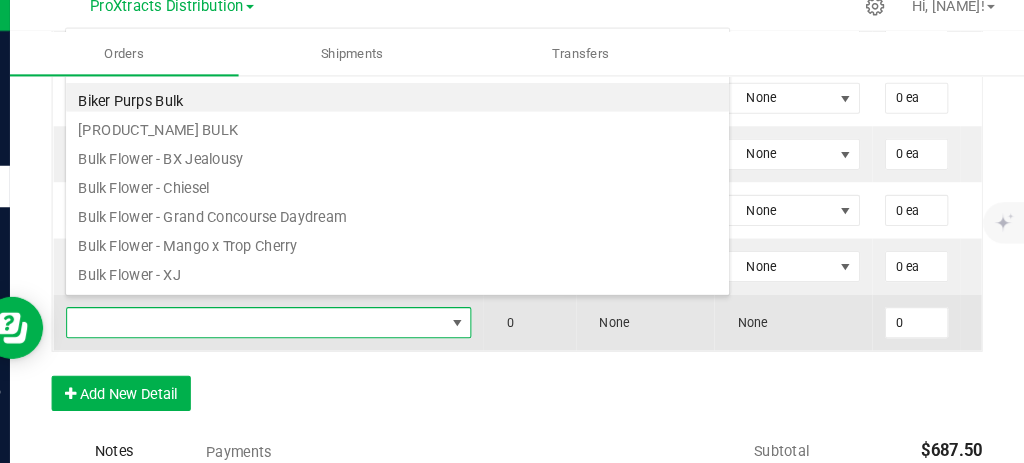 scroll, scrollTop: 99970, scrollLeft: 99645, axis: both 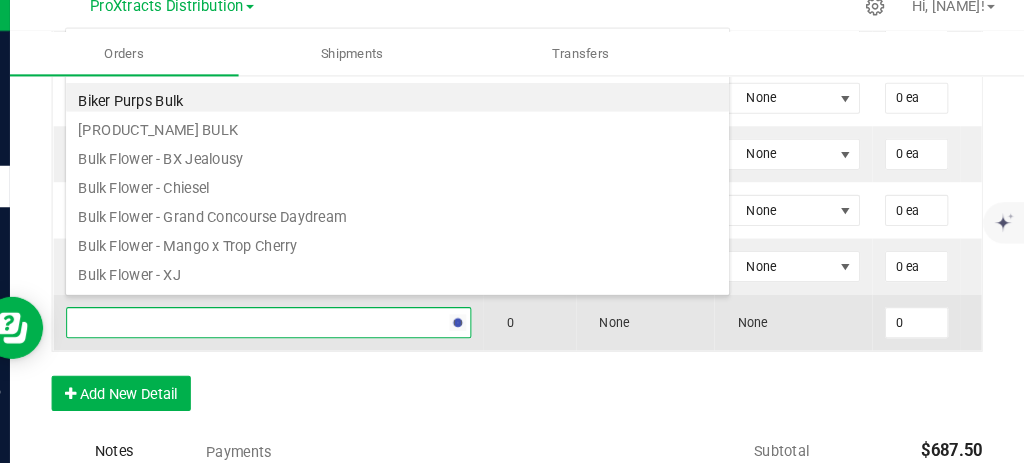 type on "joints" 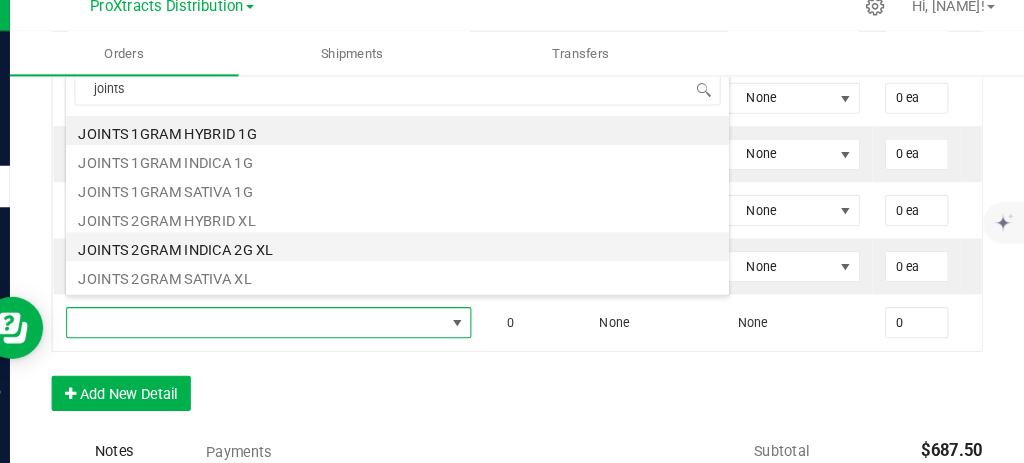 click on "[PRODUCT_NAME]" at bounding box center [421, 255] 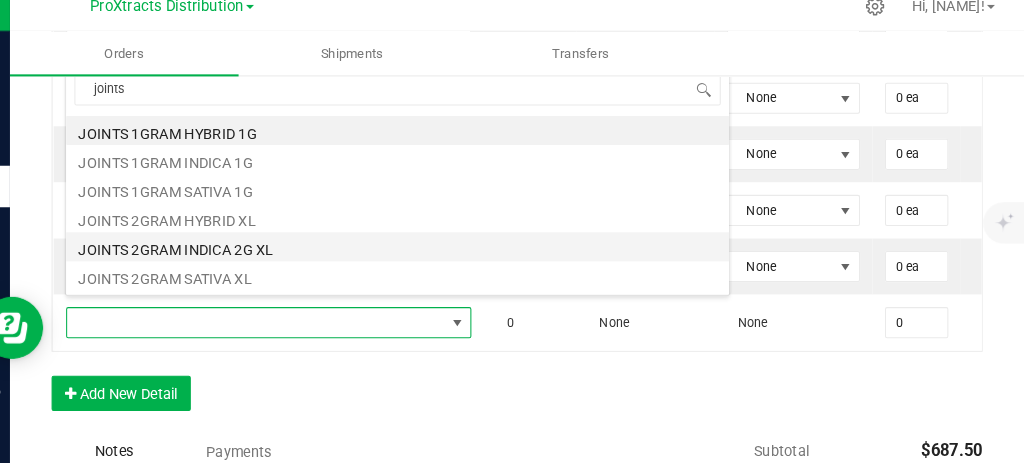 type on "0 ea" 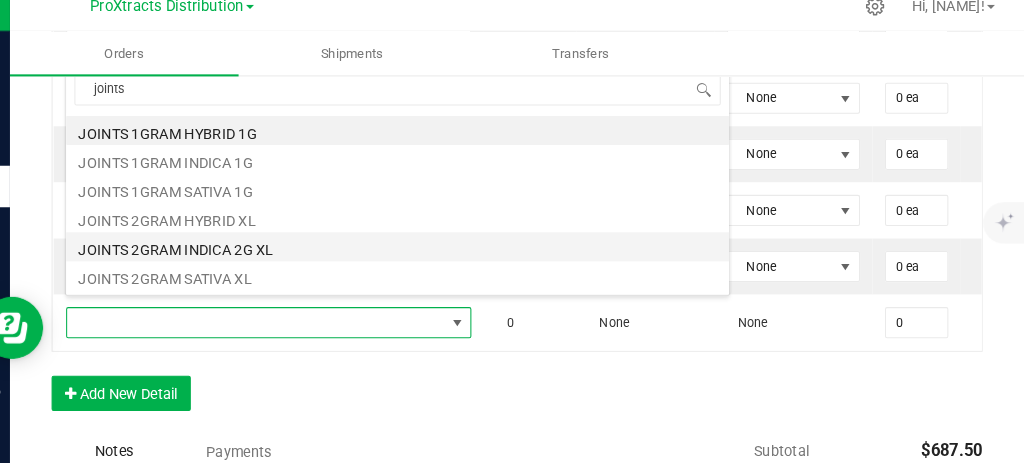 type on "$16.00000" 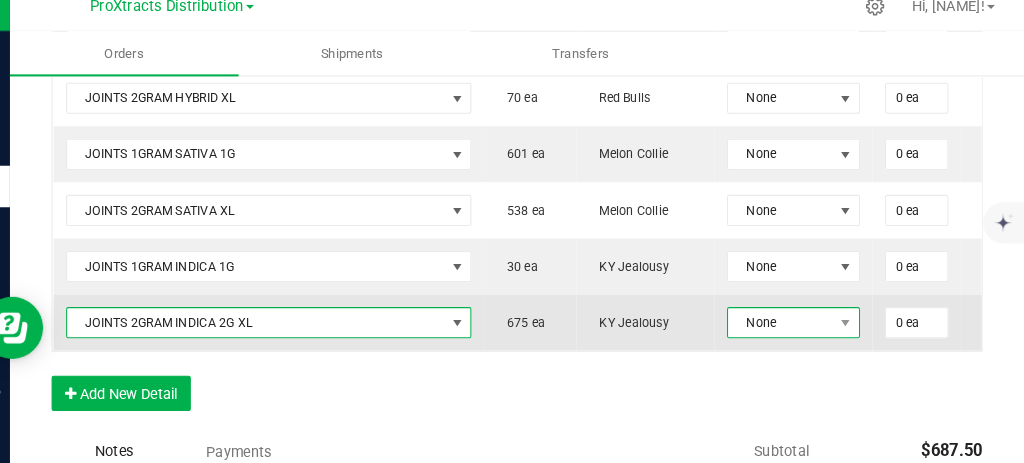 click on "None" at bounding box center (789, 328) 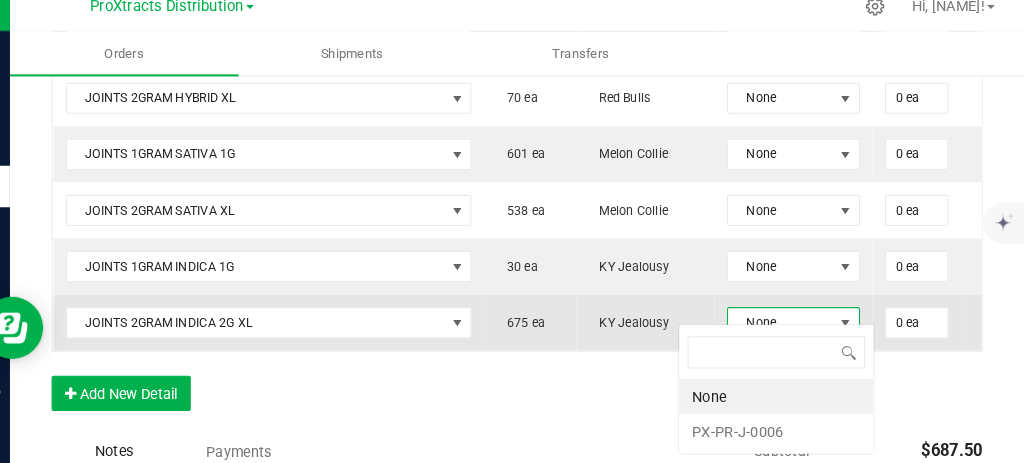 scroll, scrollTop: 99970, scrollLeft: 99874, axis: both 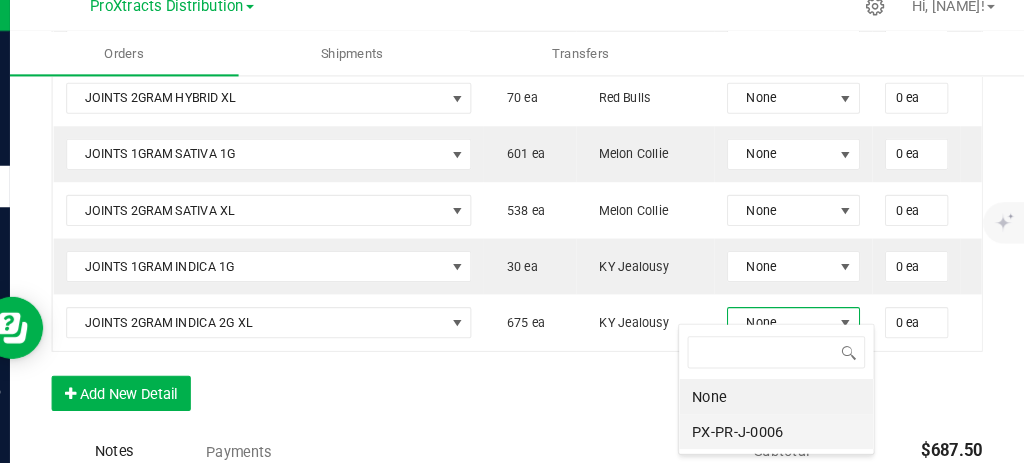click on "[PRODUCT_CODE]" at bounding box center [785, 433] 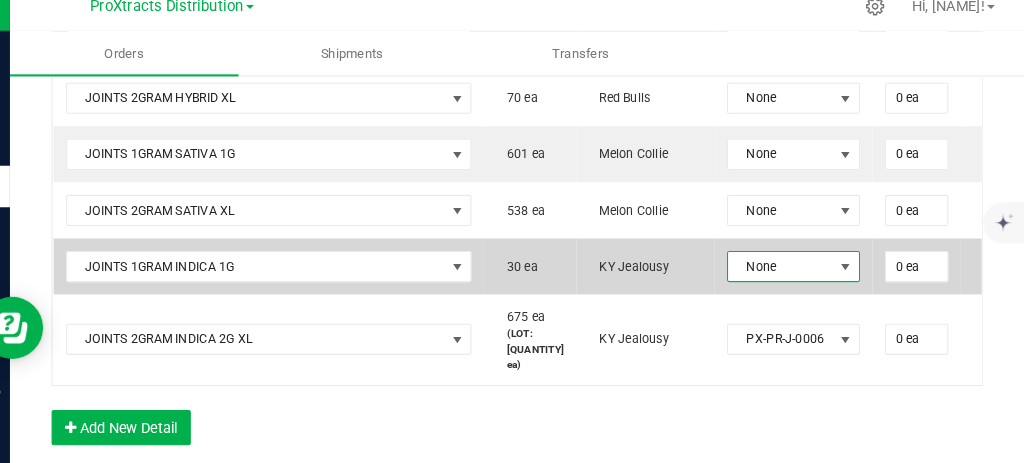 click on "None" at bounding box center [789, 274] 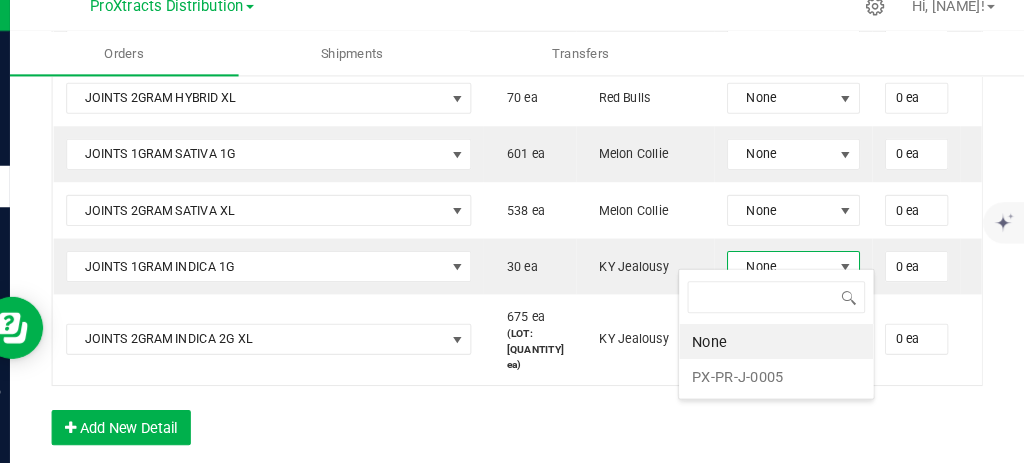 scroll, scrollTop: 99970, scrollLeft: 99874, axis: both 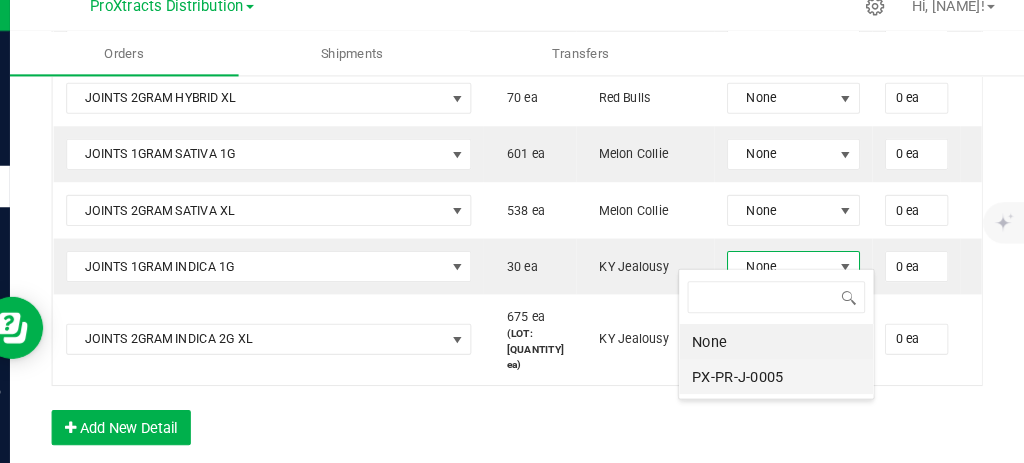 click on "[PRODUCT_CODE]" at bounding box center (785, 380) 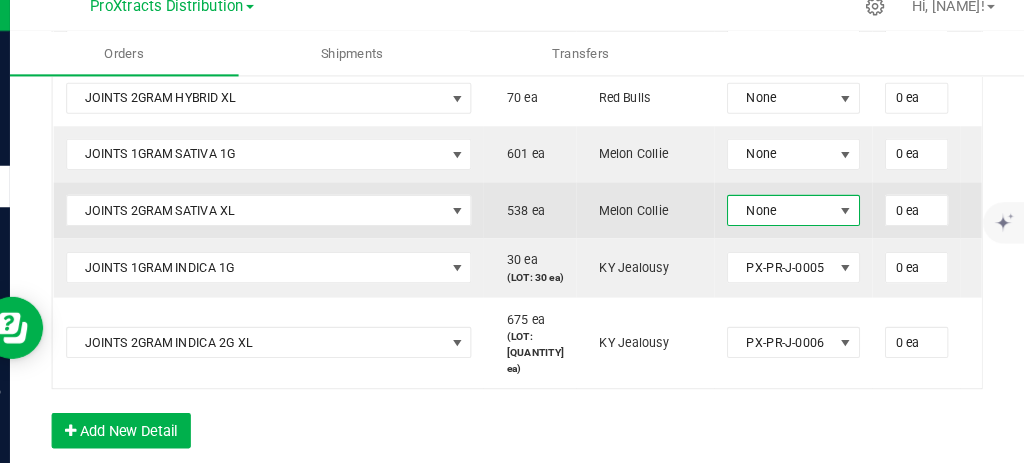 click on "None" at bounding box center [789, 220] 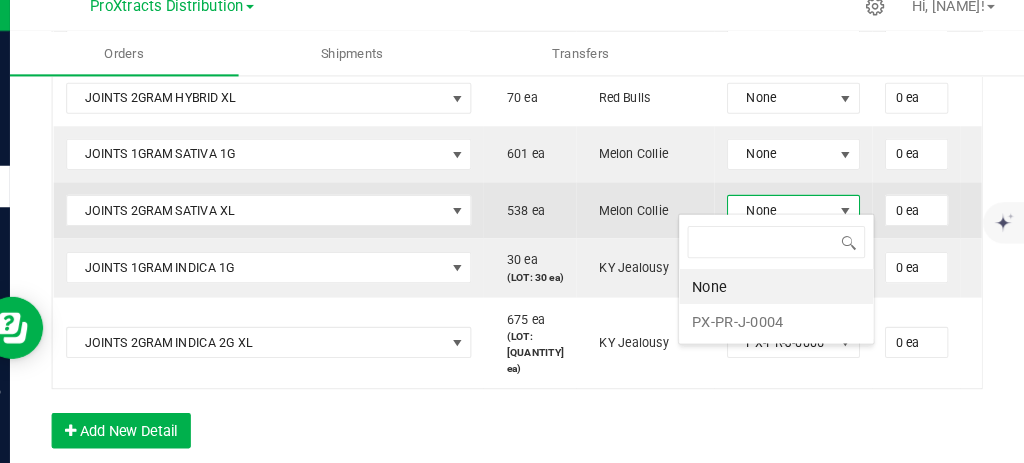 scroll, scrollTop: 99970, scrollLeft: 99874, axis: both 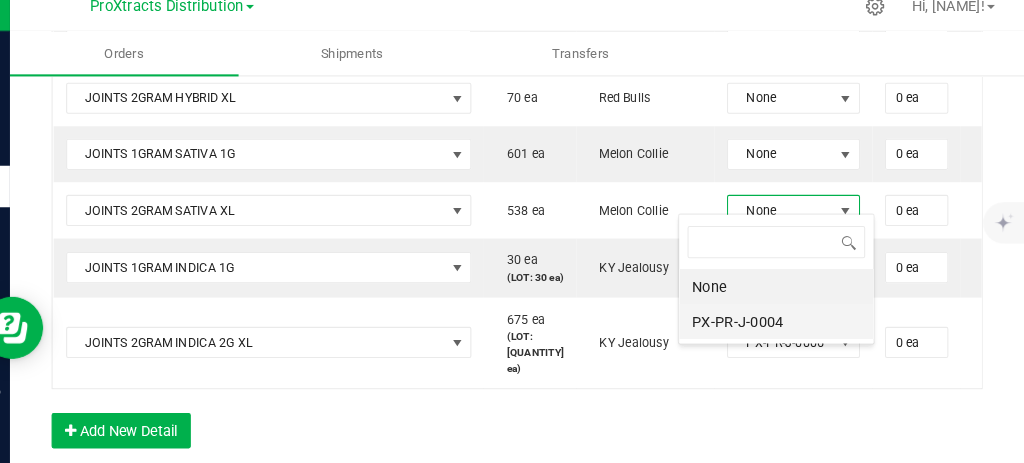 click on "[PRODUCT_CODE]" at bounding box center (785, 327) 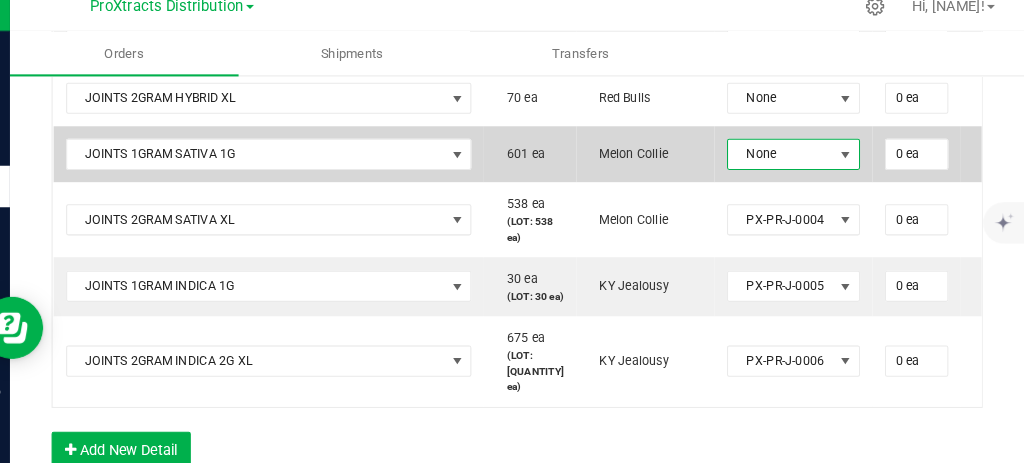 click on "None" at bounding box center [789, 166] 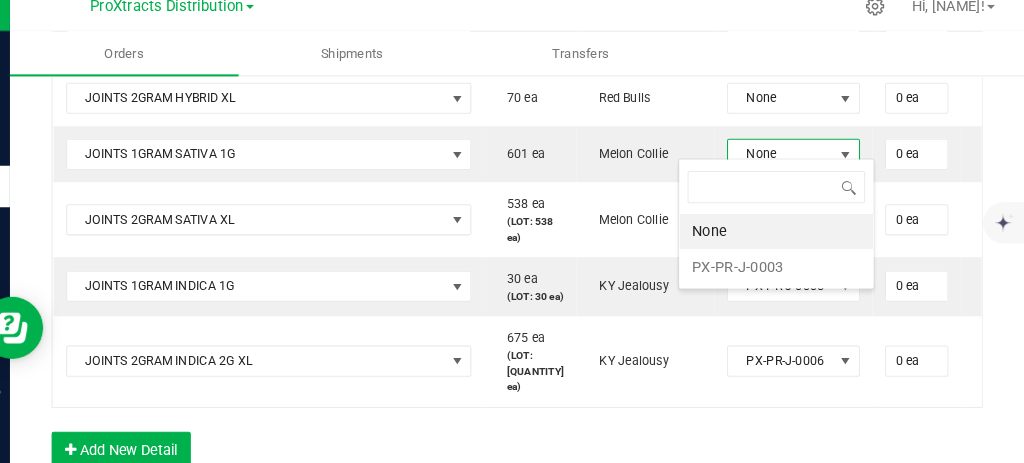 scroll, scrollTop: 99970, scrollLeft: 99874, axis: both 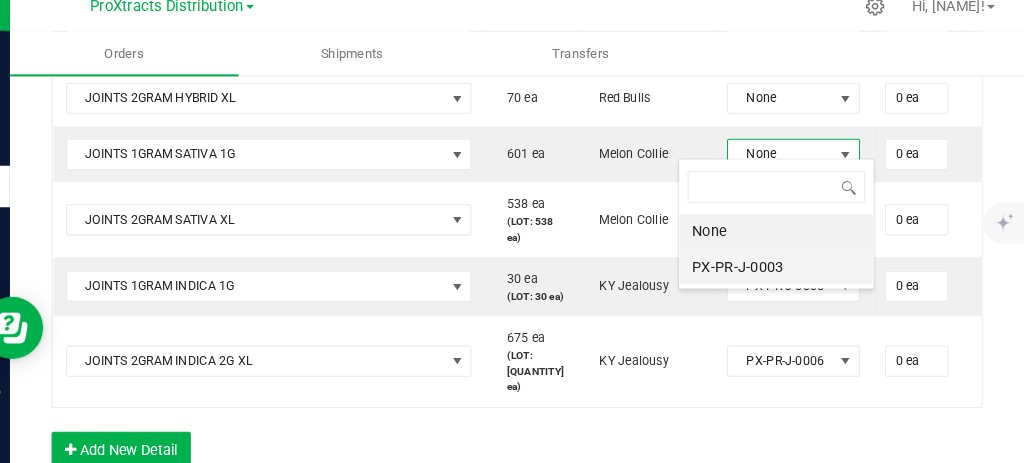 click on "PX-PR-J-0003" at bounding box center (785, 274) 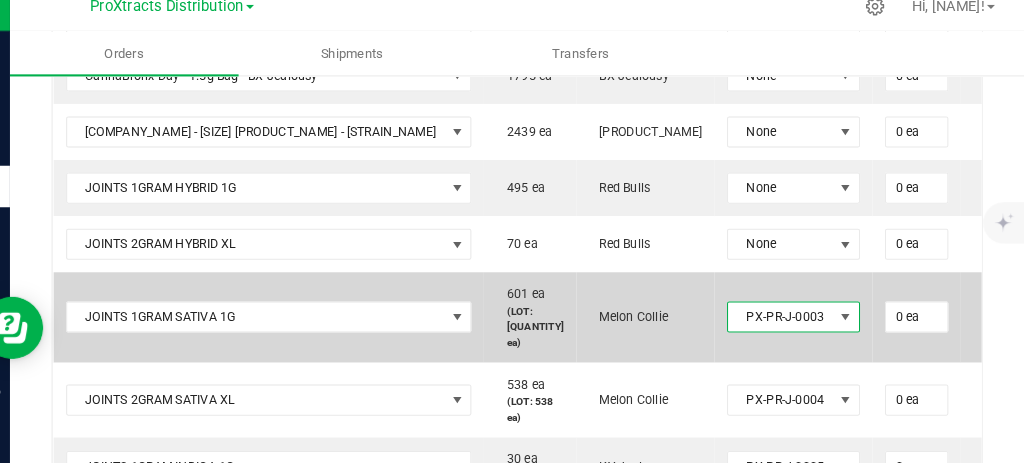 scroll, scrollTop: 923, scrollLeft: 0, axis: vertical 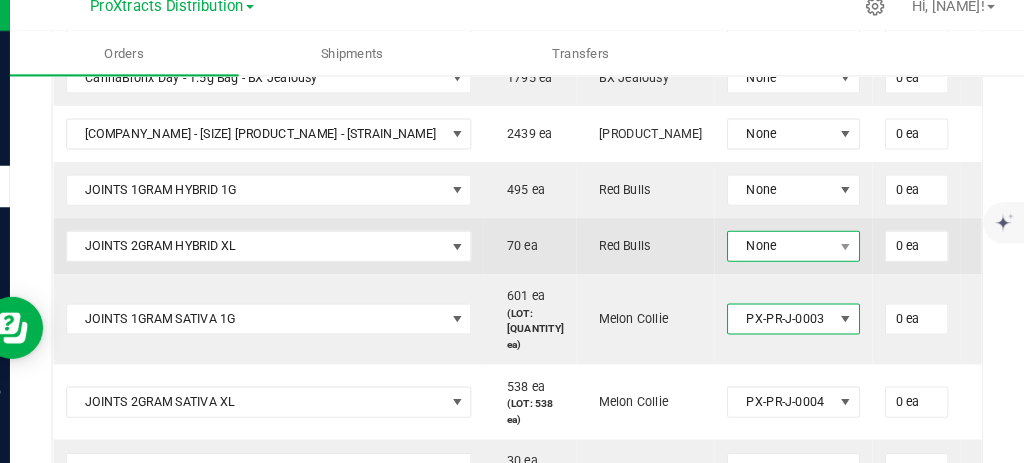 click on "None" at bounding box center (789, 254) 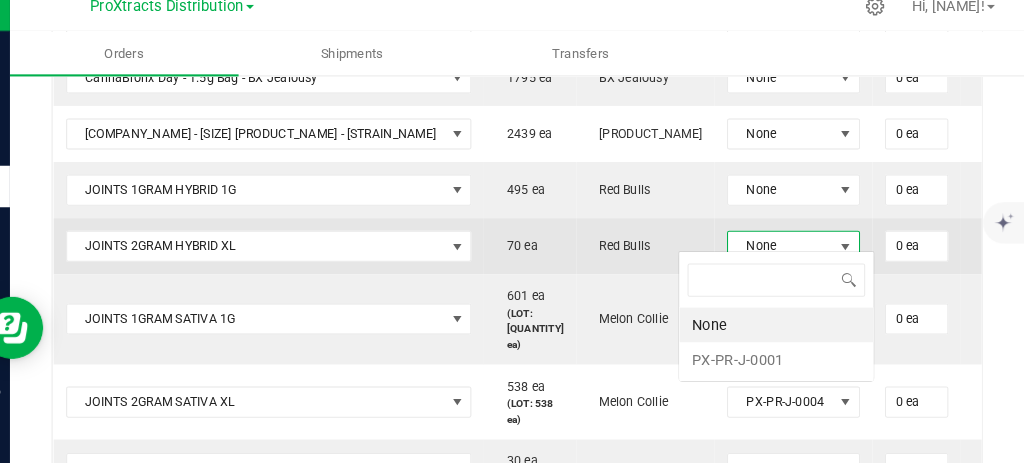 scroll, scrollTop: 99970, scrollLeft: 99874, axis: both 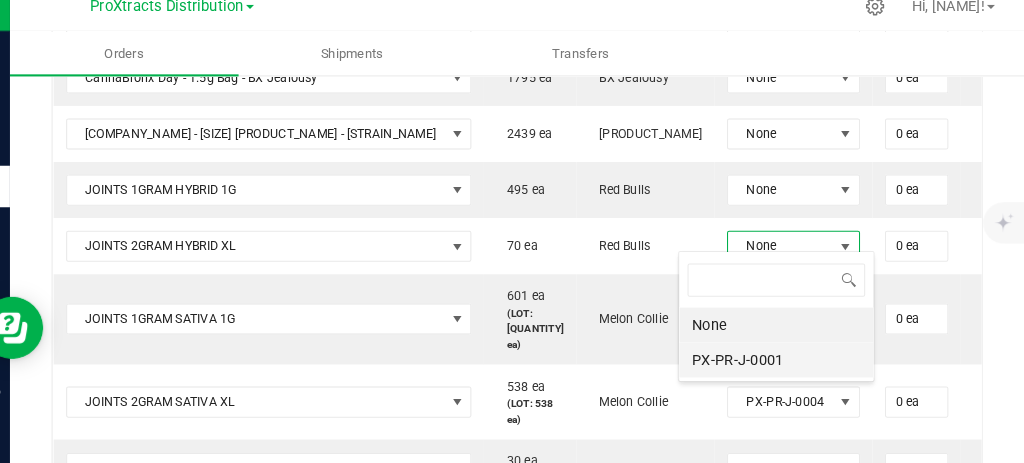 click on "PX-PR-J-0001" at bounding box center (785, 364) 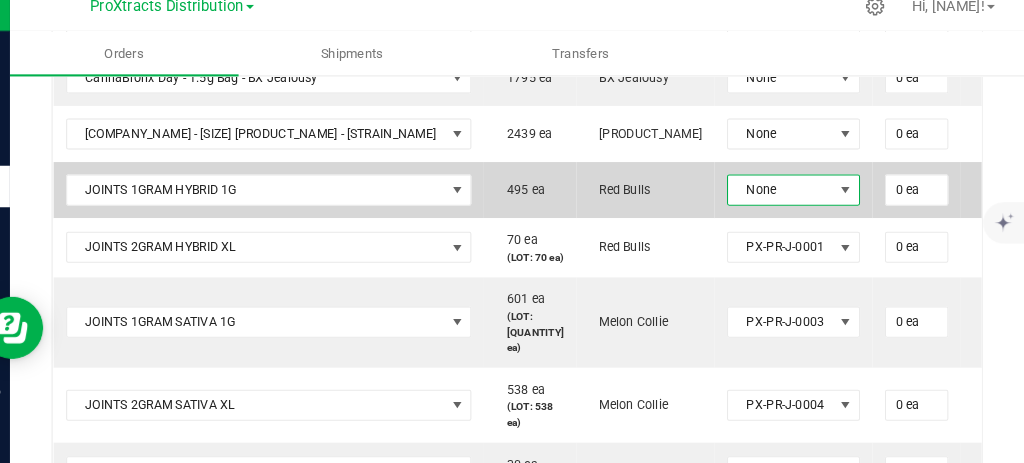click on "None" at bounding box center [789, 200] 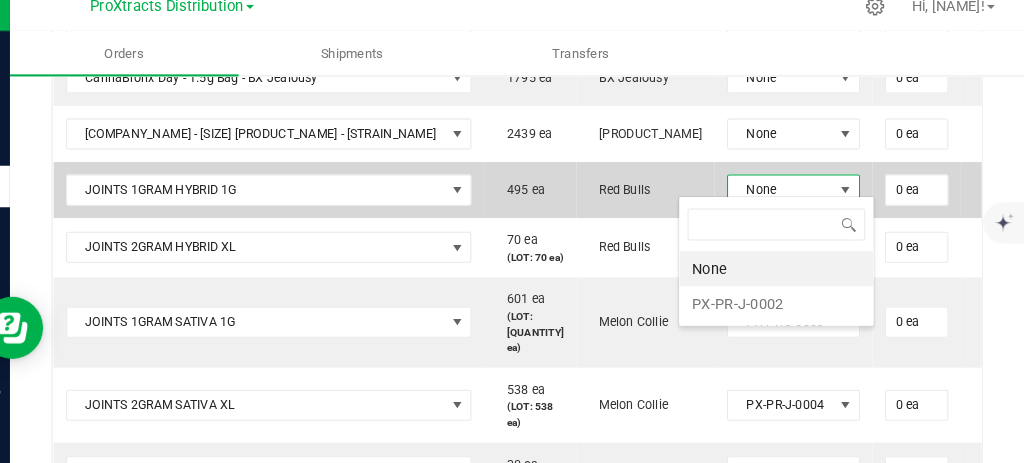 scroll, scrollTop: 99970, scrollLeft: 99874, axis: both 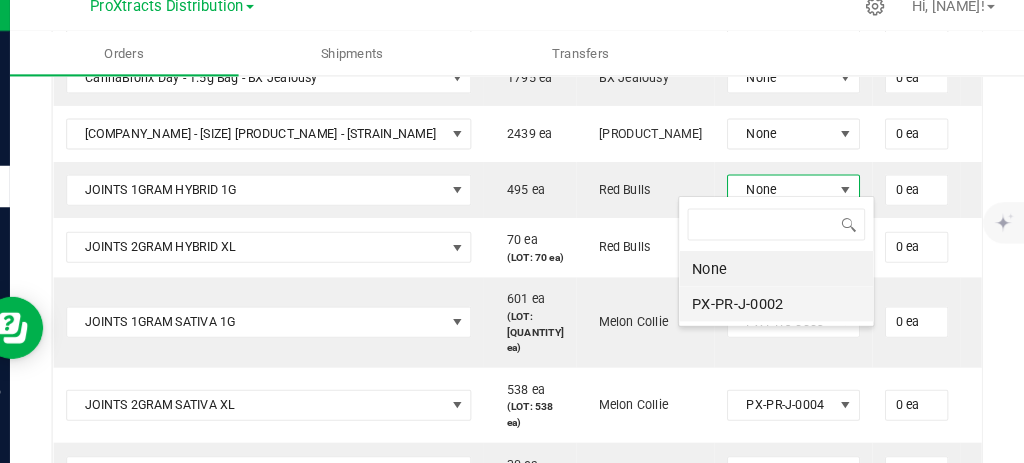 click on "PX-PR-J-0002" at bounding box center (785, 310) 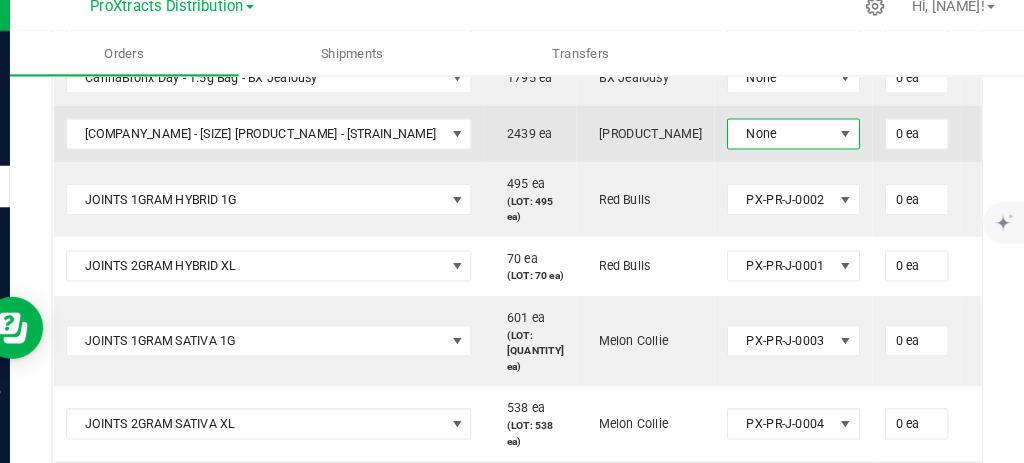 click on "None" at bounding box center [789, 146] 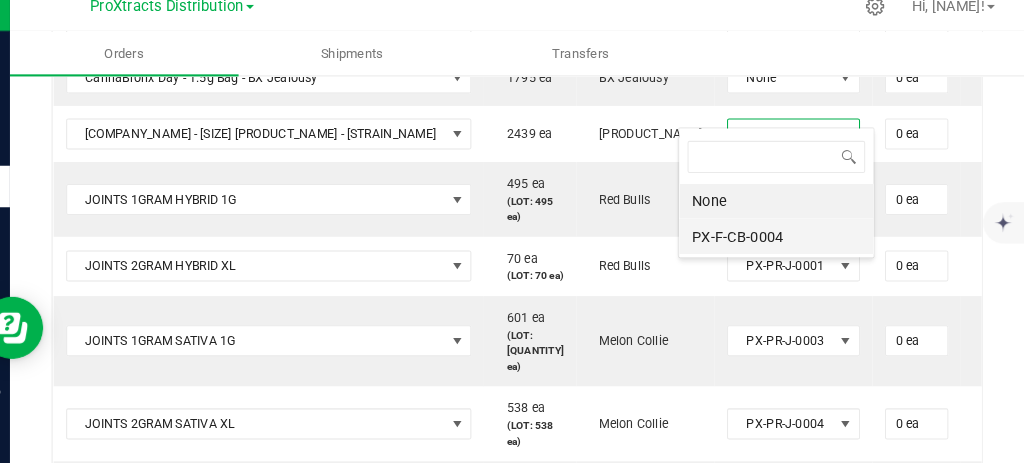 click on "[PRODUCT_CODE]" at bounding box center (785, 245) 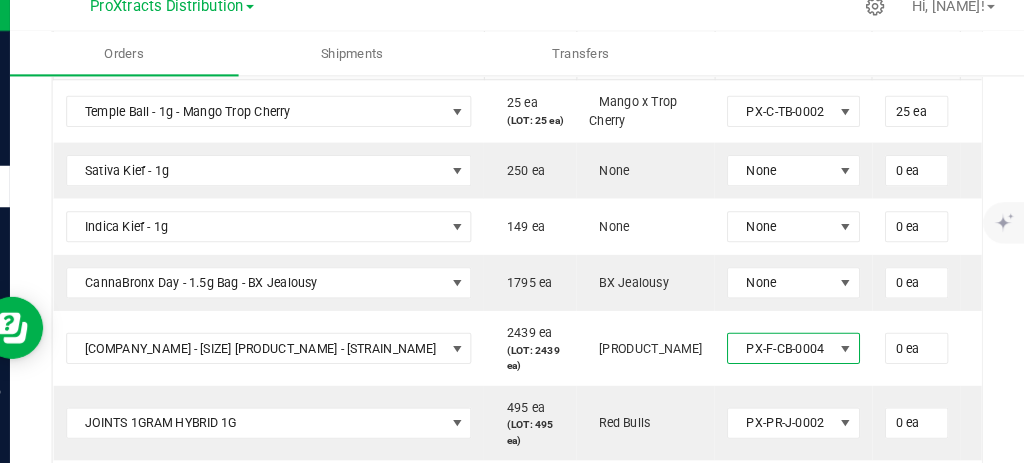 scroll, scrollTop: 724, scrollLeft: 0, axis: vertical 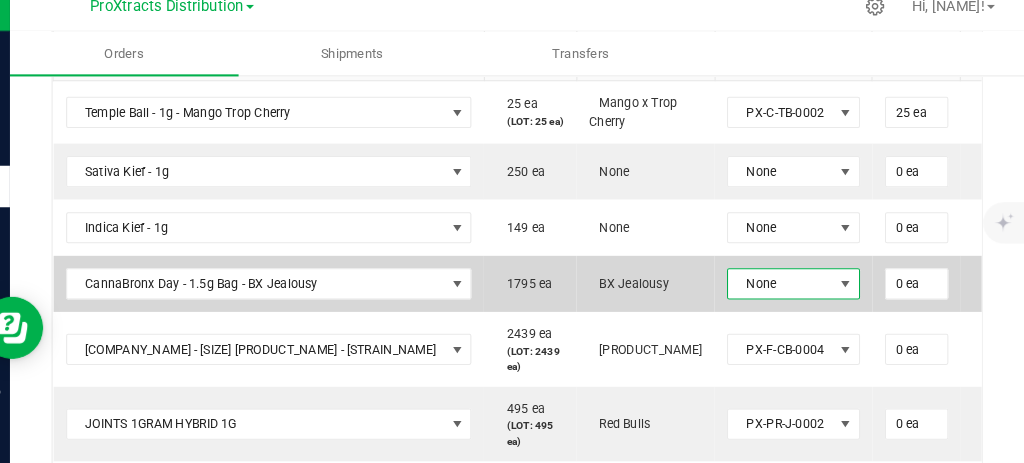 click on "None" at bounding box center (789, 291) 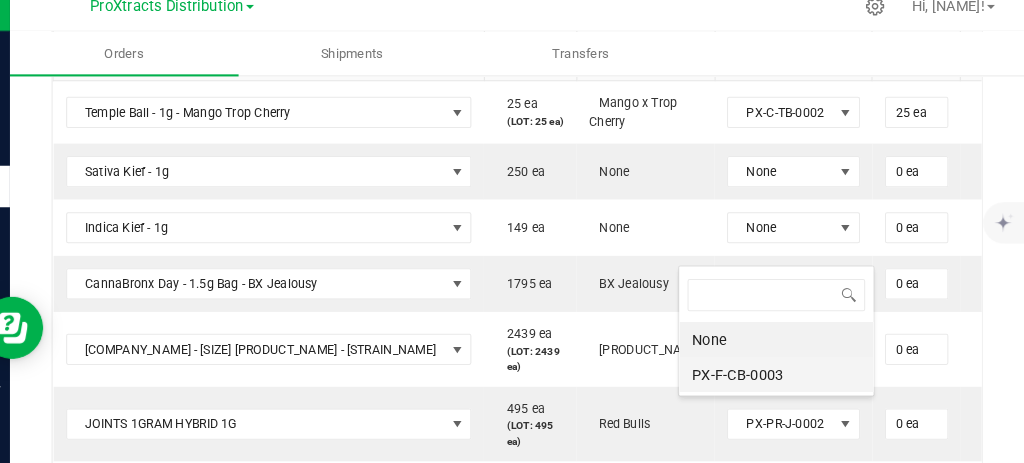 click on "[PRODUCT_CODE]" at bounding box center [785, 378] 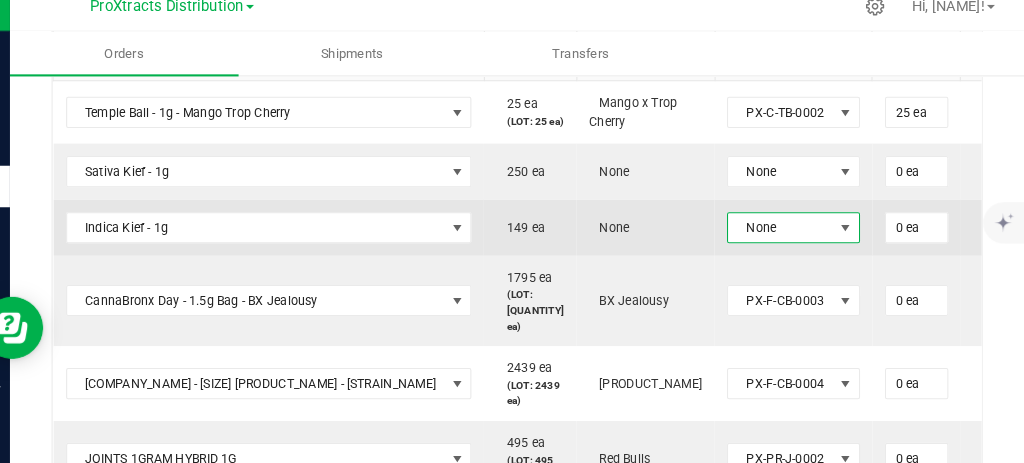 click on "None" at bounding box center (789, 237) 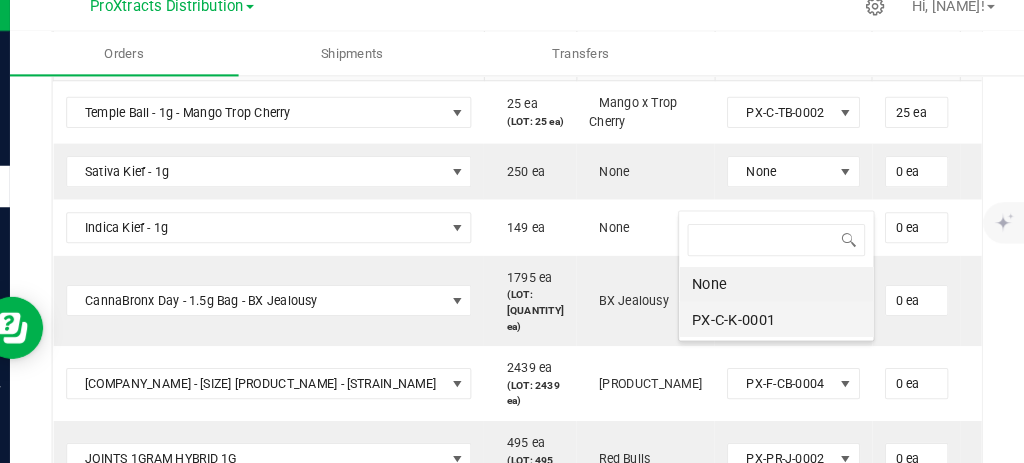 click on "[PRODUCT_CODE]" at bounding box center [785, 325] 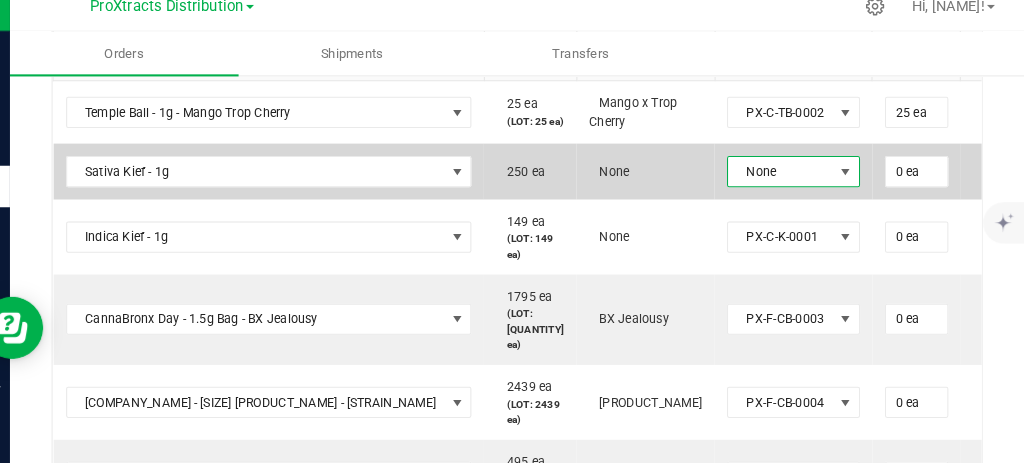 click on "None" at bounding box center [789, 183] 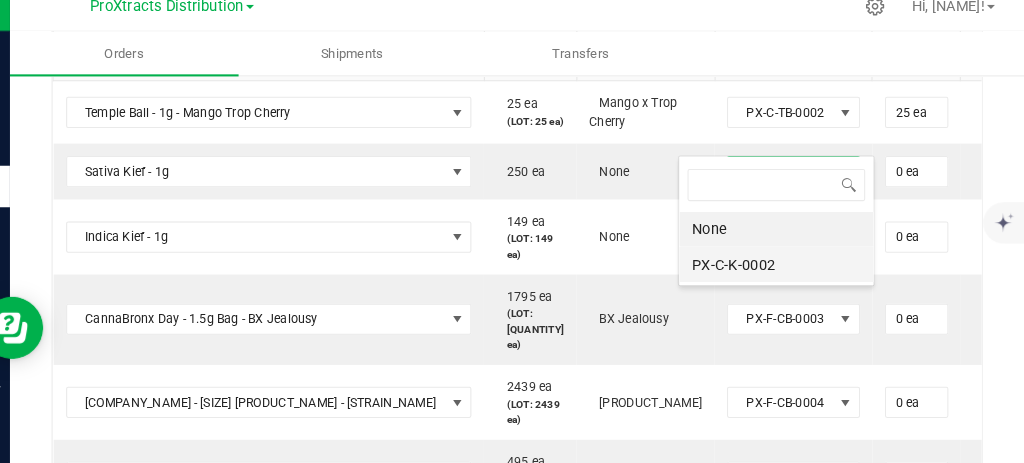 click on "PX-C-K-0002" at bounding box center (785, 272) 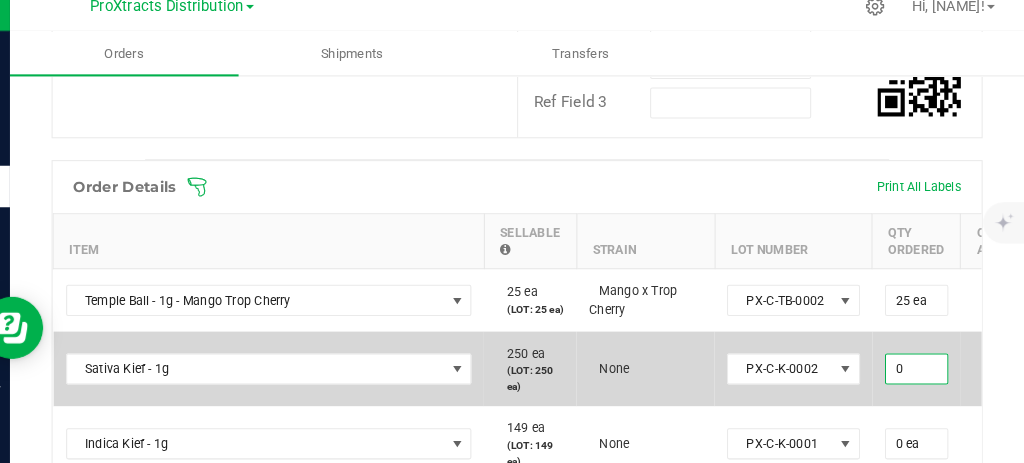 click on "0" at bounding box center [920, 373] 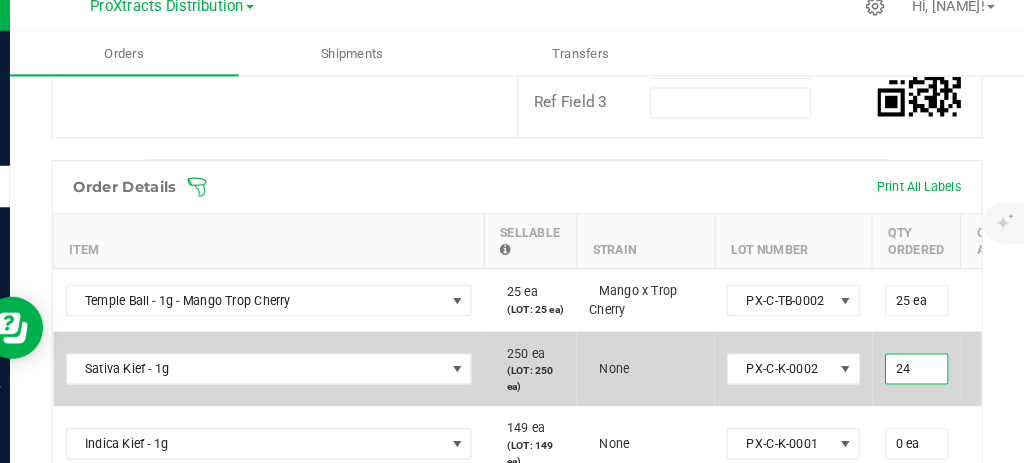 click on "24" at bounding box center (920, 373) 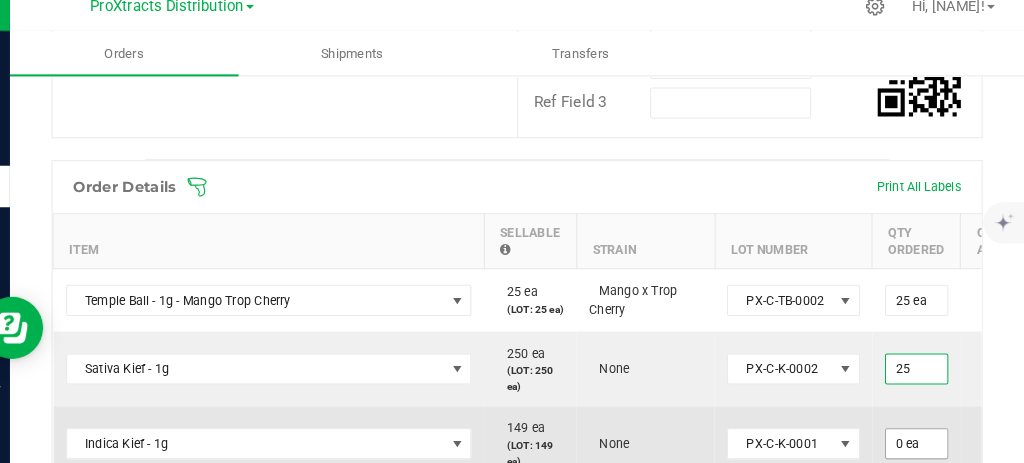 type on "25 ea" 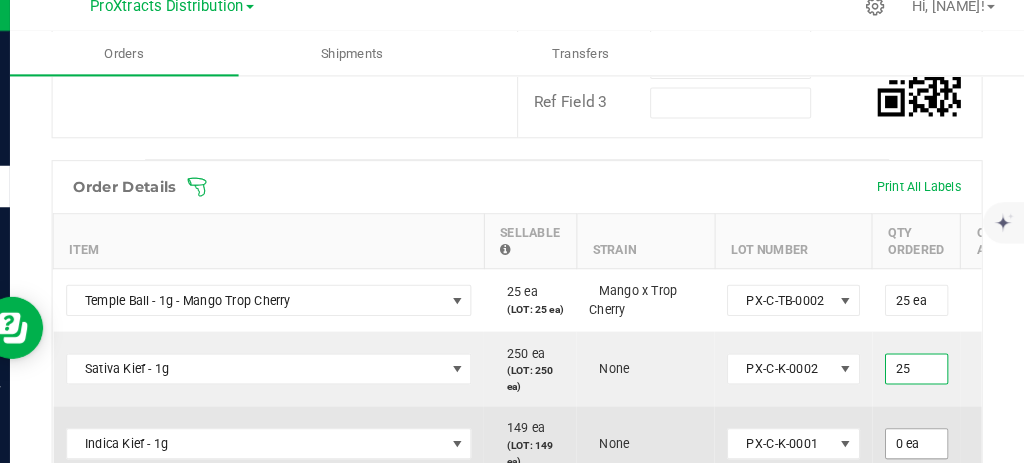 type on "$312.50" 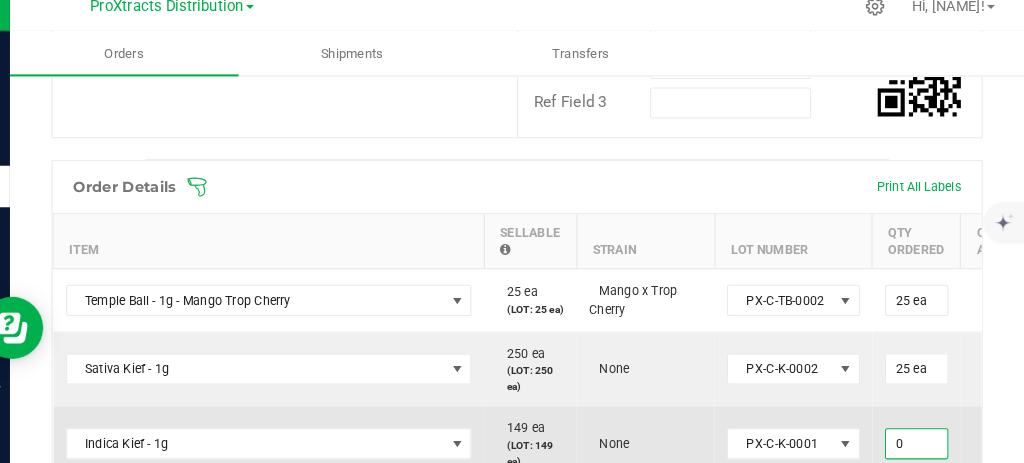 click on "0" at bounding box center [920, 445] 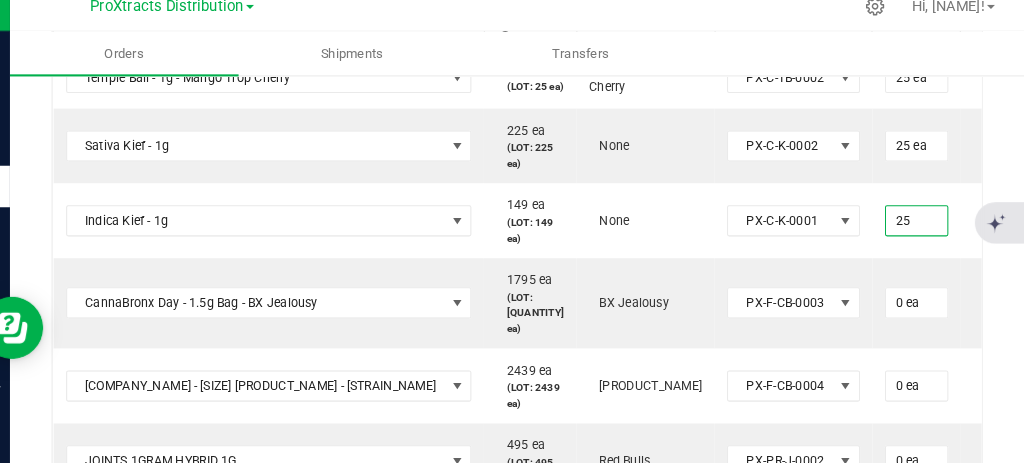 scroll, scrollTop: 763, scrollLeft: 0, axis: vertical 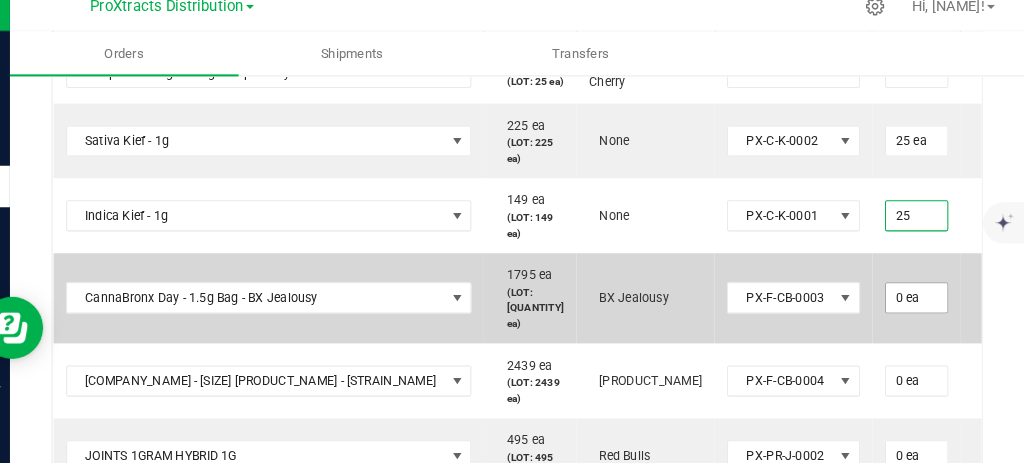 type on "25 ea" 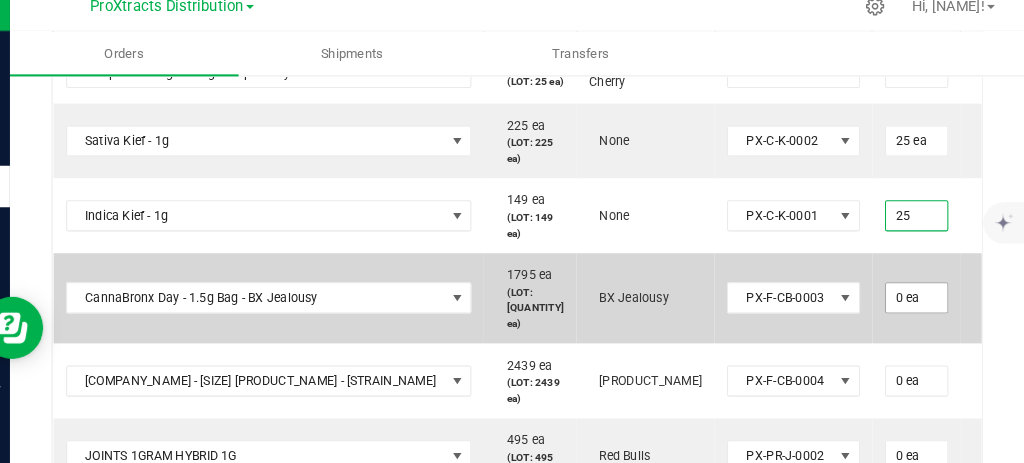 type on "$96.00" 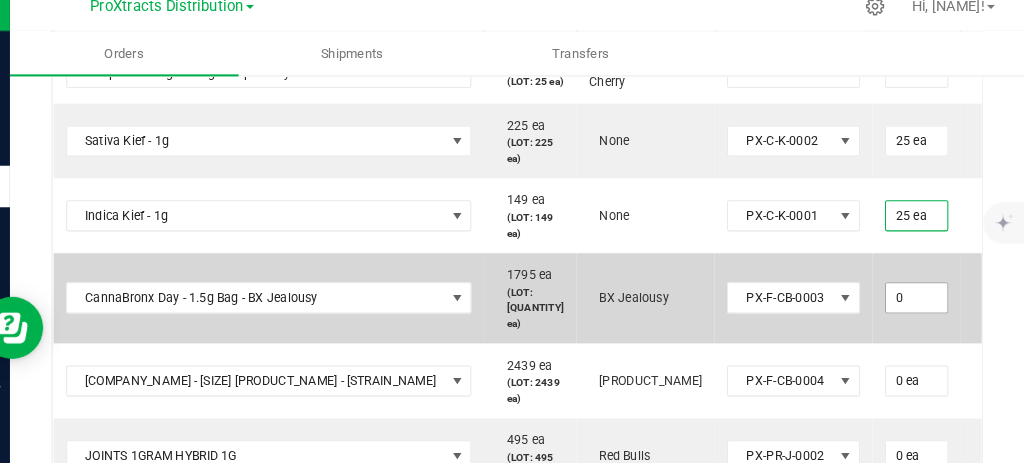 click on "0" at bounding box center (920, 304) 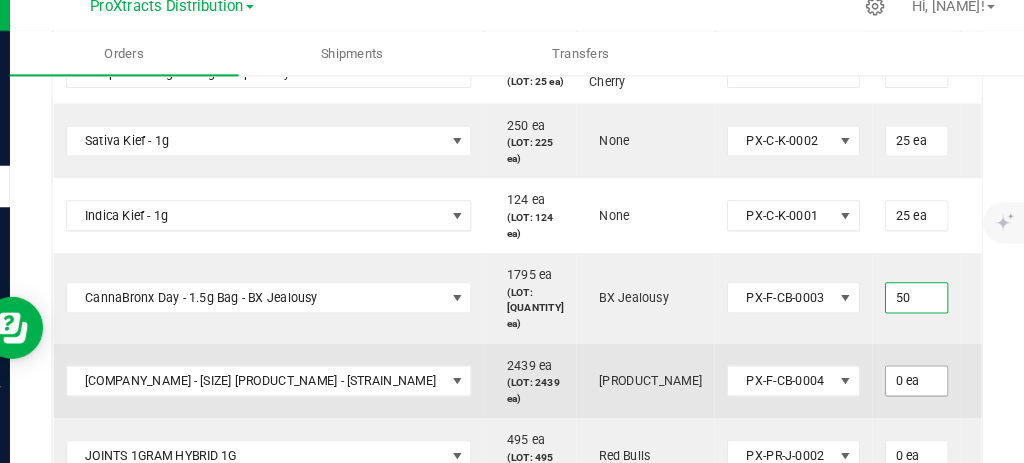 type on "50 ea" 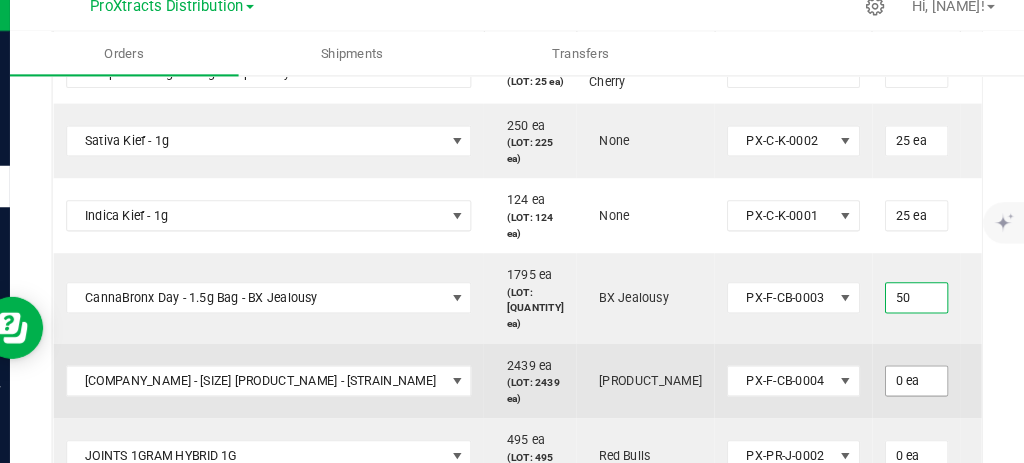 type on "$450.00" 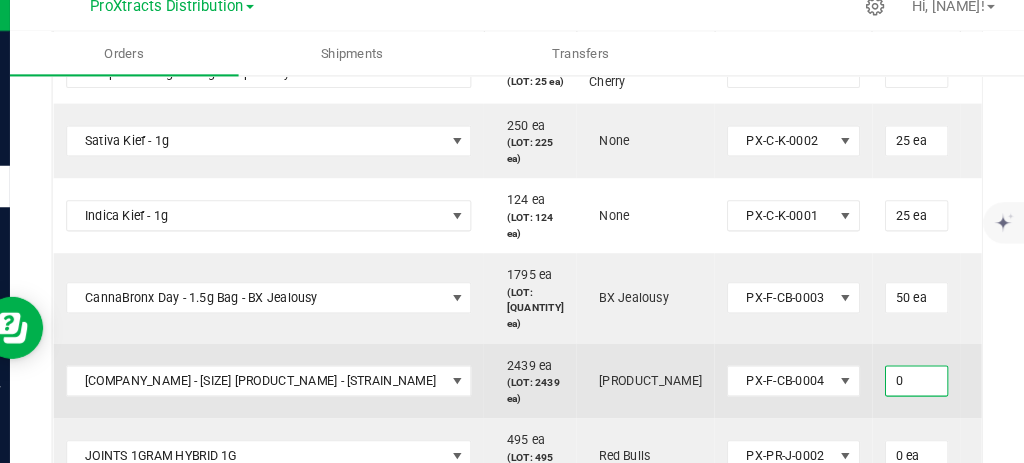click on "0" at bounding box center [920, 384] 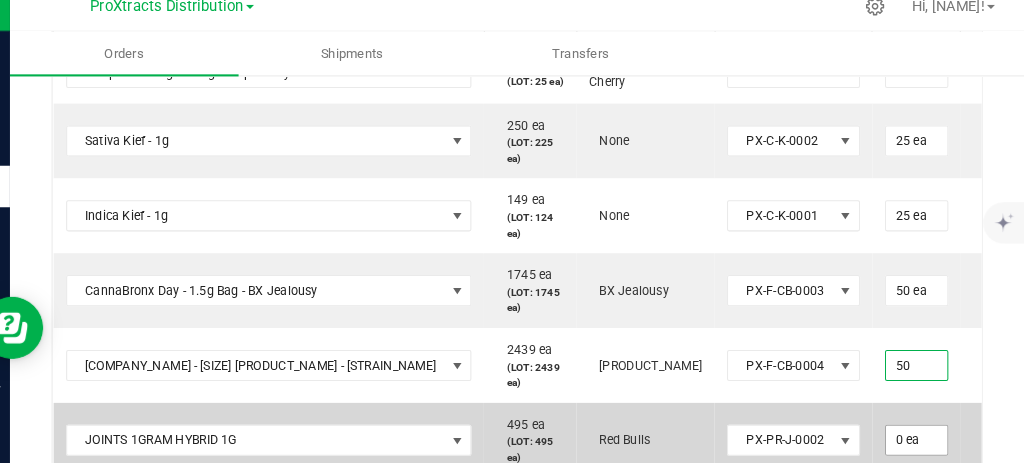 type on "50 ea" 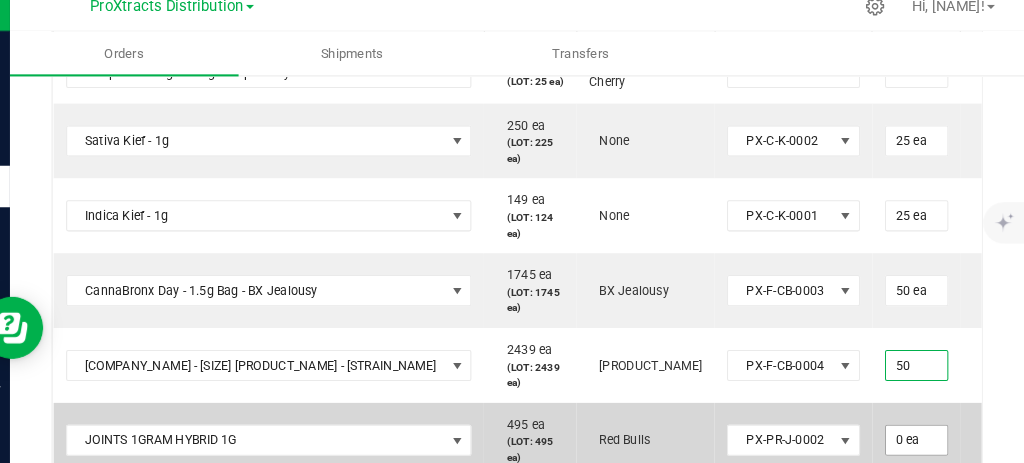 type on "$450.00" 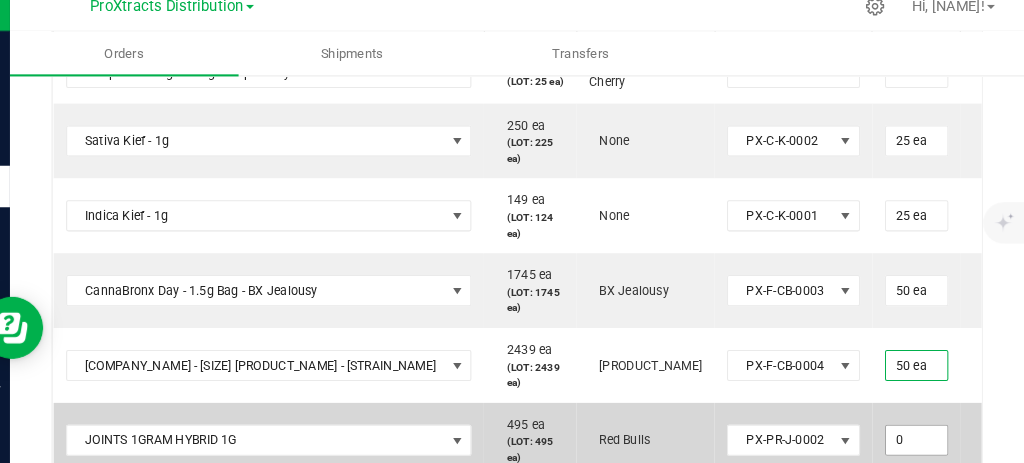 click on "0" at bounding box center [920, 441] 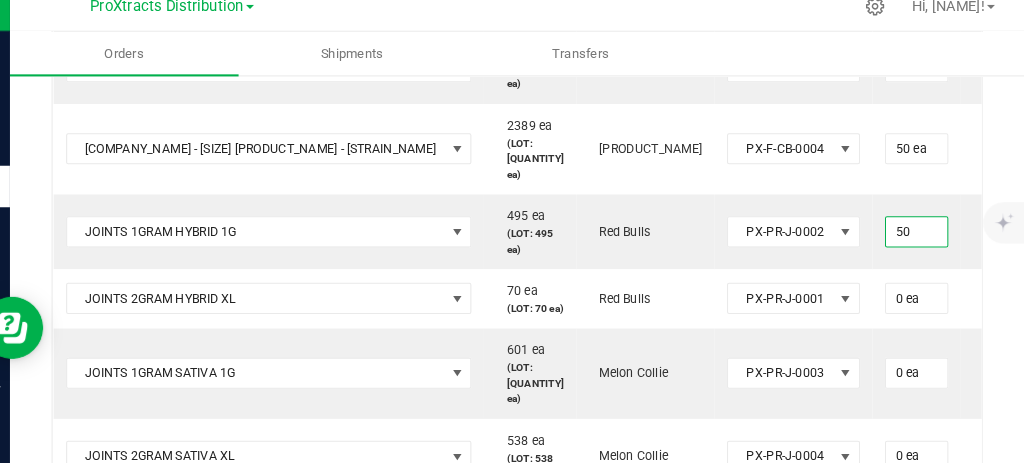 scroll, scrollTop: 1006, scrollLeft: 0, axis: vertical 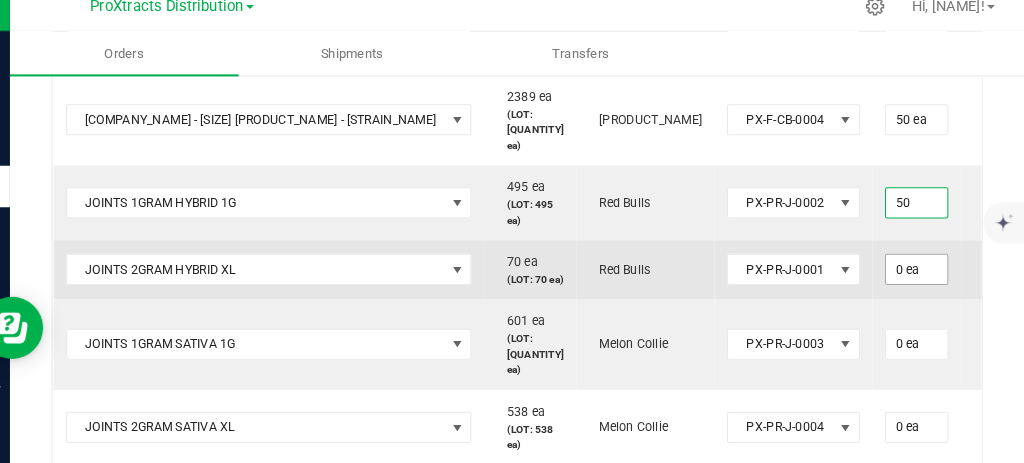 type on "50 ea" 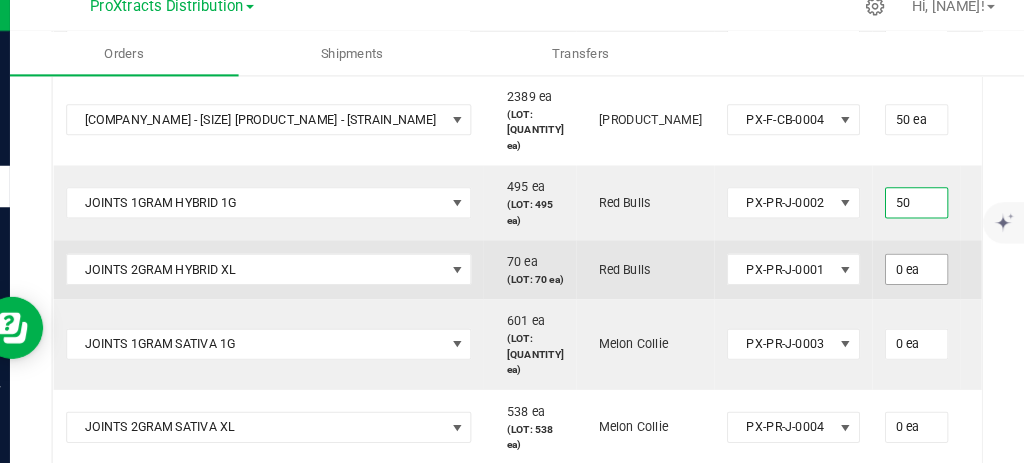 type on "$800.00" 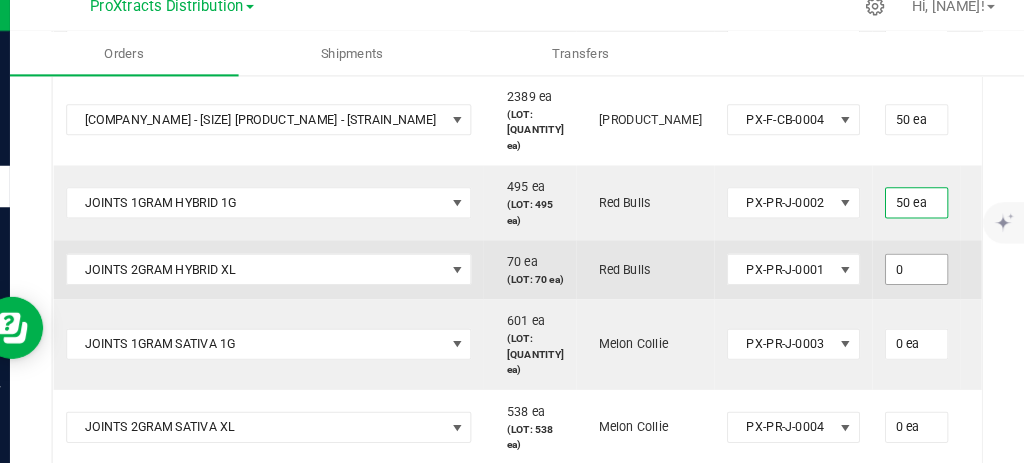 click on "0" at bounding box center [920, 277] 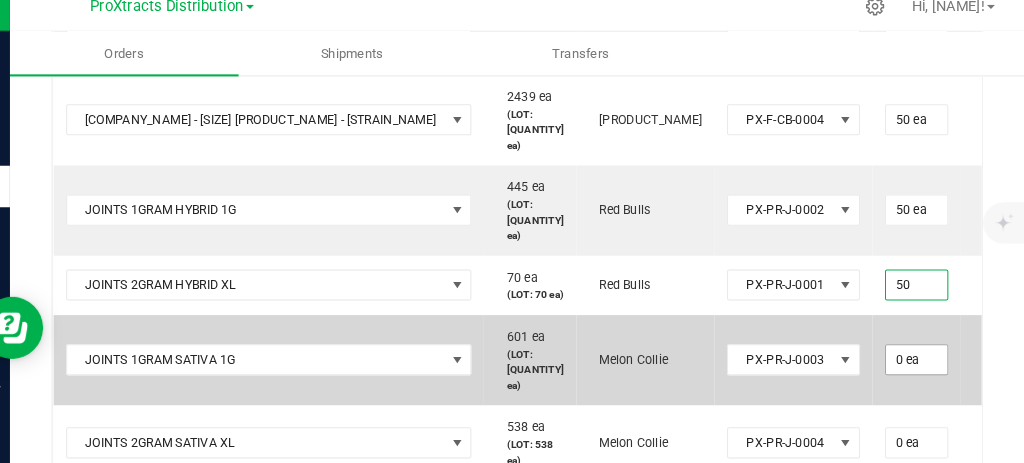 type on "50 ea" 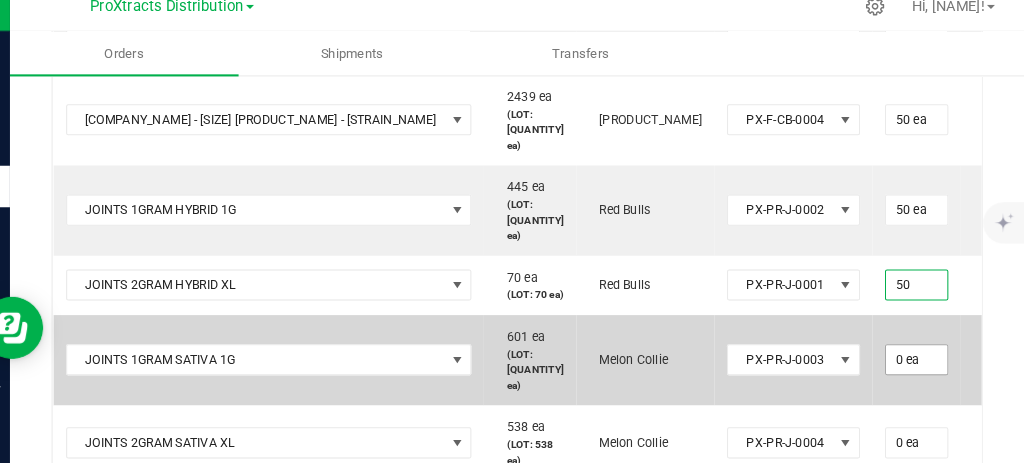 type on "$800.00" 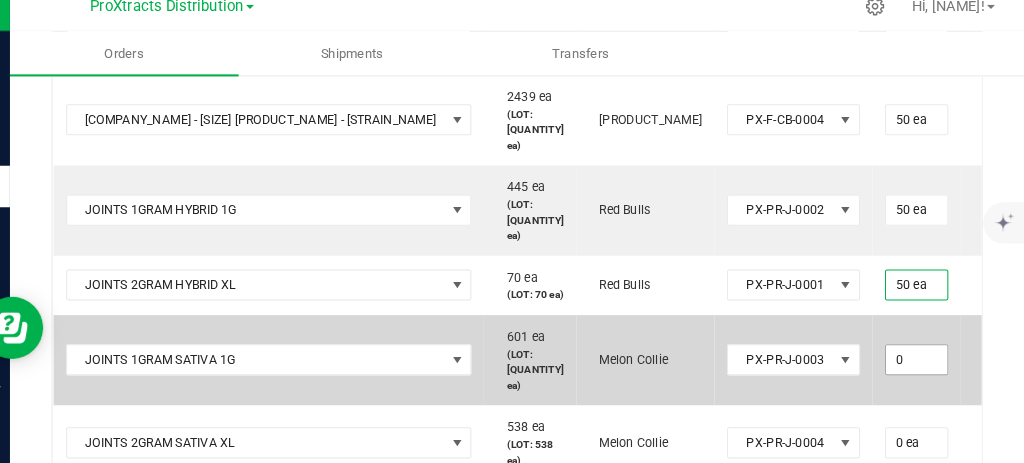 click on "0" at bounding box center [920, 364] 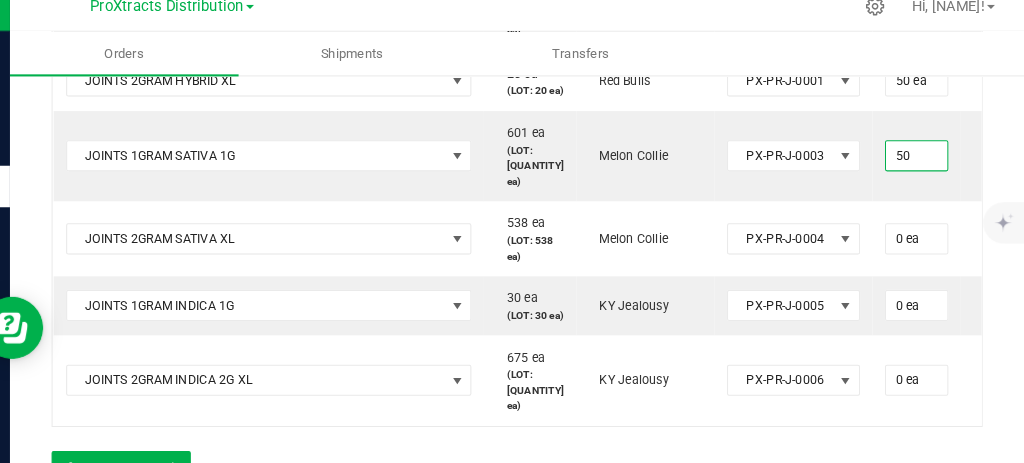 scroll, scrollTop: 1209, scrollLeft: 0, axis: vertical 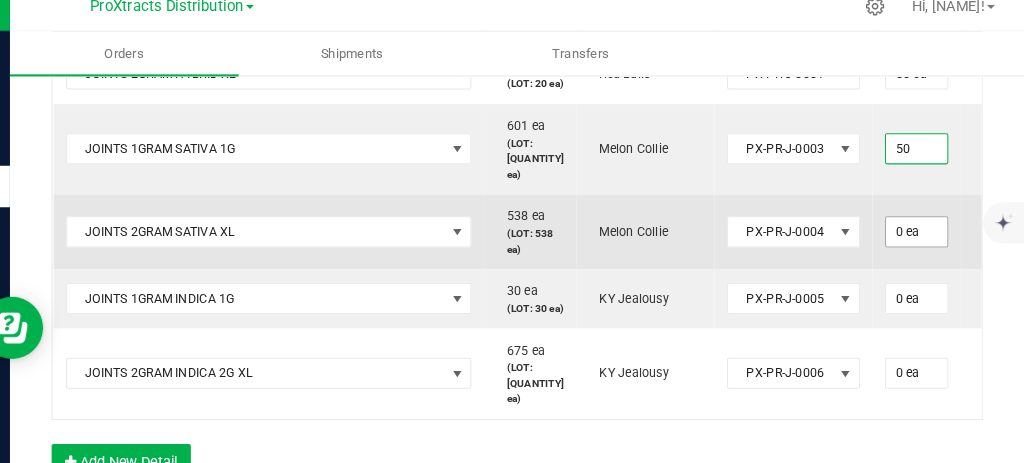 click on "0 ea" at bounding box center [920, 241] 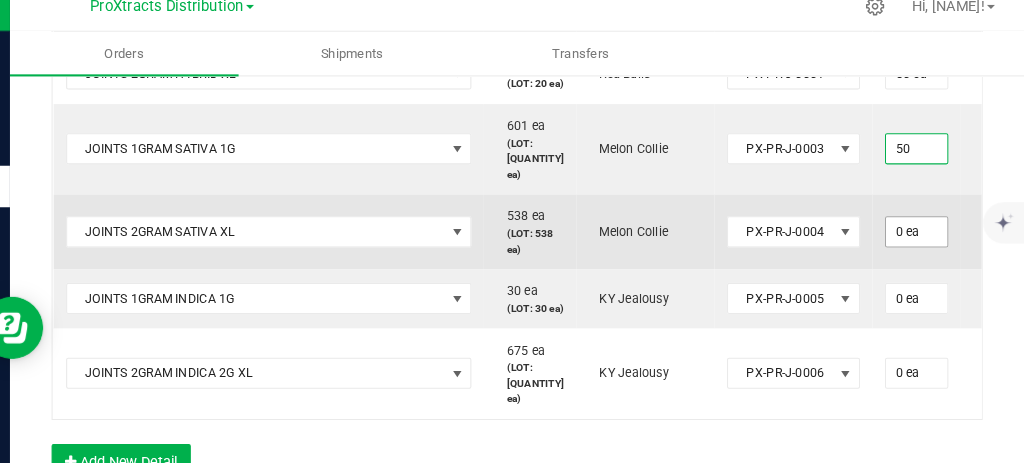 type on "50 ea" 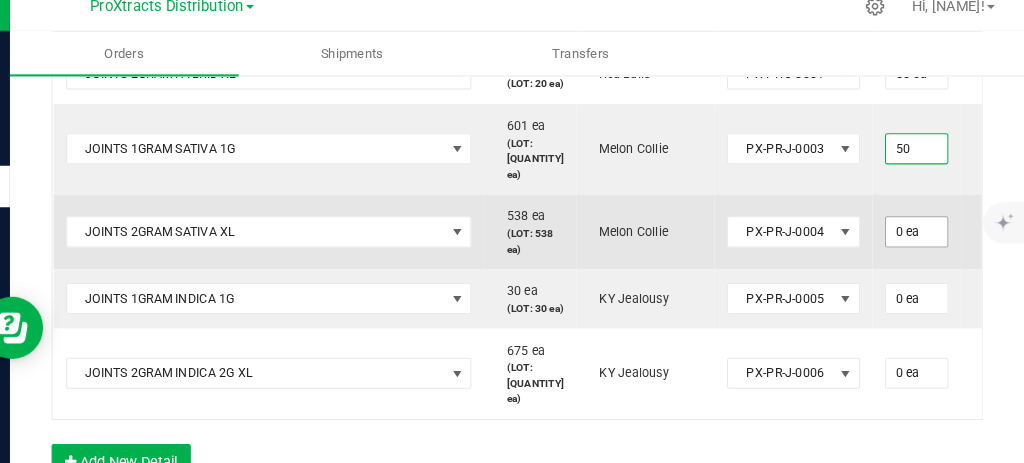 type on "$800.00" 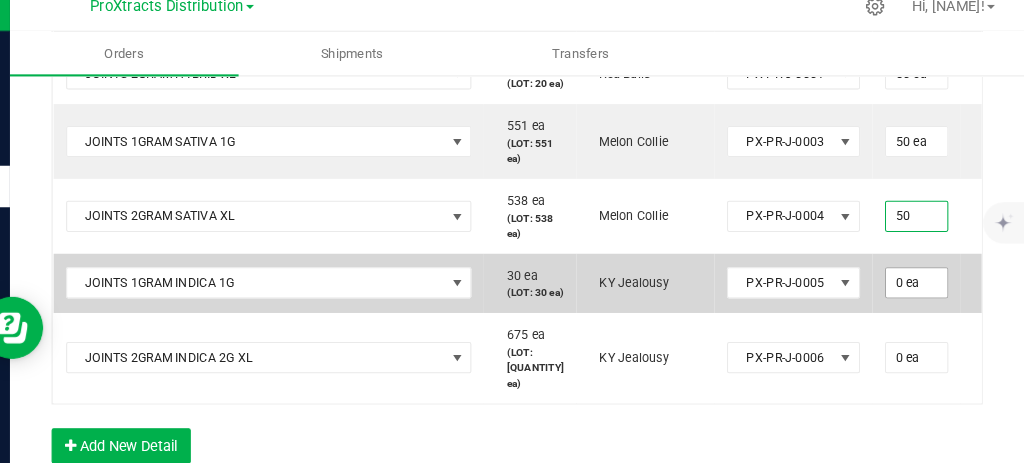 type on "50 ea" 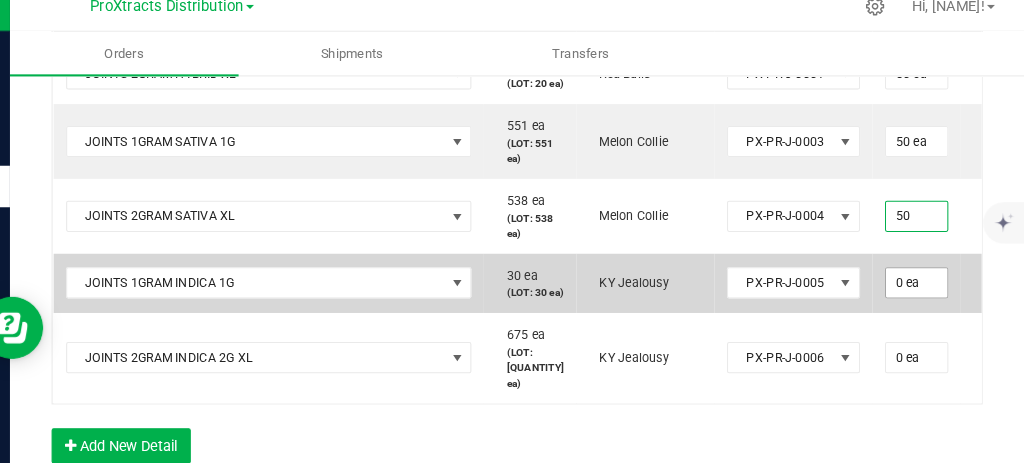 type on "$800.00" 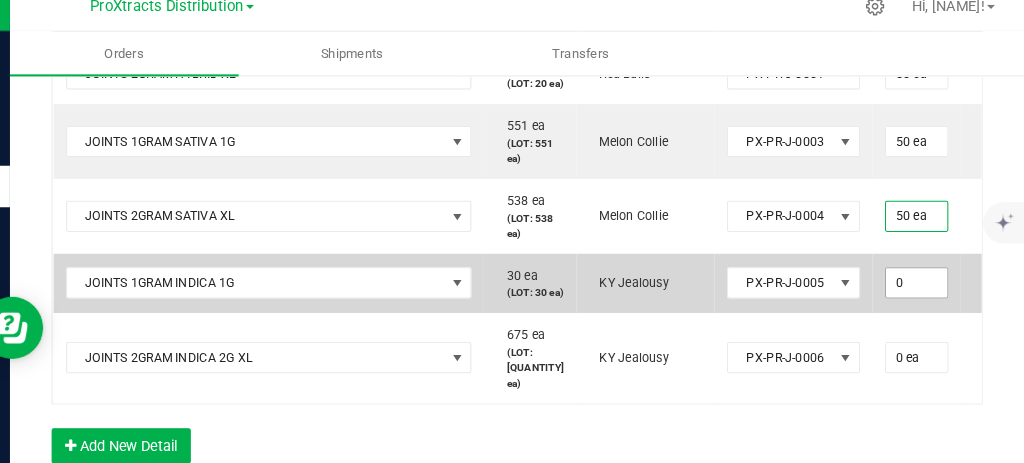 click on "0" at bounding box center (920, 290) 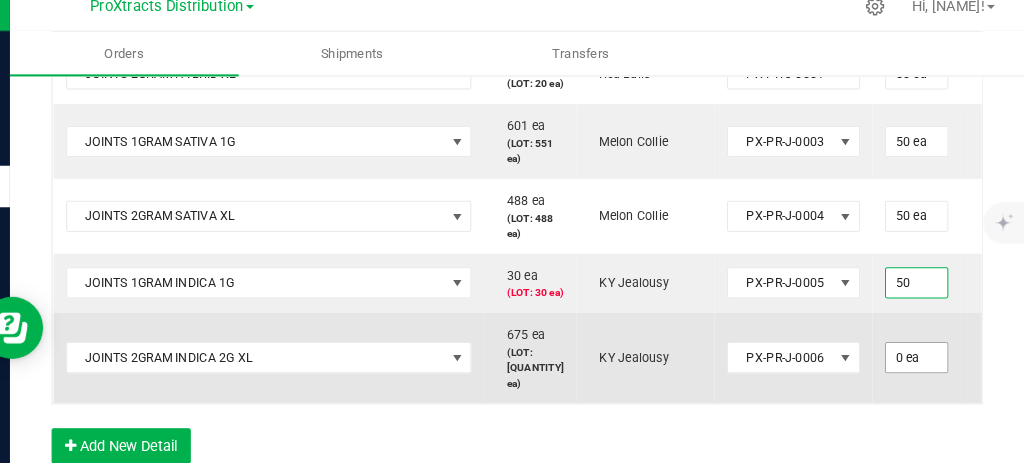type on "50 ea" 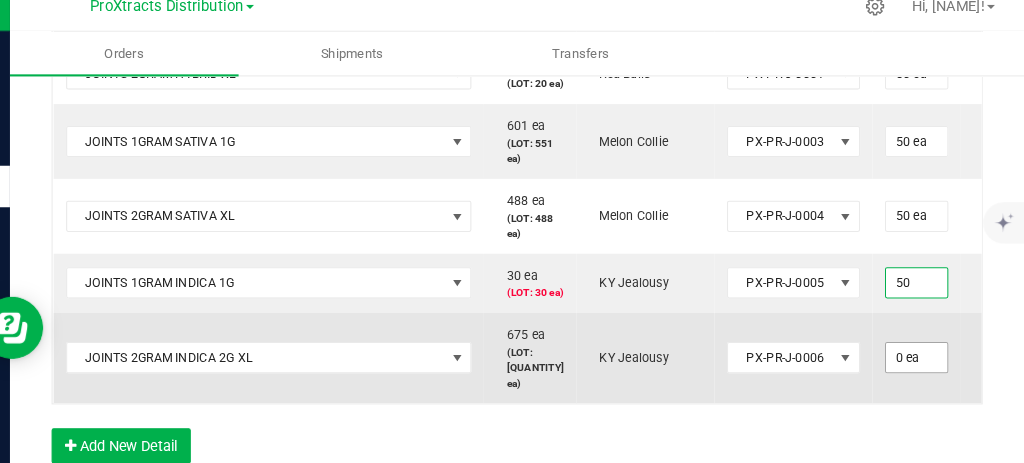 type on "$800.00" 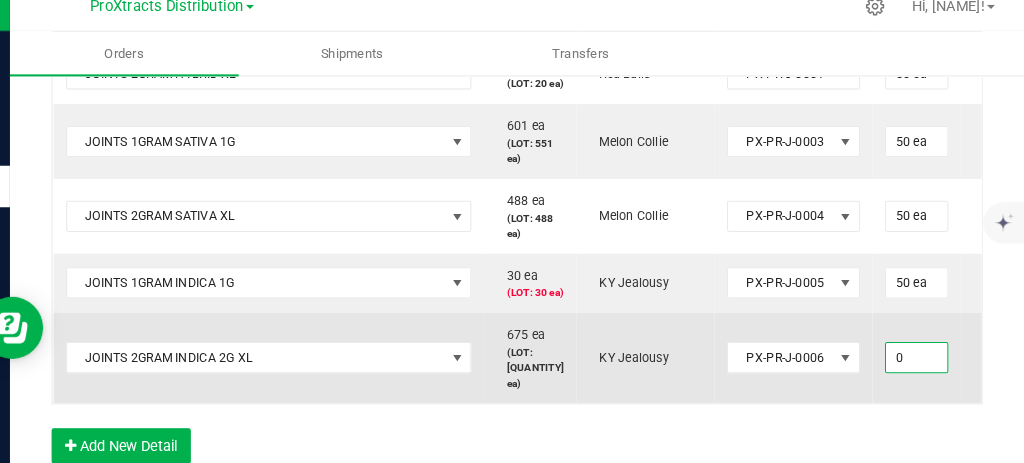 click on "0" at bounding box center [920, 362] 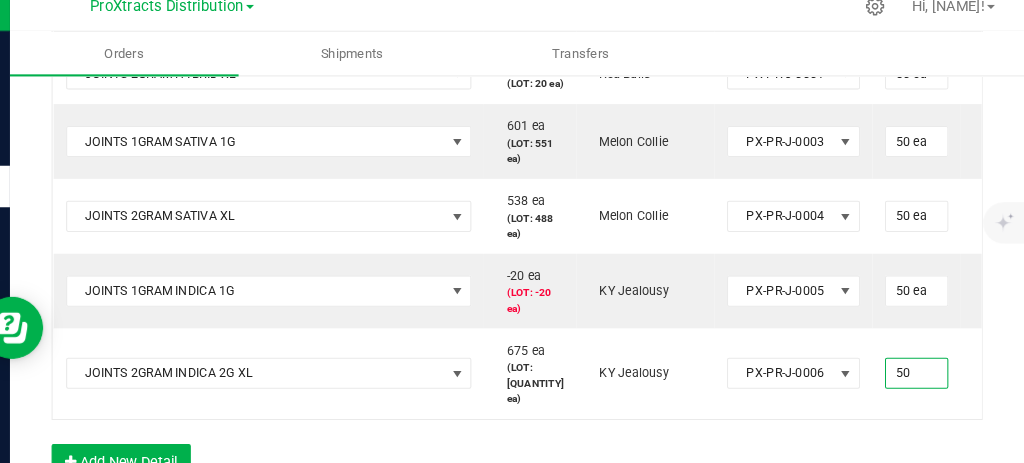 click on "Order Details Print All Labels Item  Sellable  Strain  Lot Number  Qty Ordered Qty Allocated Unit Price Line Discount Total Actions Temple Ball - 1g - Mango Trop Cherry  50 ea   (LOT: 25 ea)   Mango x Trop Cherry  PX-C-TB-0002 25 ea  0 ea  $27.50000 $0.00 $687.50 Sativa Kief - 1g  250 ea   (LOT: 225 ea)   None  PX-C-K-0002 25 ea  0 ea  $12.50000 $0.00 $312.50 Indica Kief - 1g  149 ea   (LOT: 124 ea)   None  PX-C-K-0001 25 ea  0 ea  $3.84000 $0.00 $96.00 CannaBronx Day - 1.5g Bag - BX Jealousy  1795 ea   (LOT: 1745 ea)   BX Jealousy  PX-F-CB-0003 50 ea  0 ea  $9.00000 $0.00 $450.00 CannaBronx Day - 1.5g Bag - Grand Concourse Daydream  2439 ea   (LOT: 2389 ea)   Grand Concourse Daydream  PX-F-CB-0004 50 ea  0 ea  $9.00000 $0.00 $450.00 JOINTS 1GRAM HYBRID 1G  495 ea   (LOT: 445 ea)   Red Bulls  PX-PR-J-0002 50 ea  0 ea  $16.00000 $0.00 $800.00 JOINTS 2GRAM HYBRID XL  70 ea   (LOT: 20 ea)   Red Bulls  PX-PR-J-0001 50 ea  0 ea  $16.00000 $0.00 $800.00 JOINTS 1GRAM SATIVA 1G 50 ea" at bounding box center [536, 2] 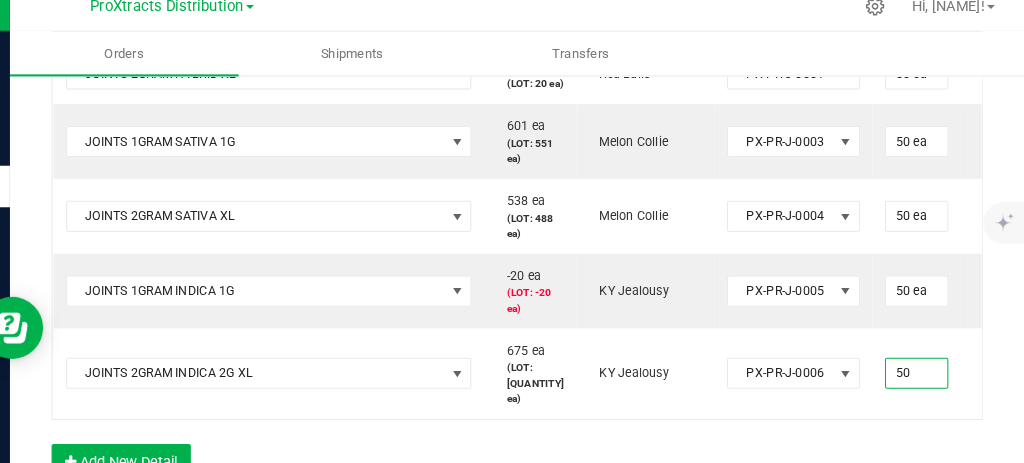 type on "50 ea" 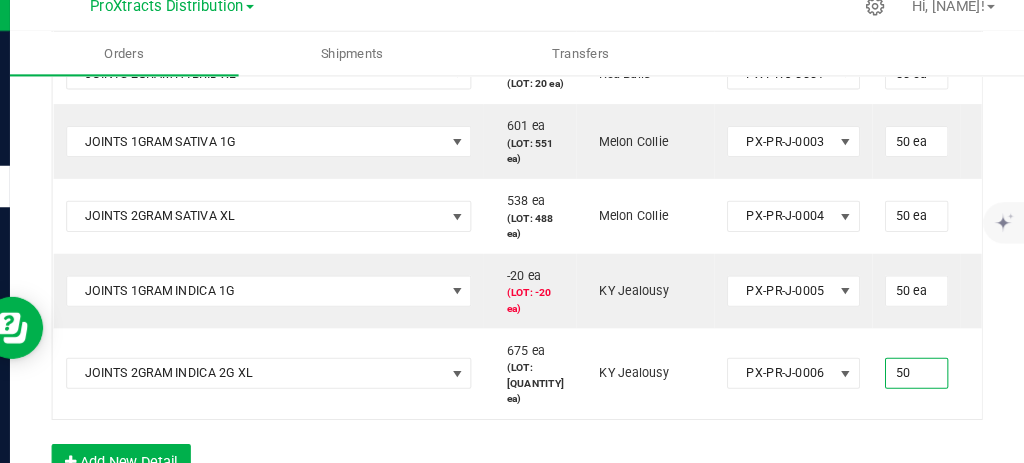 type on "$800.00" 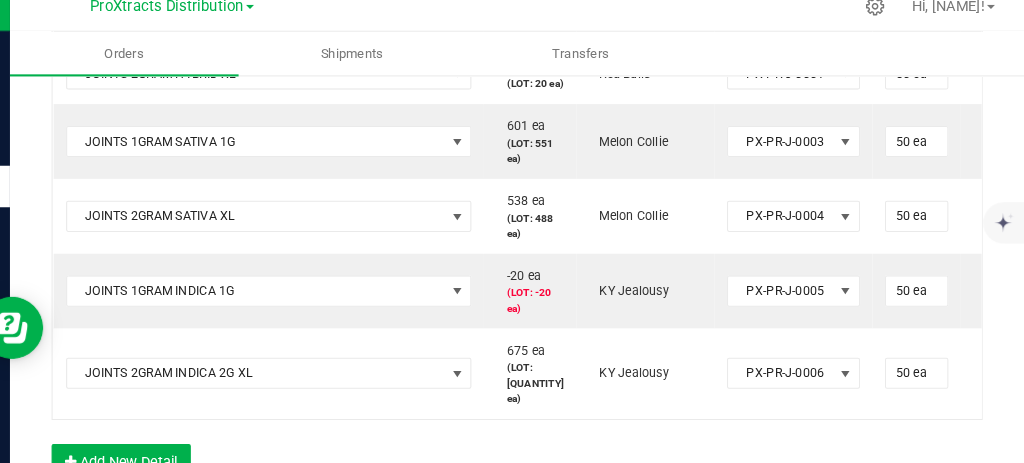 click on "Order Details Print All Labels Item  Sellable  Strain  Lot Number  Qty Ordered Qty Allocated Unit Price Line Discount Total Actions Temple Ball - 1g - Mango Trop Cherry  50 ea   (LOT: 25 ea)   Mango x Trop Cherry  PX-C-TB-0002 25 ea  0 ea  $27.50000 $0.00 $687.50 Sativa Kief - 1g  250 ea   (LOT: 225 ea)   None  PX-C-K-0002 25 ea  0 ea  $12.50000 $0.00 $312.50 Indica Kief - 1g  149 ea   (LOT: 124 ea)   None  PX-C-K-0001 25 ea  0 ea  $3.84000 $0.00 $96.00 CannaBronx Day - 1.5g Bag - BX Jealousy  1795 ea   (LOT: 1745 ea)   BX Jealousy  PX-F-CB-0003 50 ea  0 ea  $9.00000 $0.00 $450.00 CannaBronx Day - 1.5g Bag - Grand Concourse Daydream  2439 ea   (LOT: 2389 ea)   Grand Concourse Daydream  PX-F-CB-0004 50 ea  0 ea  $9.00000 $0.00 $450.00 JOINTS 1GRAM HYBRID 1G  495 ea   (LOT: 445 ea)   Red Bulls  PX-PR-J-0002 50 ea  0 ea  $16.00000 $0.00 $800.00 JOINTS 2GRAM HYBRID XL  70 ea   (LOT: 20 ea)   Red Bulls  PX-PR-J-0001 50 ea  0 ea  $16.00000 $0.00 $800.00 JOINTS 1GRAM SATIVA 1G 50 ea" at bounding box center [536, 2] 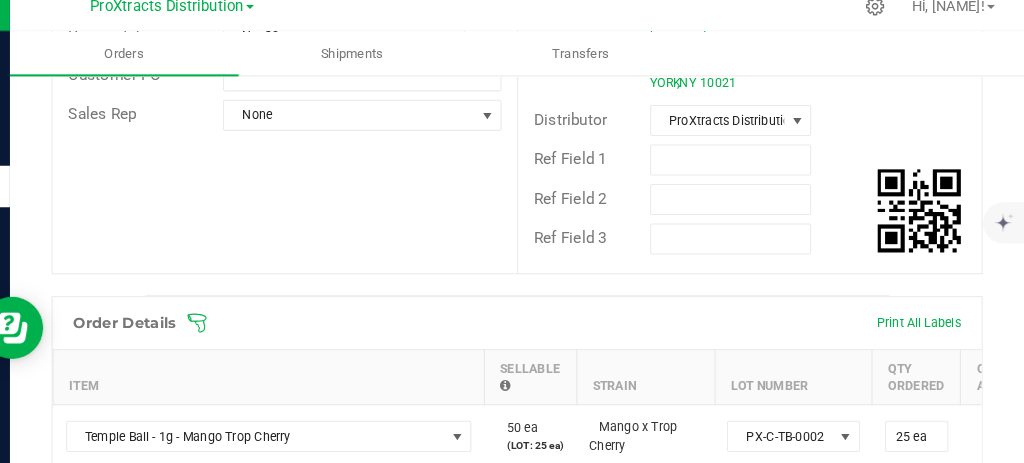 scroll, scrollTop: 377, scrollLeft: 0, axis: vertical 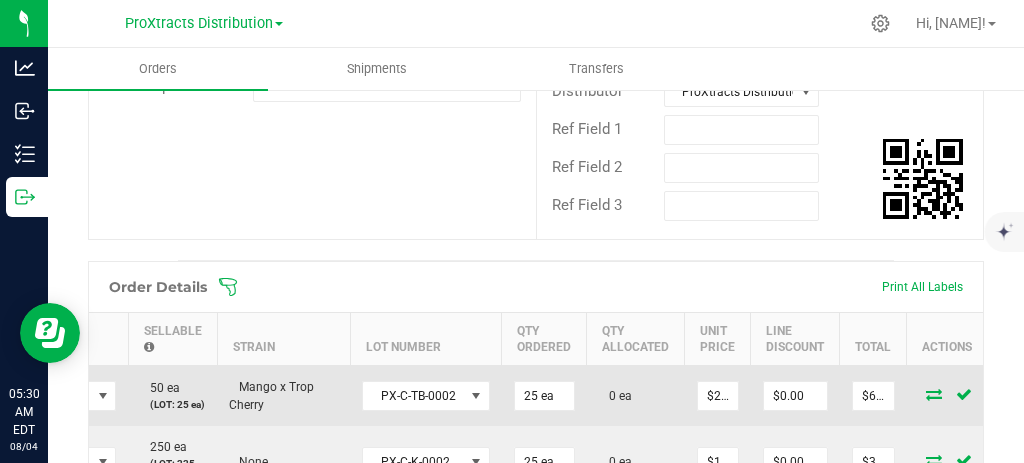 click at bounding box center (934, 394) 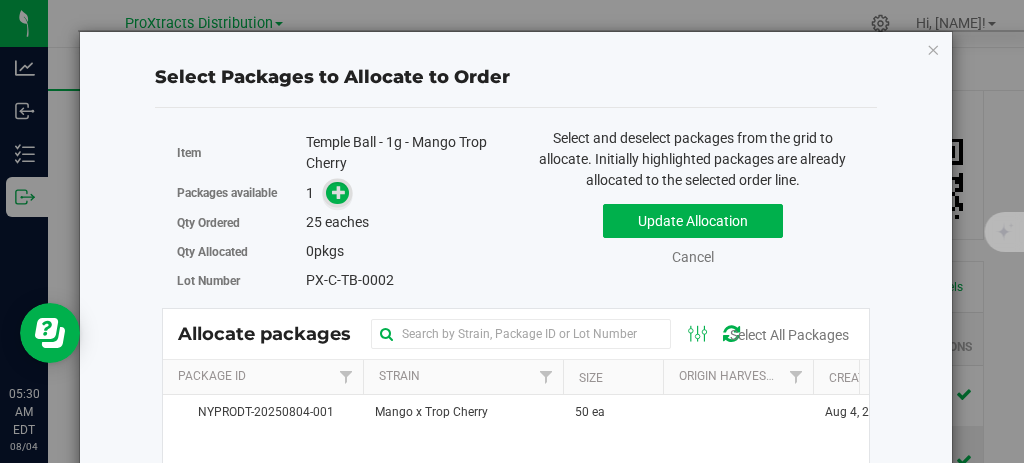 click at bounding box center (339, 192) 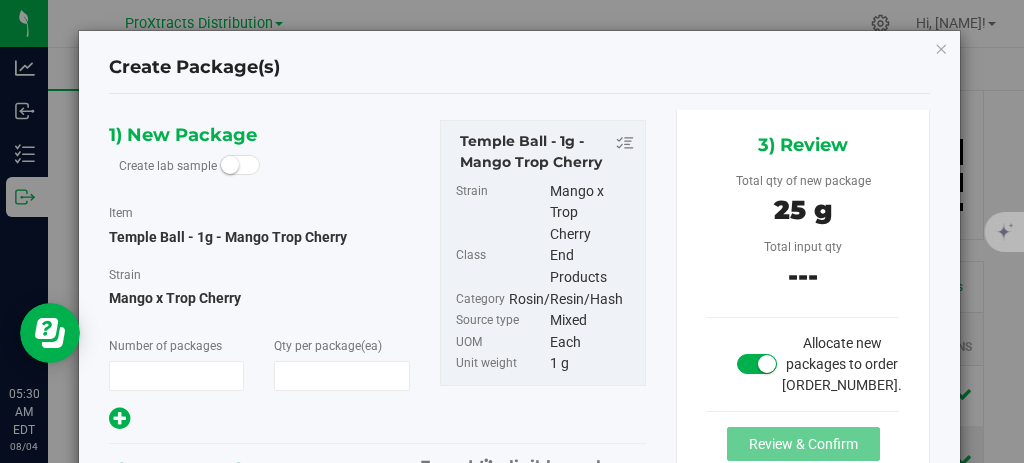 type on "1" 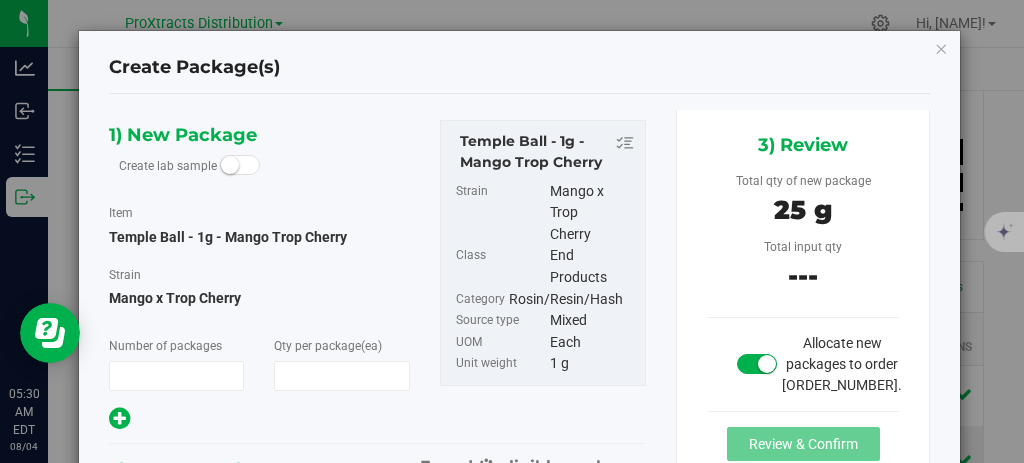 type on "25" 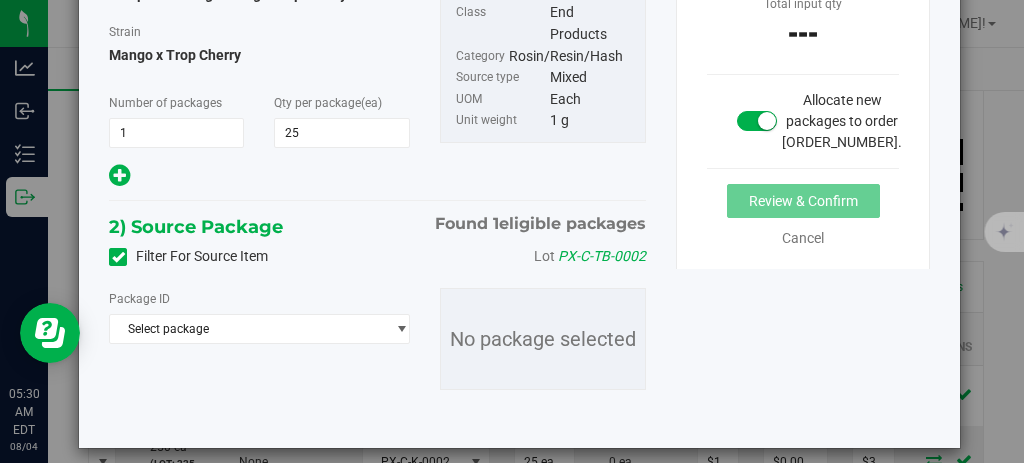 scroll, scrollTop: 254, scrollLeft: 0, axis: vertical 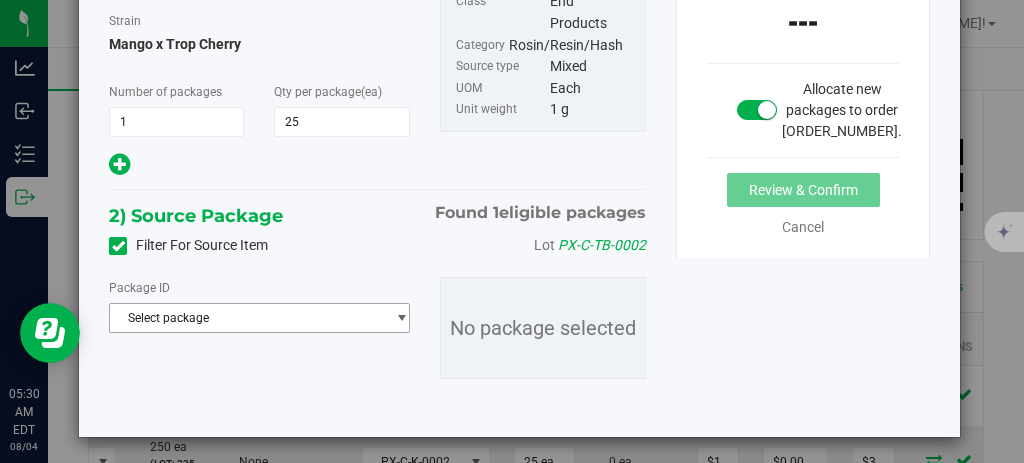 click at bounding box center [401, 318] 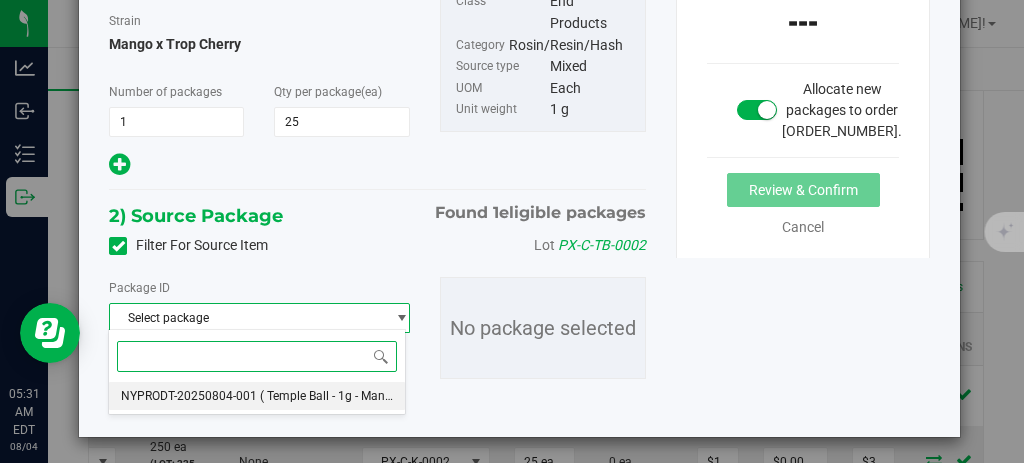 click on "(
Temple Ball - 1g - Mango Trop Cherry
)" at bounding box center (366, 396) 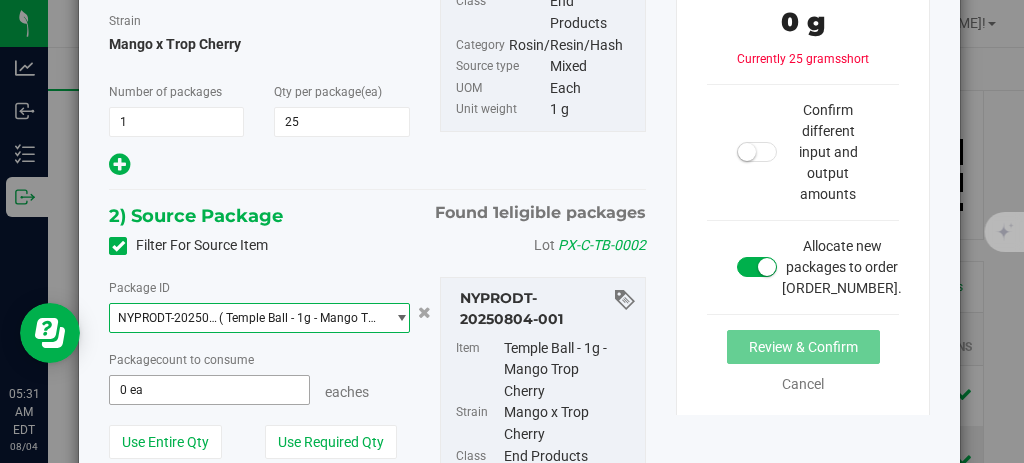 click on "0 ea 0" at bounding box center (209, 390) 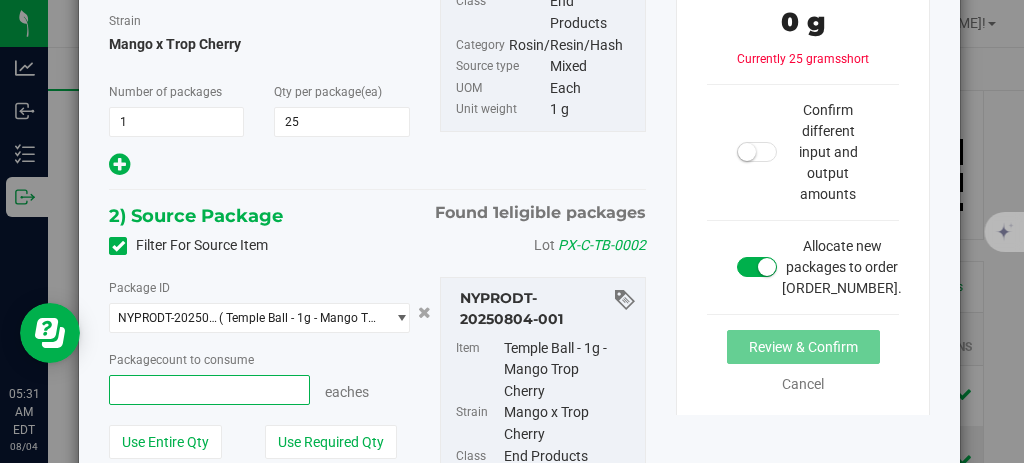 click at bounding box center [209, 390] 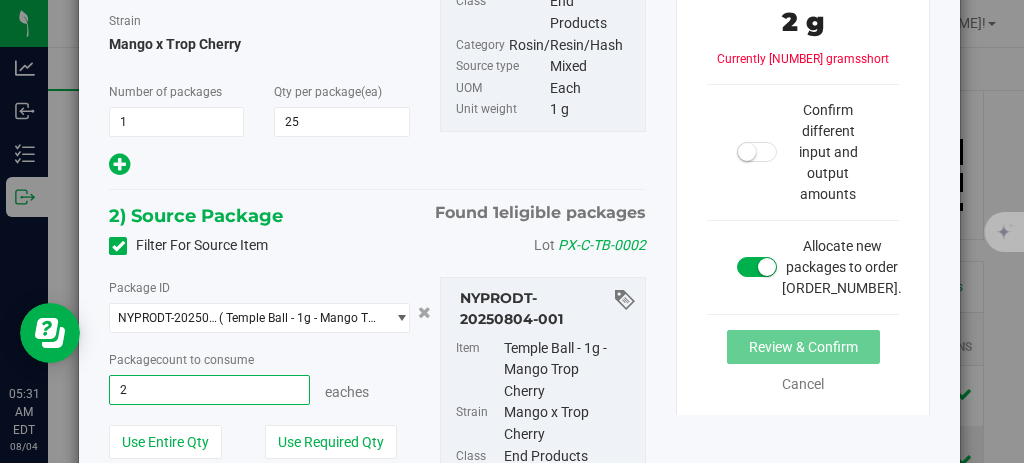type on "25" 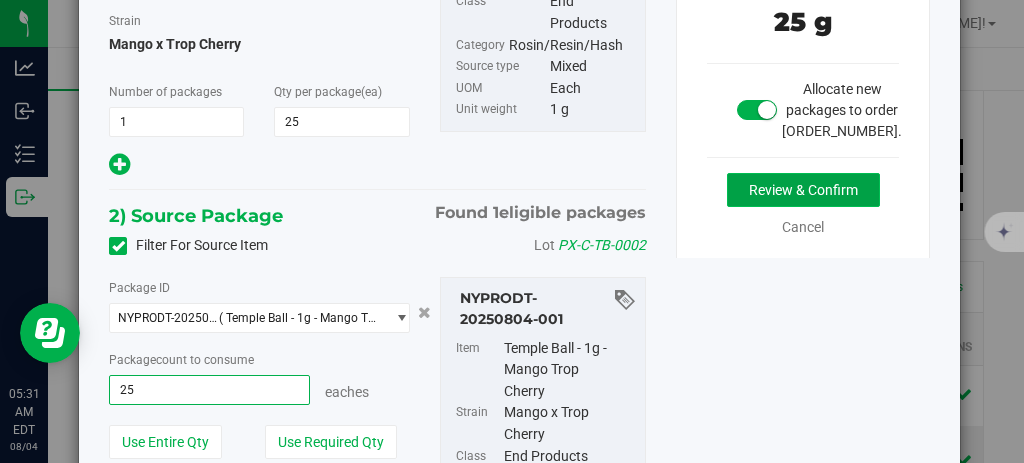 click on "Review & Confirm" at bounding box center [803, 190] 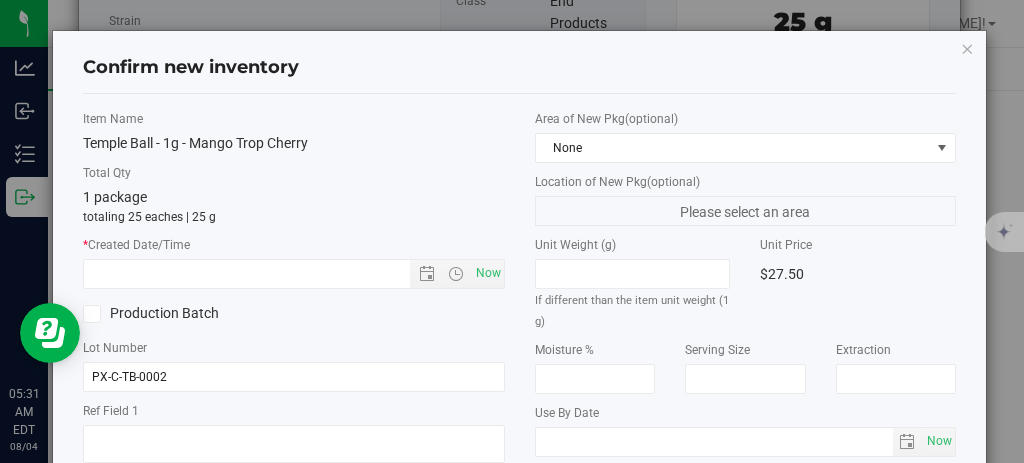 type on "25 ea" 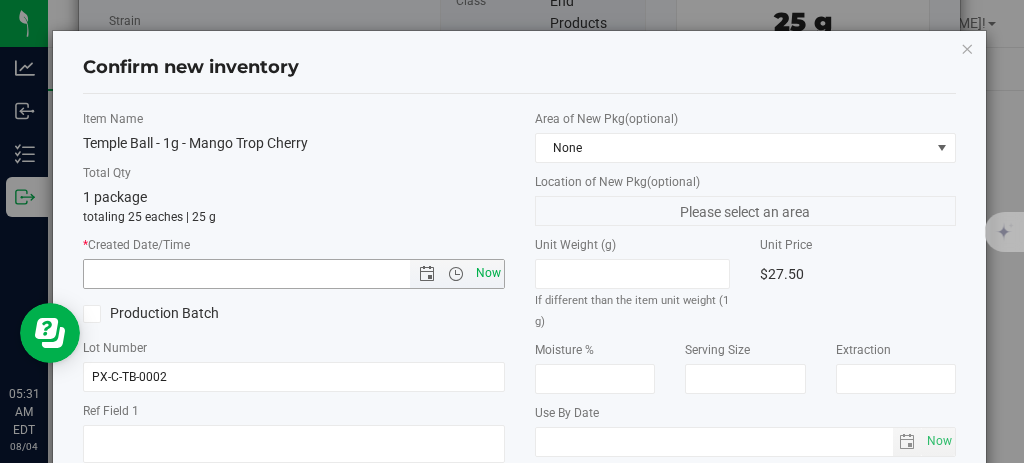 click on "Now" at bounding box center [488, 273] 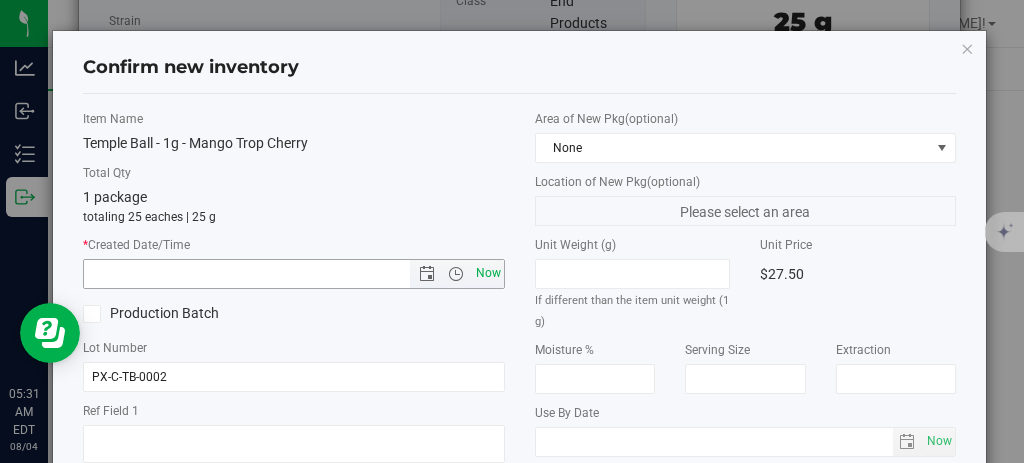 type on "8/4/2025 5:31 AM" 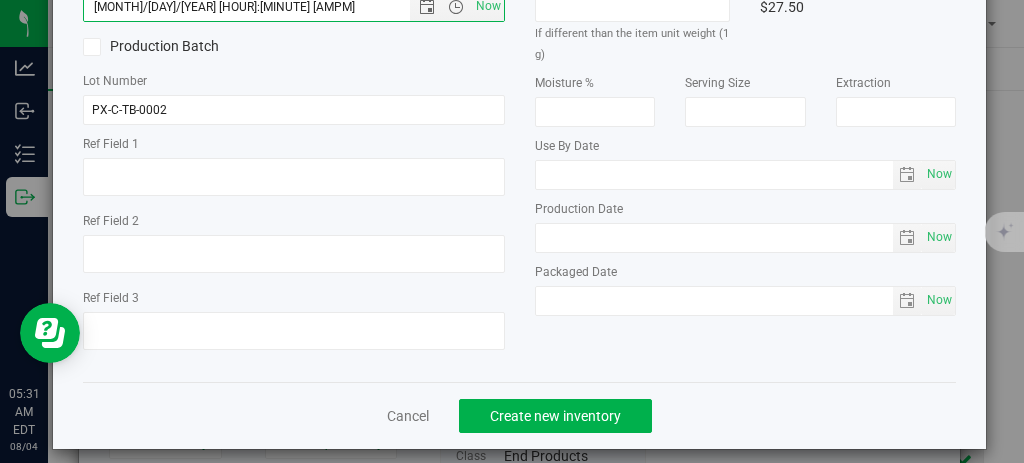 scroll, scrollTop: 274, scrollLeft: 0, axis: vertical 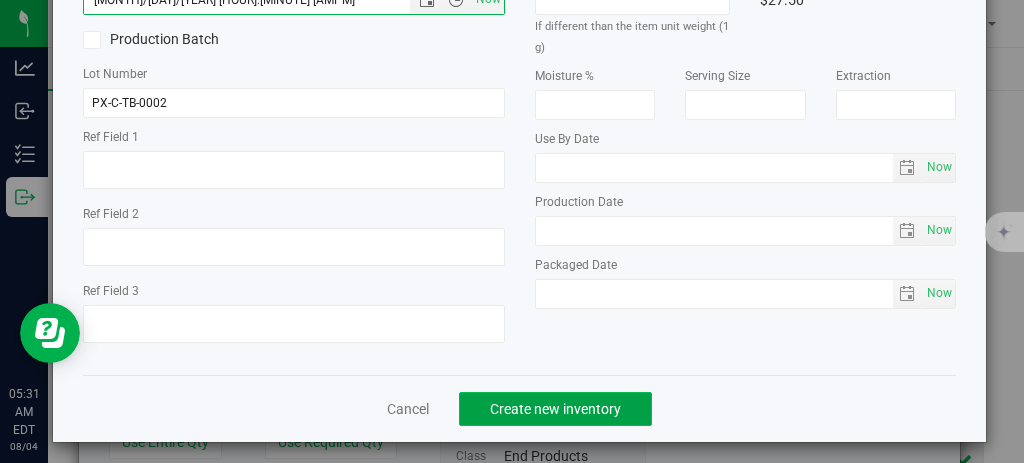click on "Create new inventory" 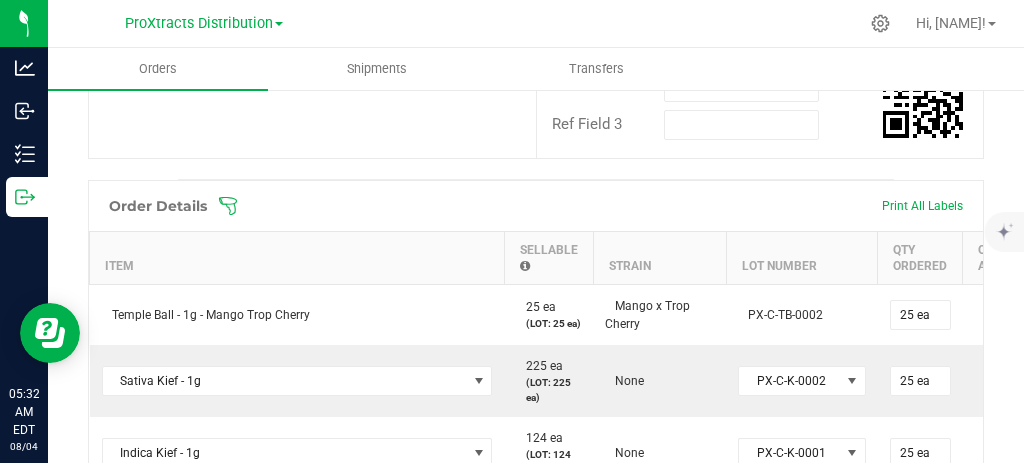 scroll, scrollTop: 538, scrollLeft: 0, axis: vertical 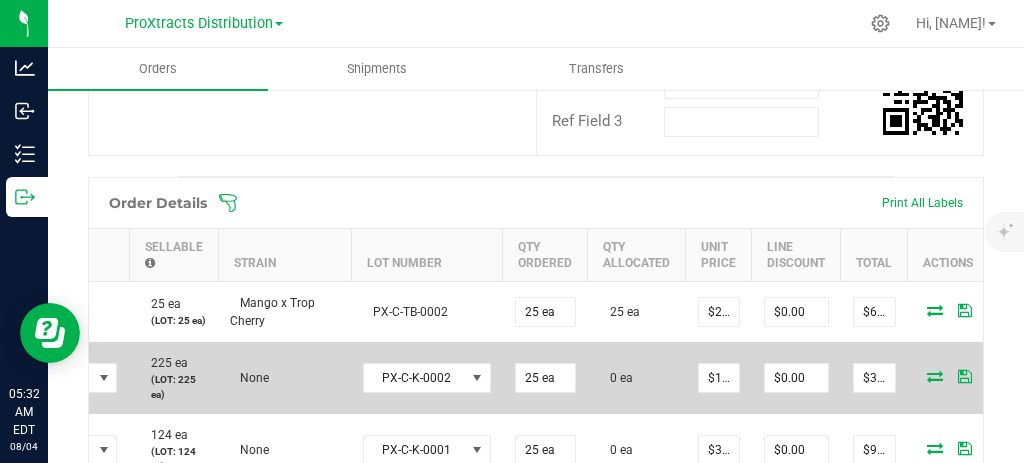 click at bounding box center [935, 376] 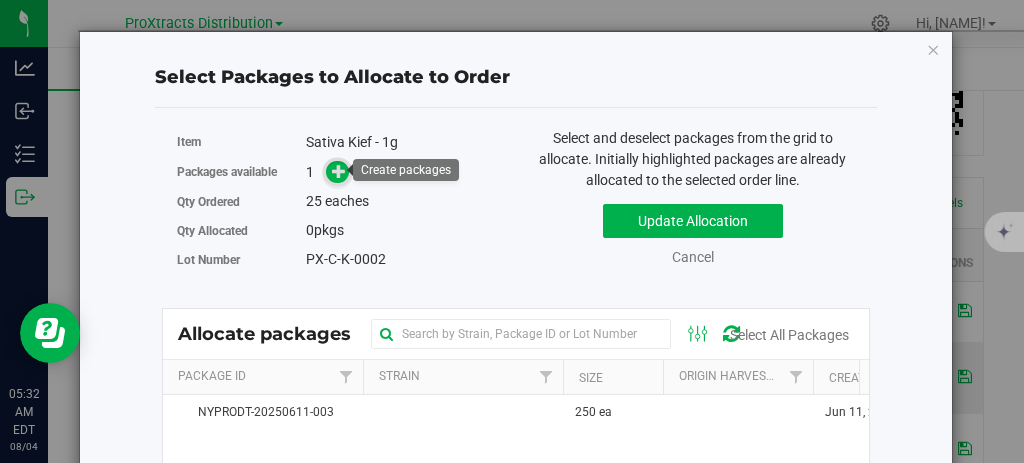 click at bounding box center [339, 171] 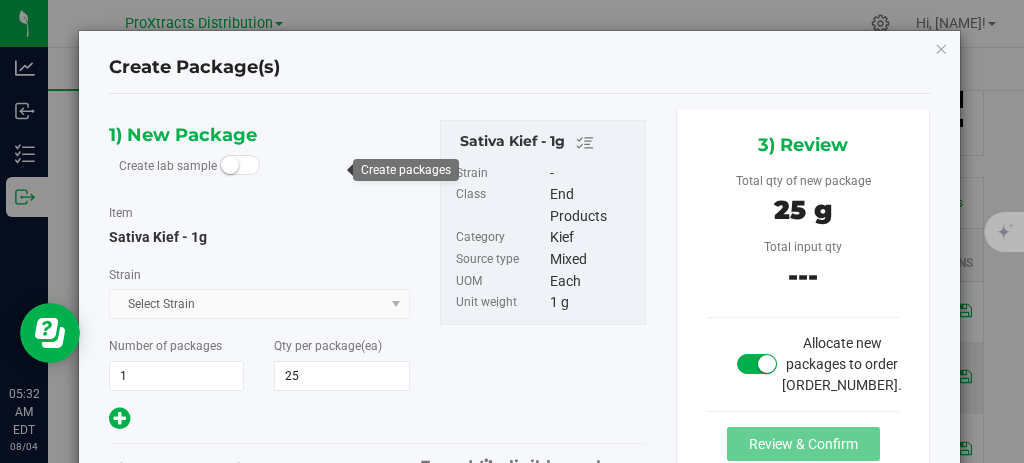 type on "25" 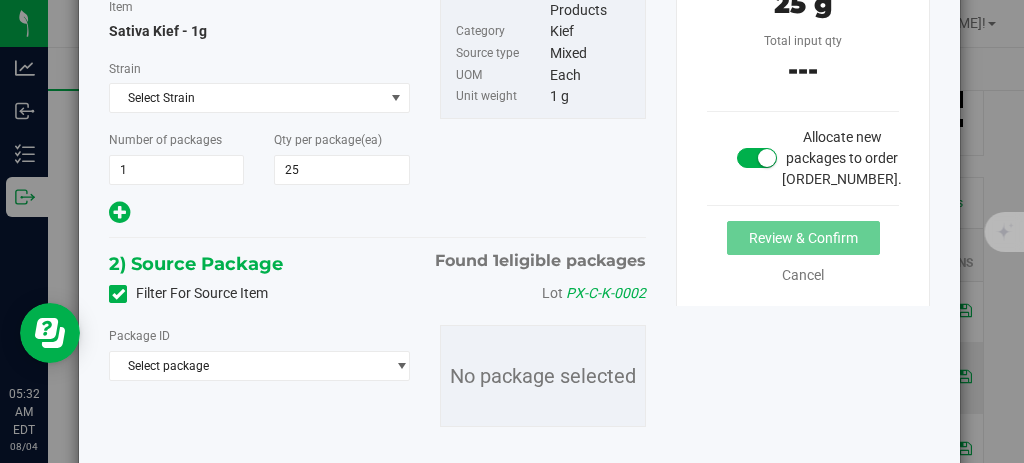 scroll, scrollTop: 219, scrollLeft: 0, axis: vertical 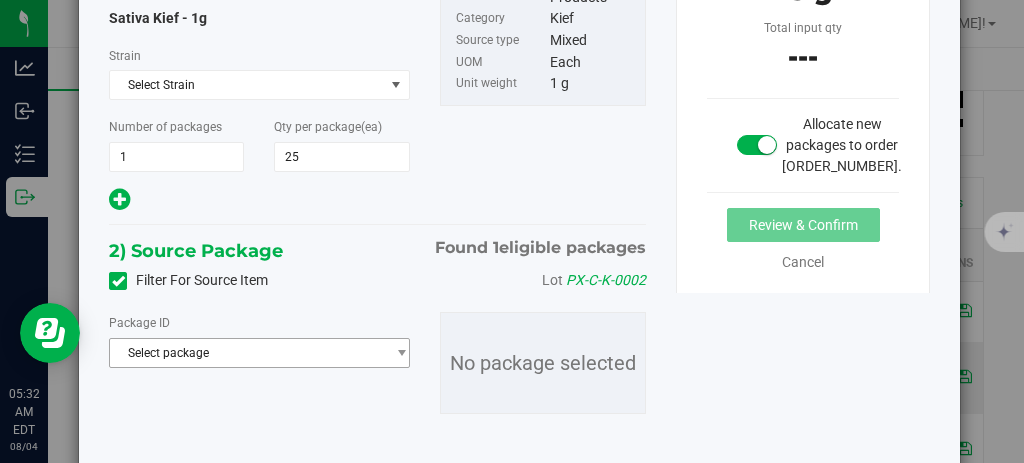 click on "Select package" at bounding box center (259, 353) 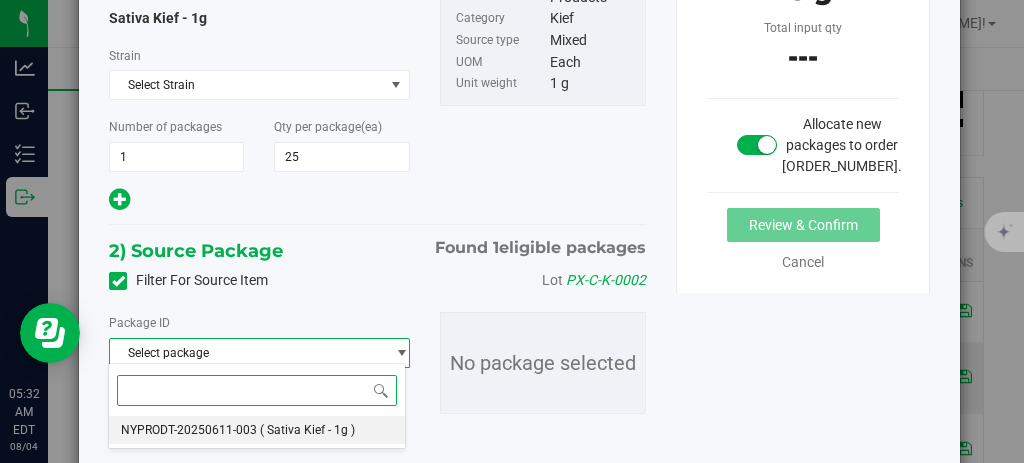 click on "(
Sativa Kief - 1g
)" at bounding box center (307, 430) 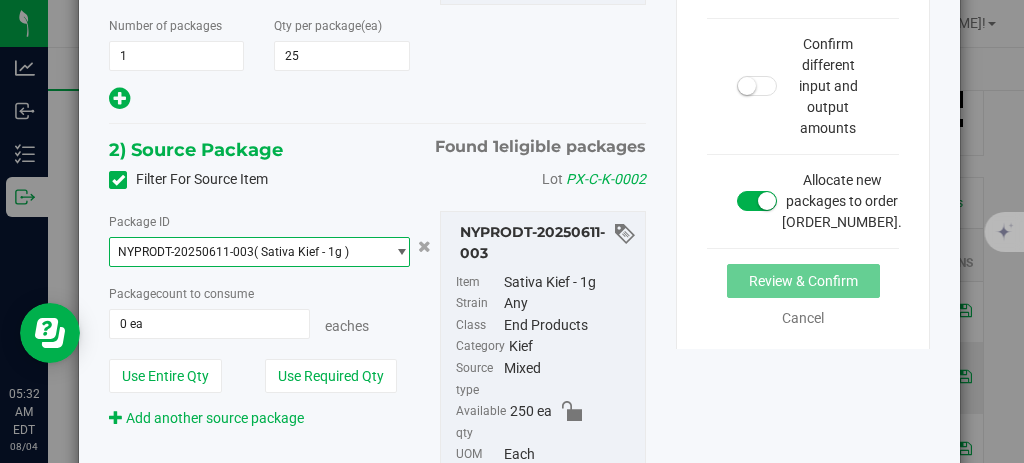 scroll, scrollTop: 340, scrollLeft: 0, axis: vertical 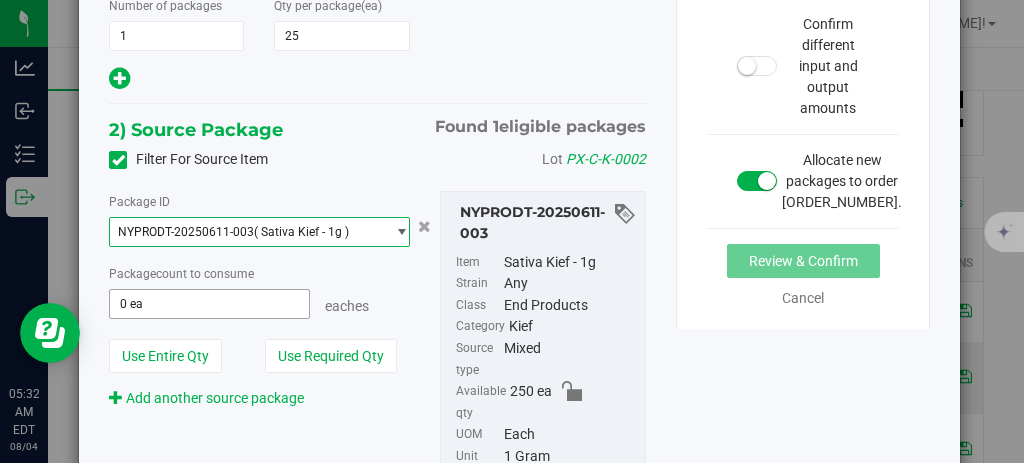 click on "0 ea" at bounding box center (209, 304) 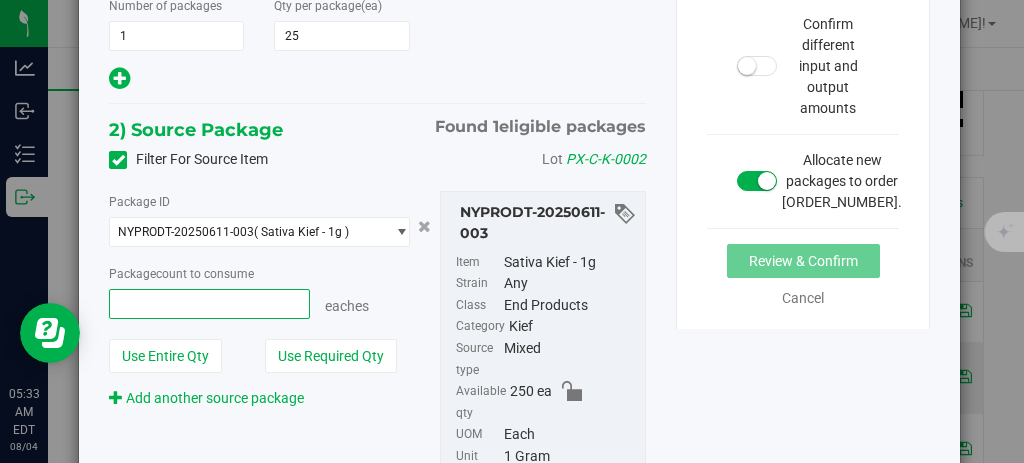 click at bounding box center [209, 304] 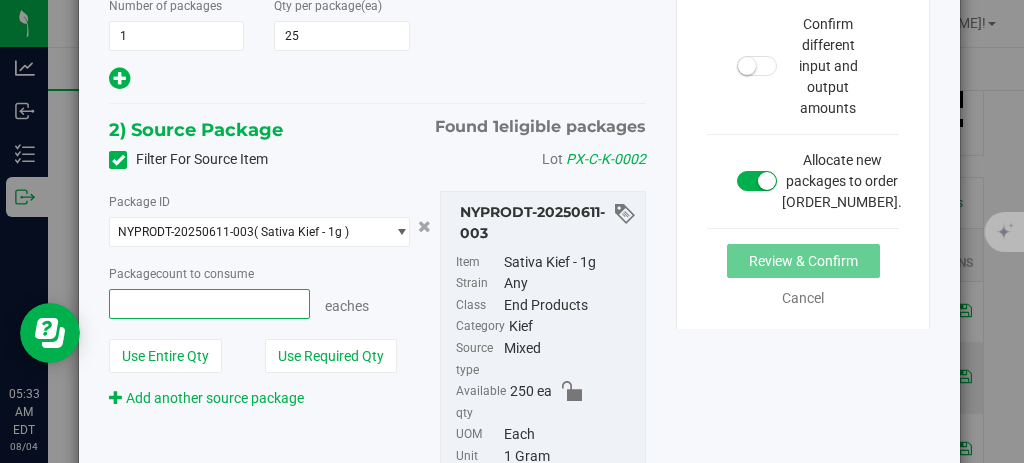 type on "25" 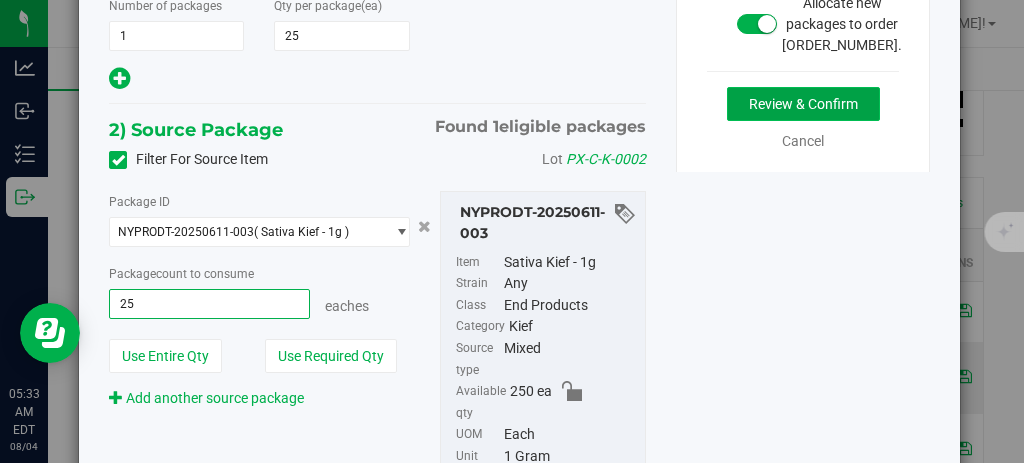 click on "Review & Confirm" at bounding box center (803, 104) 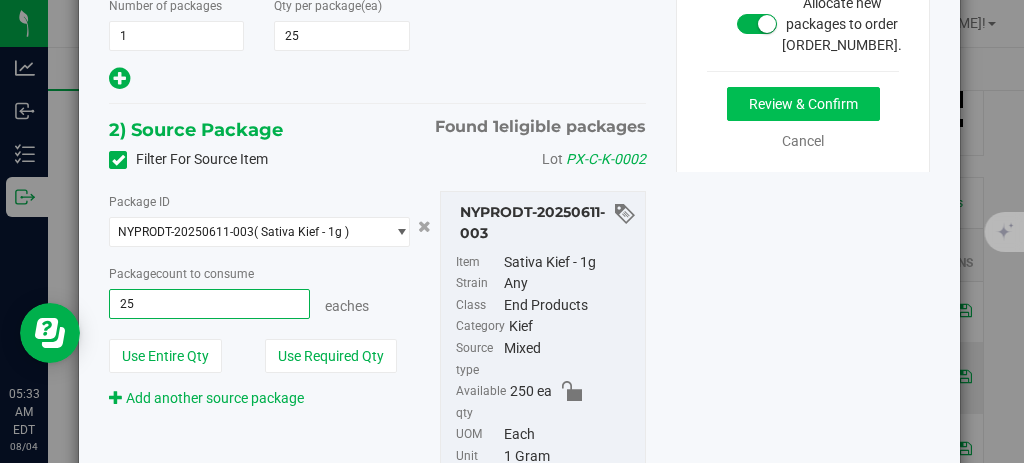 type on "25 ea" 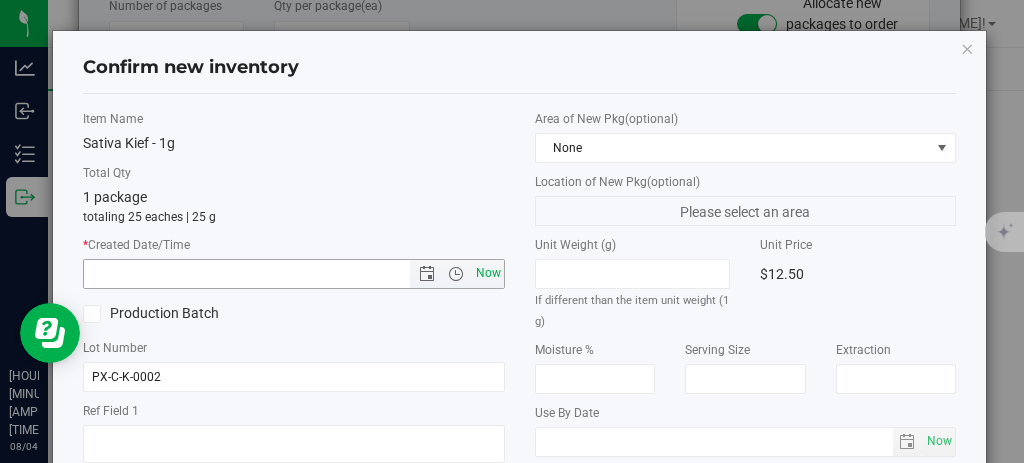 click on "Now" at bounding box center [488, 273] 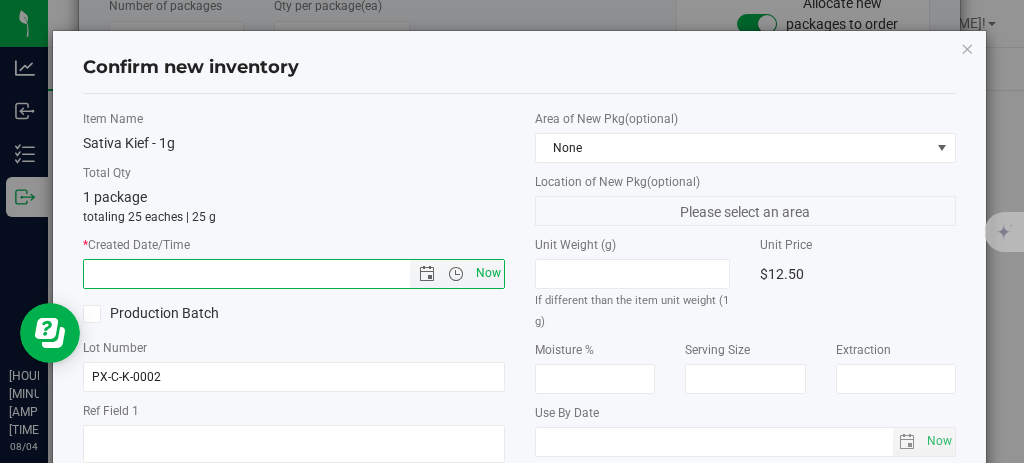 type on "8/4/2025 5:34 AM" 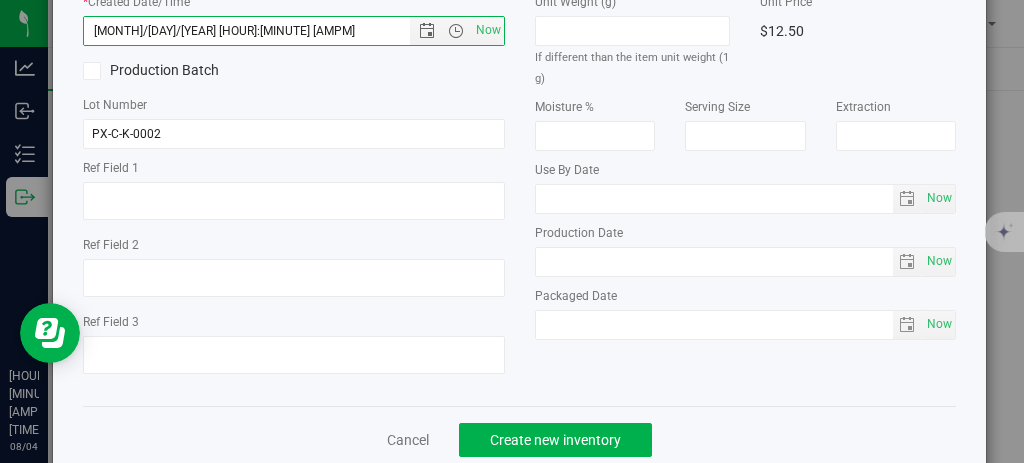 scroll, scrollTop: 279, scrollLeft: 0, axis: vertical 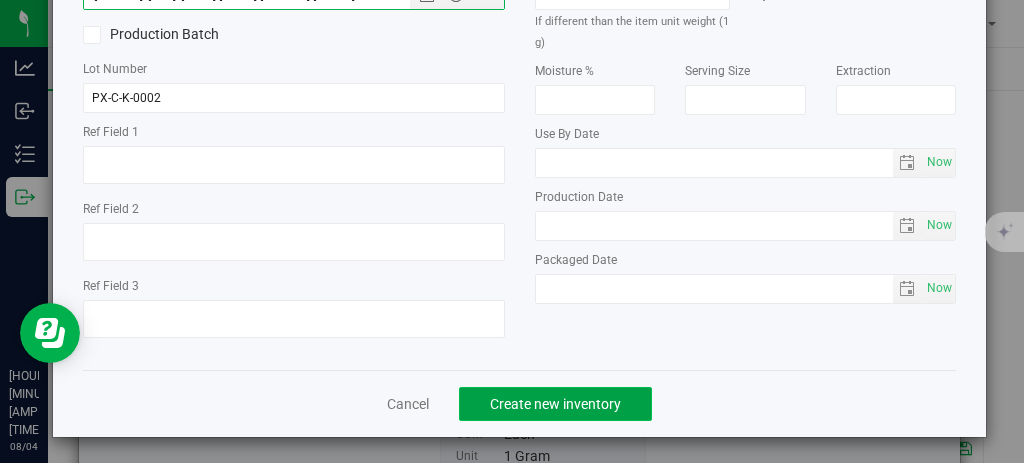 click on "Create new inventory" 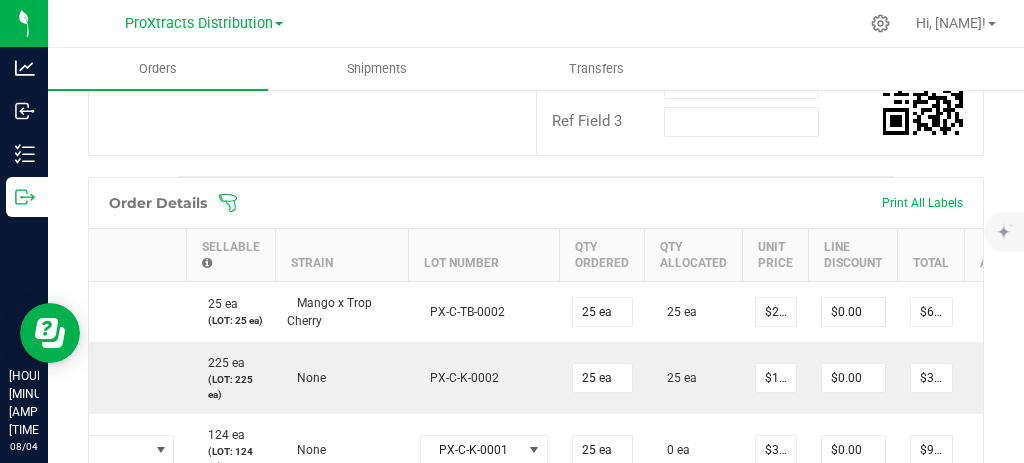 scroll, scrollTop: 0, scrollLeft: 320, axis: horizontal 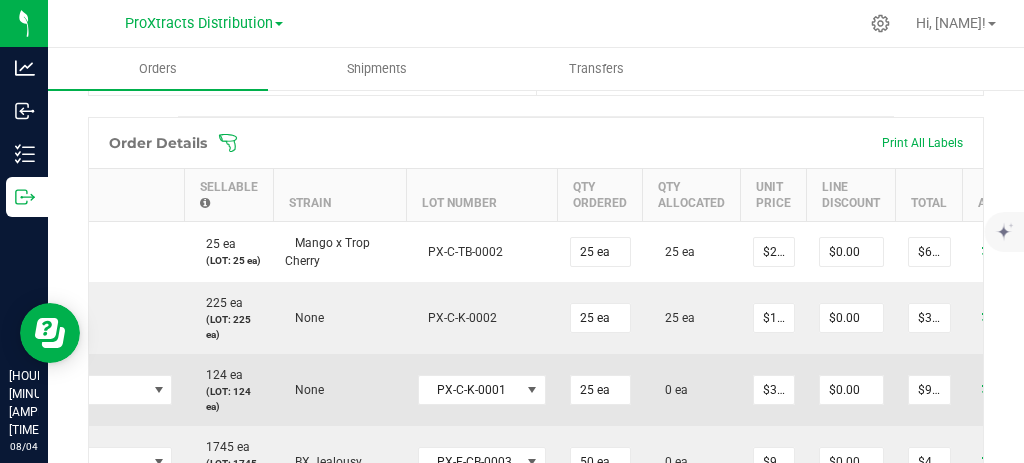 click at bounding box center (990, 388) 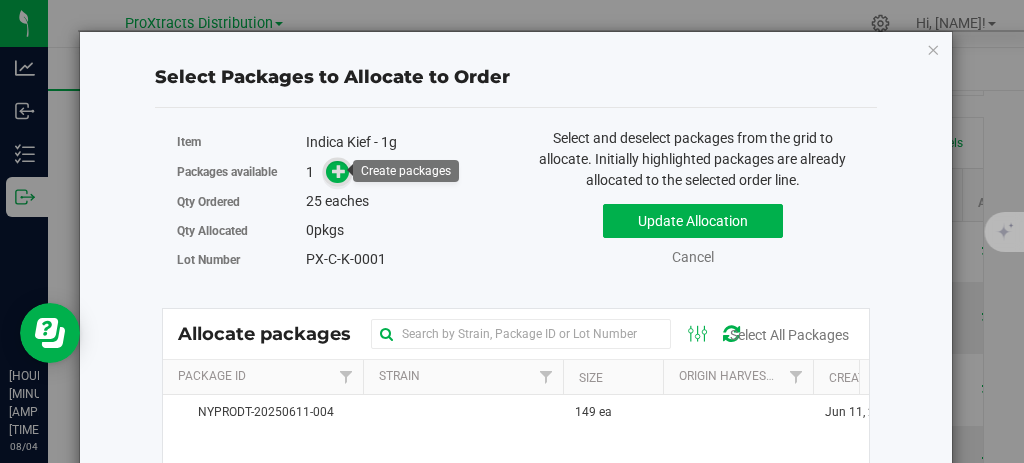 click at bounding box center (339, 171) 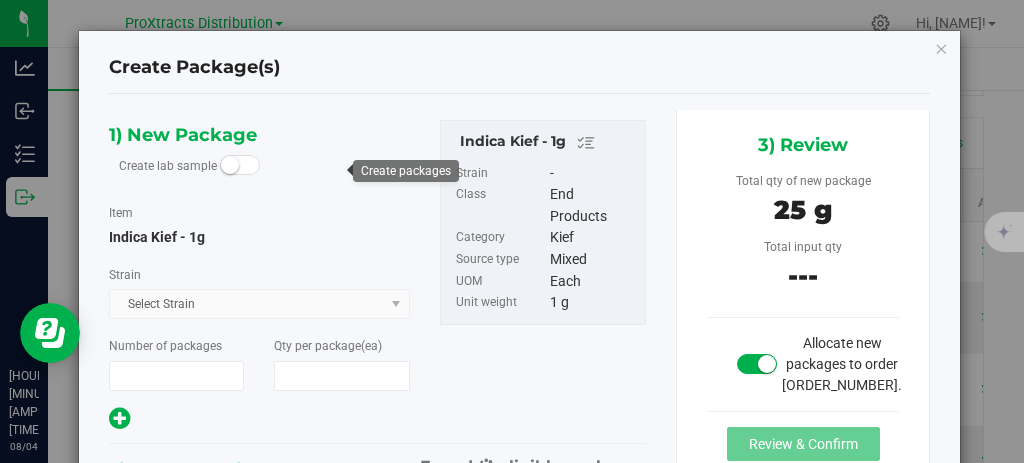type on "1" 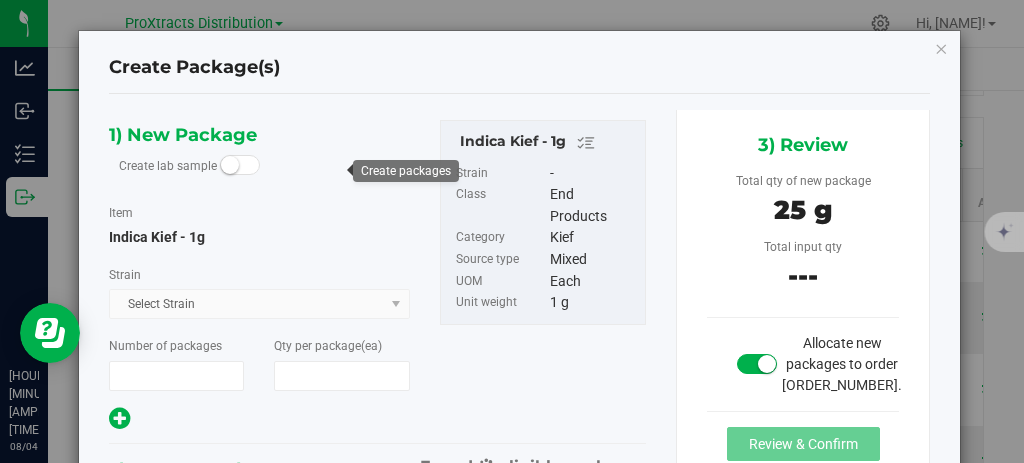 type on "25" 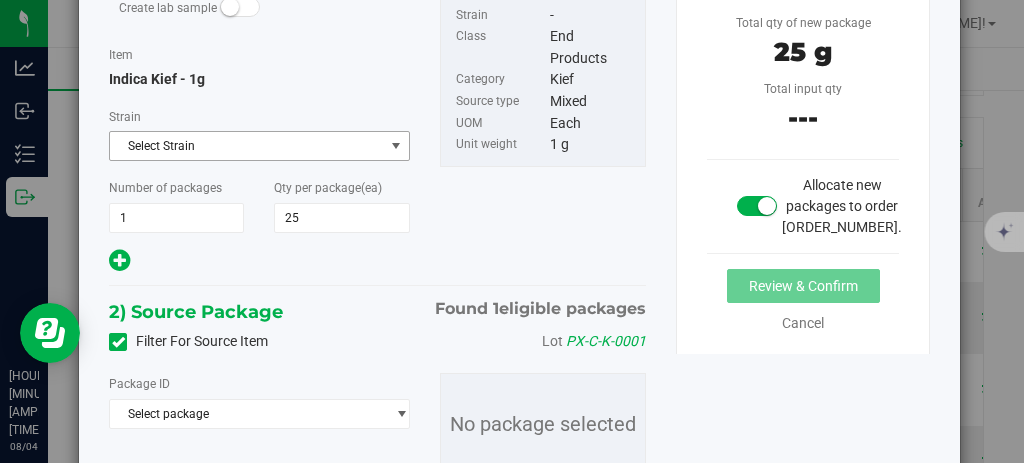 scroll, scrollTop: 162, scrollLeft: 0, axis: vertical 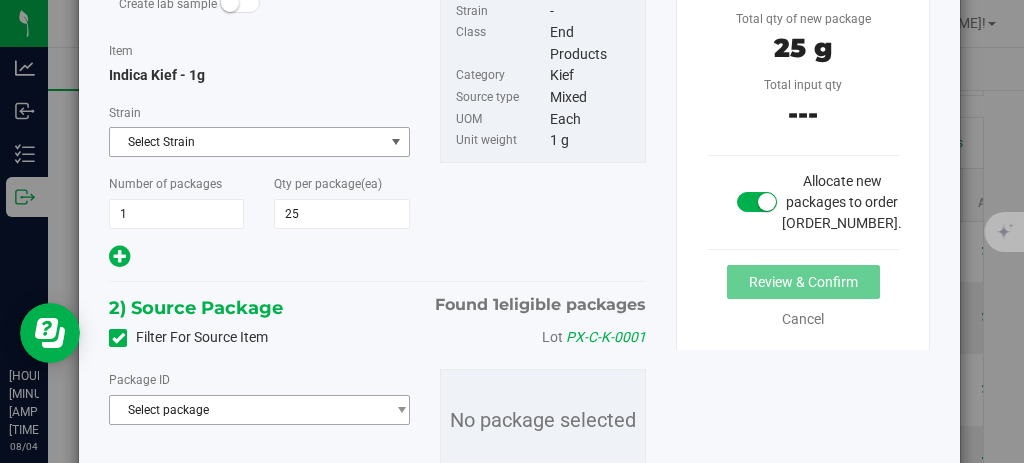 click on "Select package" at bounding box center [247, 410] 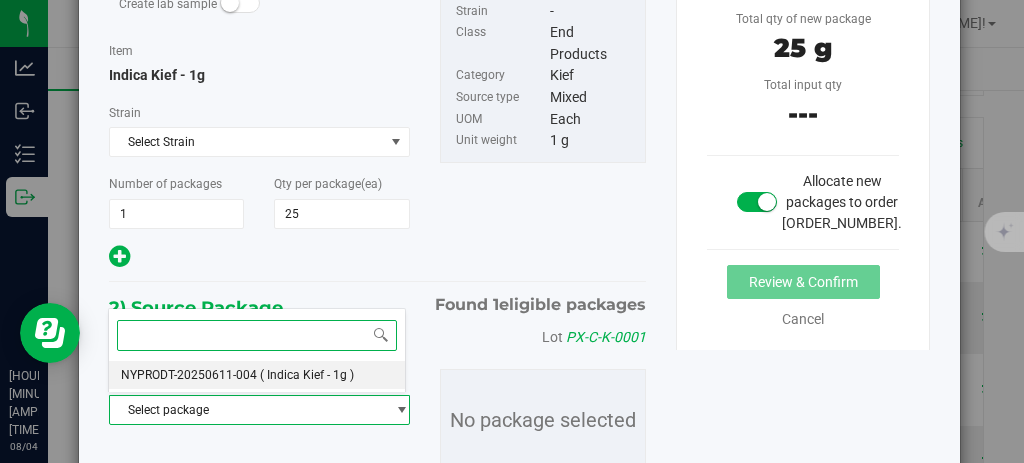 click on "(
Indica Kief - 1g
)" at bounding box center (307, 375) 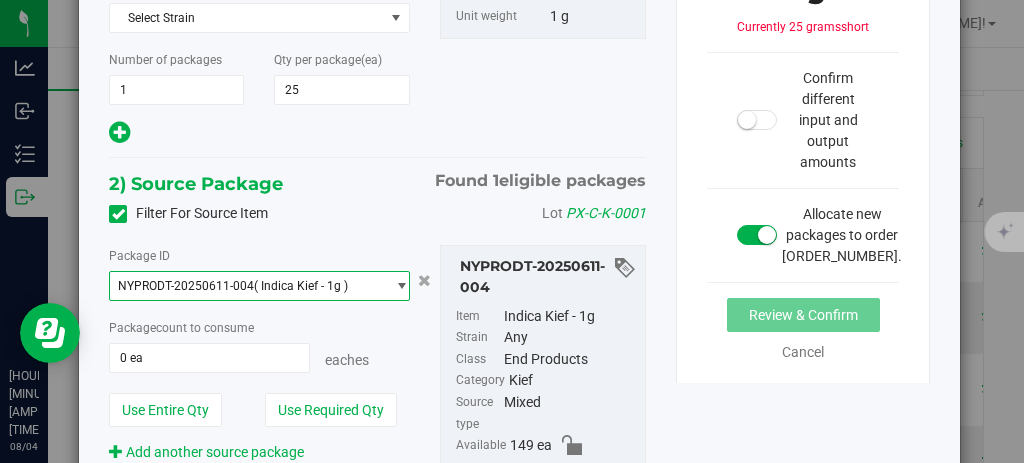 scroll, scrollTop: 305, scrollLeft: 0, axis: vertical 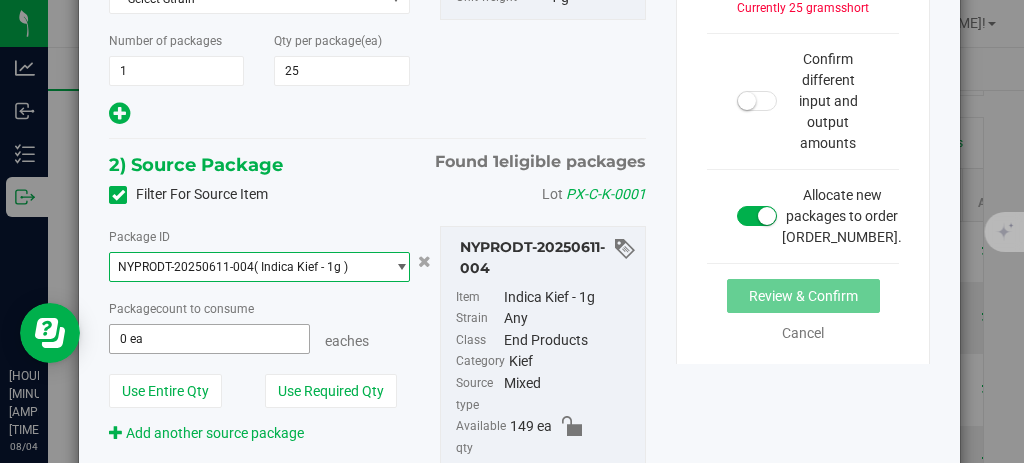 click on "0 ea" at bounding box center (209, 339) 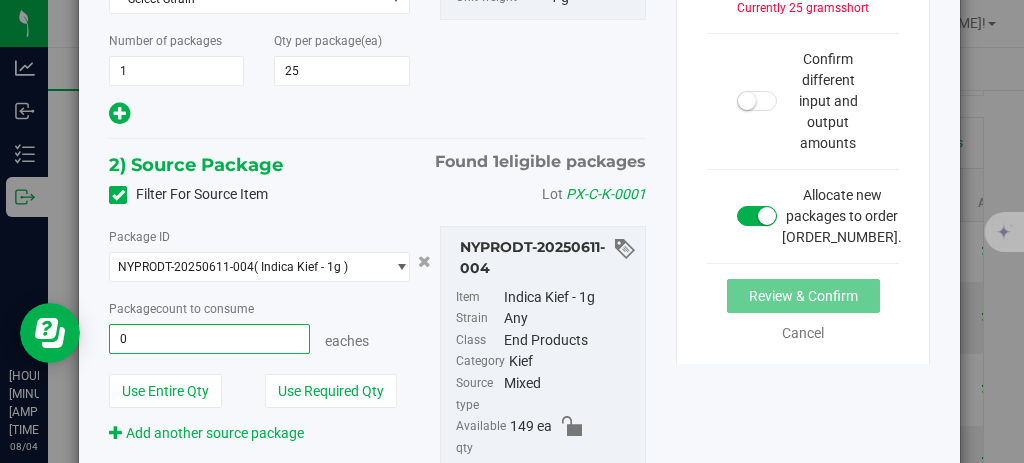 type 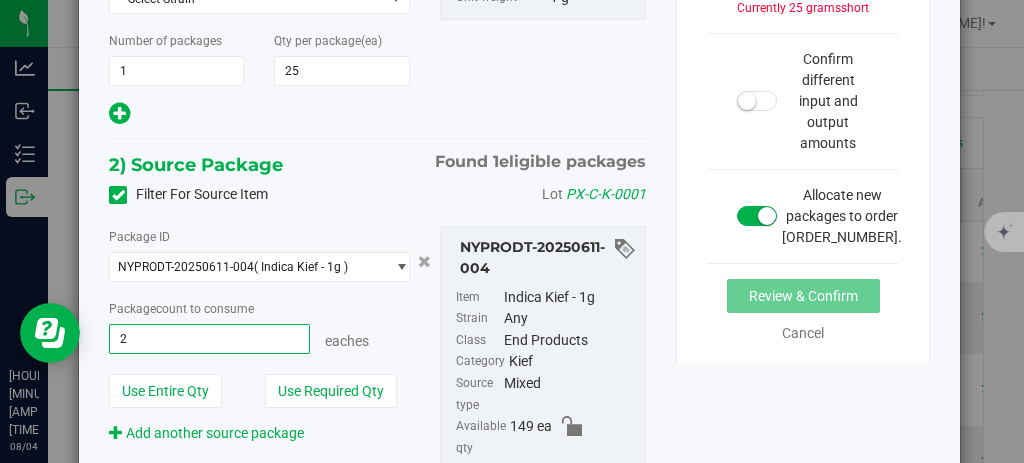 type on "25" 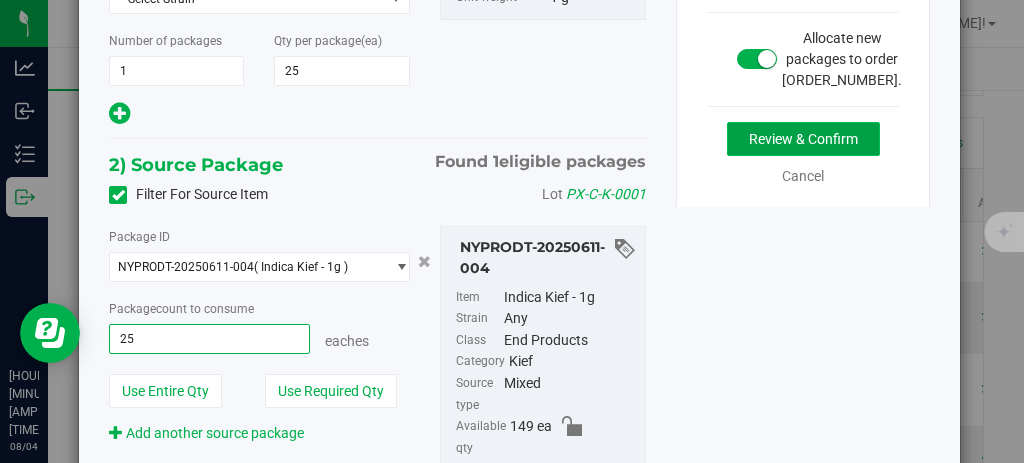 type on "25 ea" 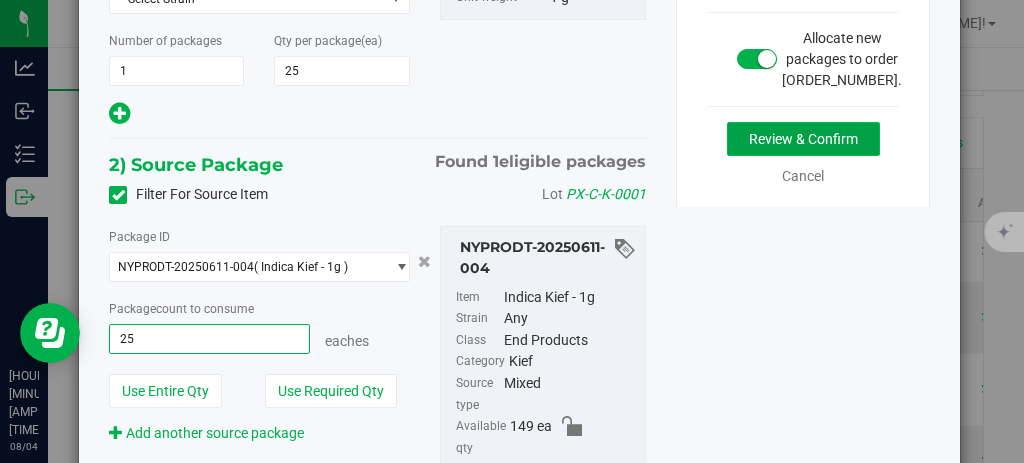 click on "Review & Confirm" at bounding box center [803, 139] 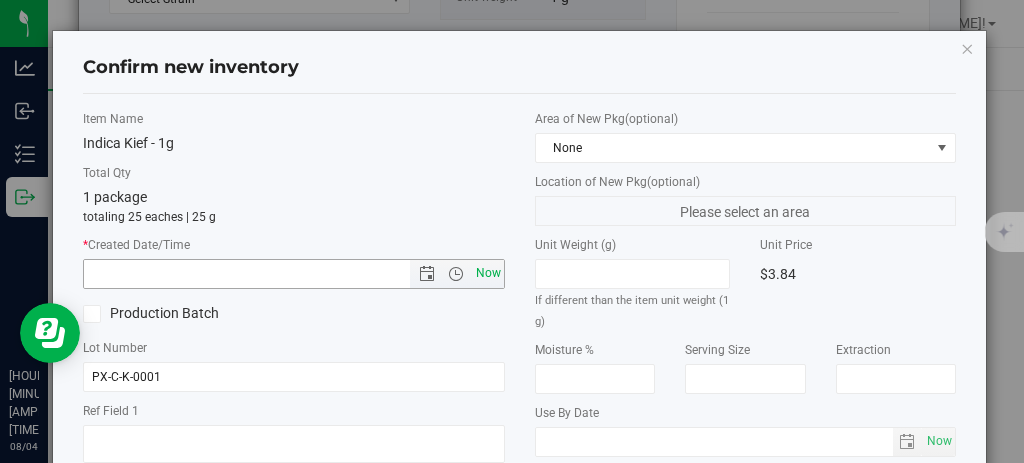 click on "Now" at bounding box center [488, 273] 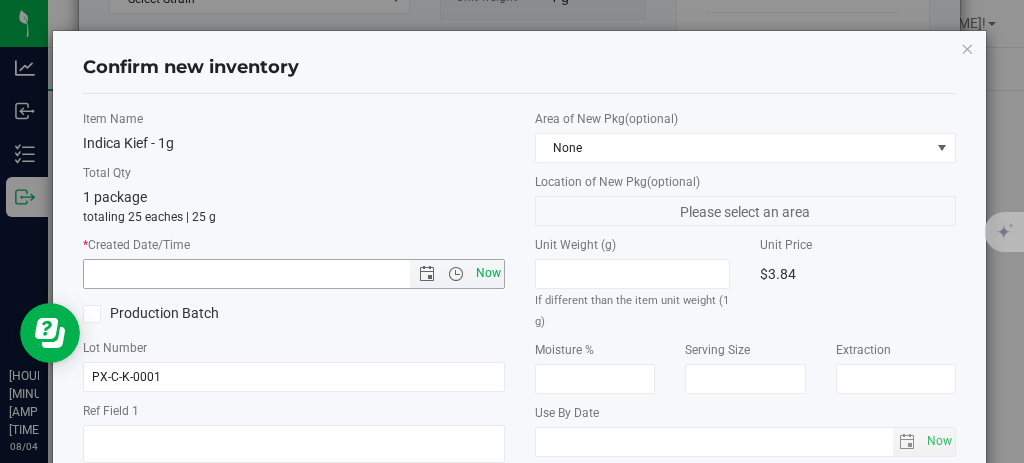 type on "8/4/2025 5:35 AM" 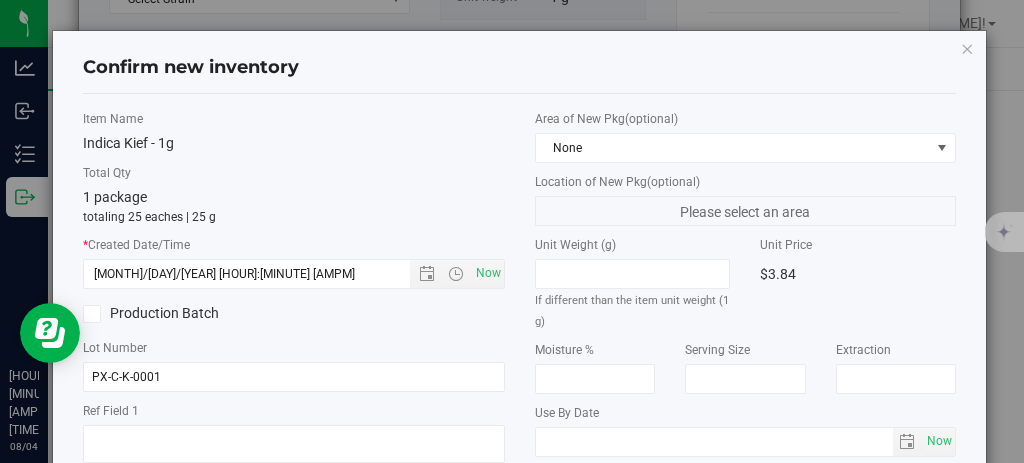 click on "Confirm new inventory
Item Name
Indica Kief - 1g
Total Qty
1 package  totaling 25 eaches | 25 g
*
Created Date/Time
8/4/2025 5:35 AM
Now
Production Batch
Lot Number
None" at bounding box center [519, 231] 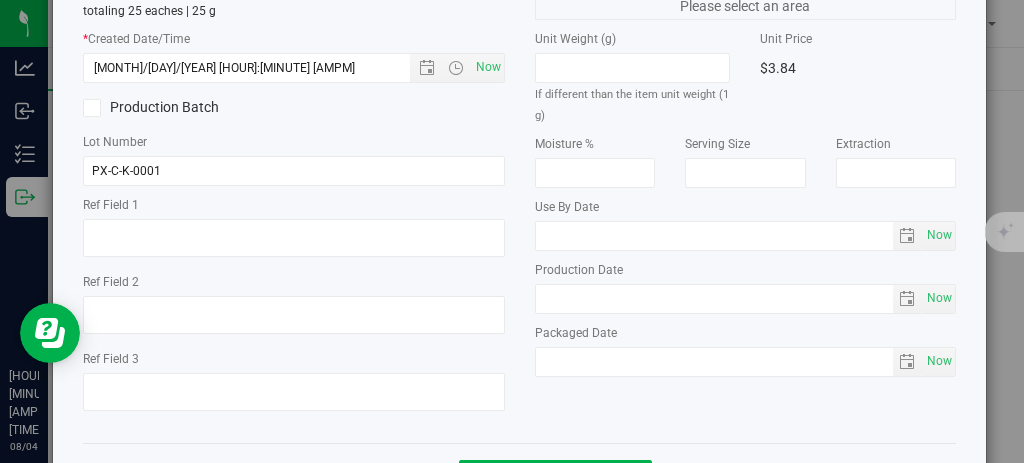 scroll, scrollTop: 279, scrollLeft: 0, axis: vertical 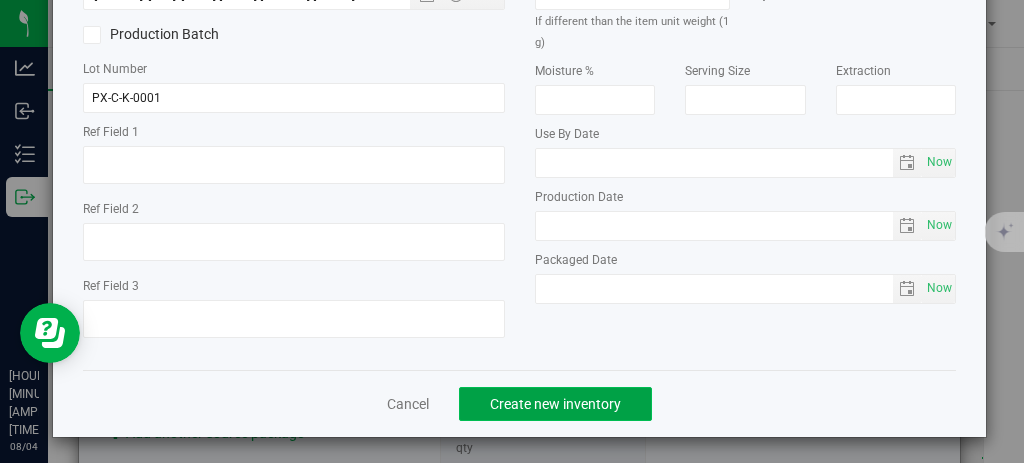 click on "Create new inventory" 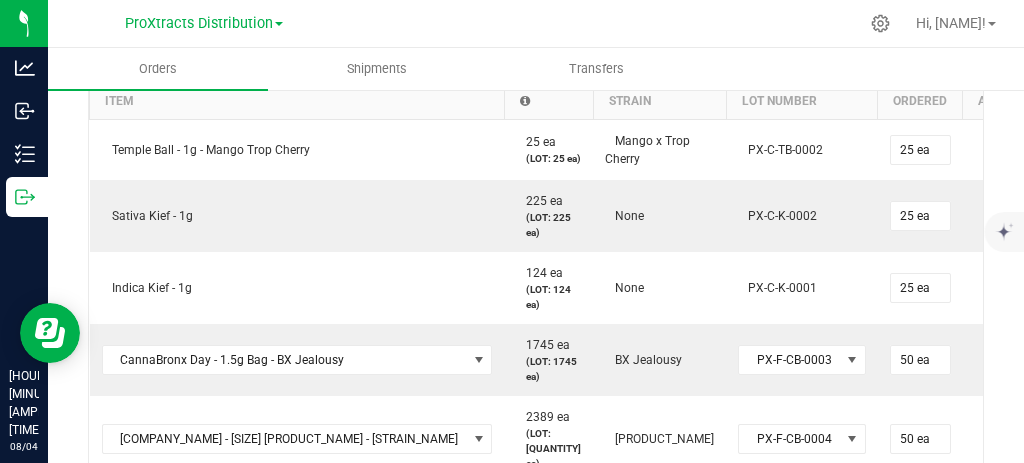 scroll, scrollTop: 709, scrollLeft: 0, axis: vertical 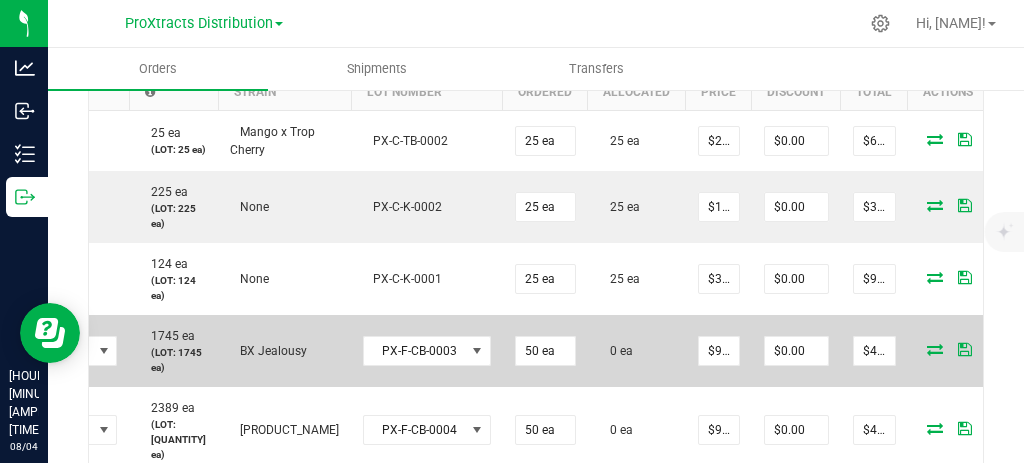 click at bounding box center (935, 349) 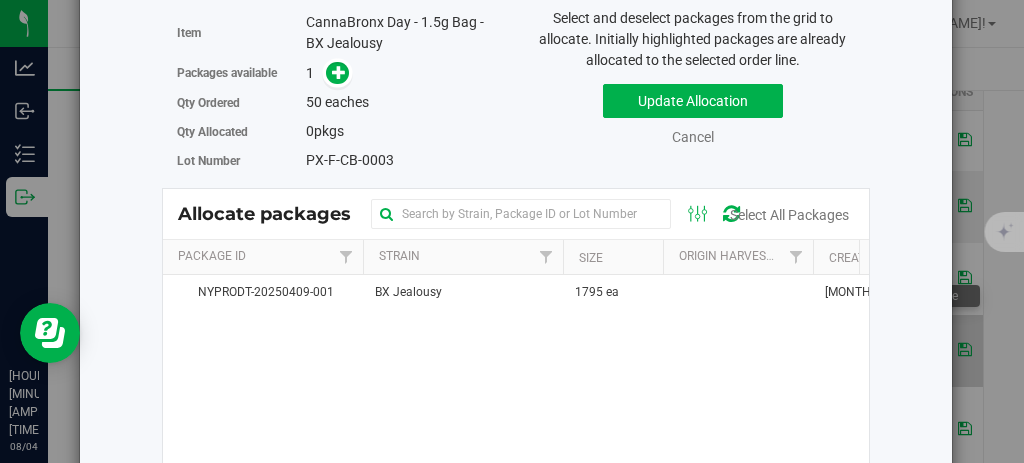 scroll, scrollTop: 179, scrollLeft: 0, axis: vertical 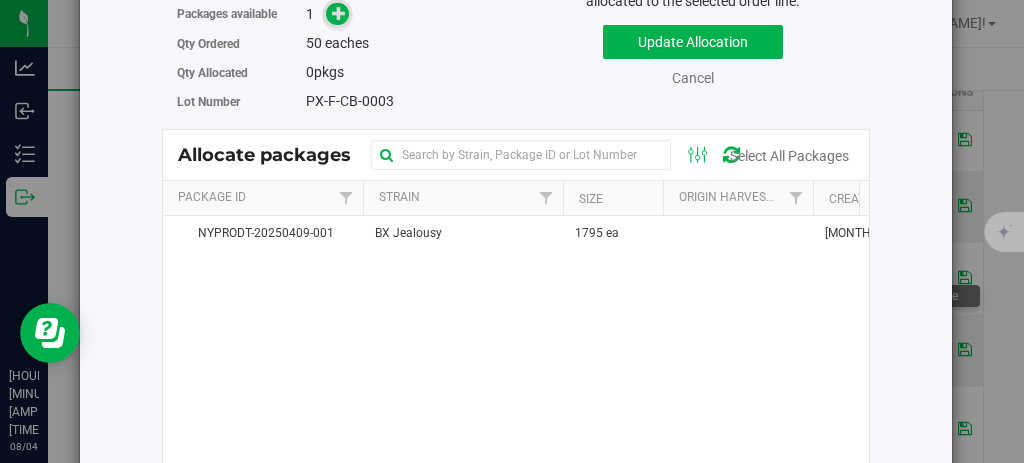 click at bounding box center [339, 13] 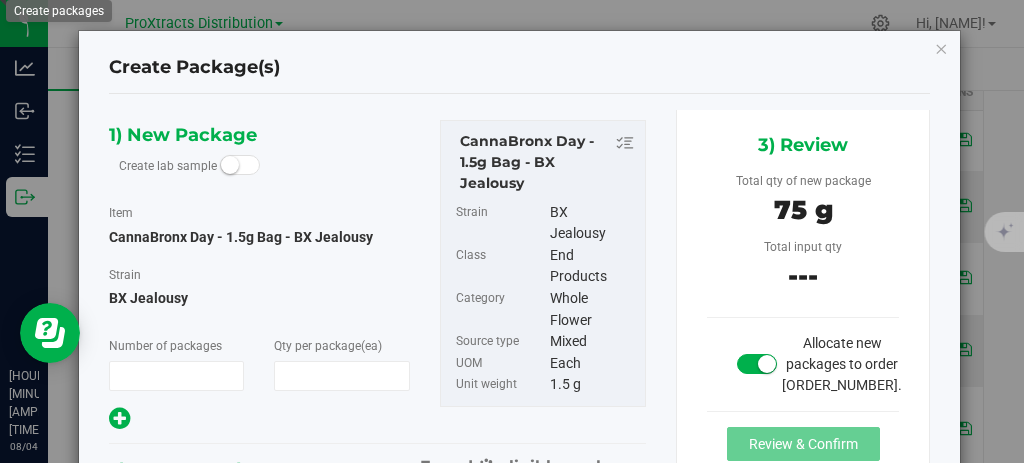 type on "1" 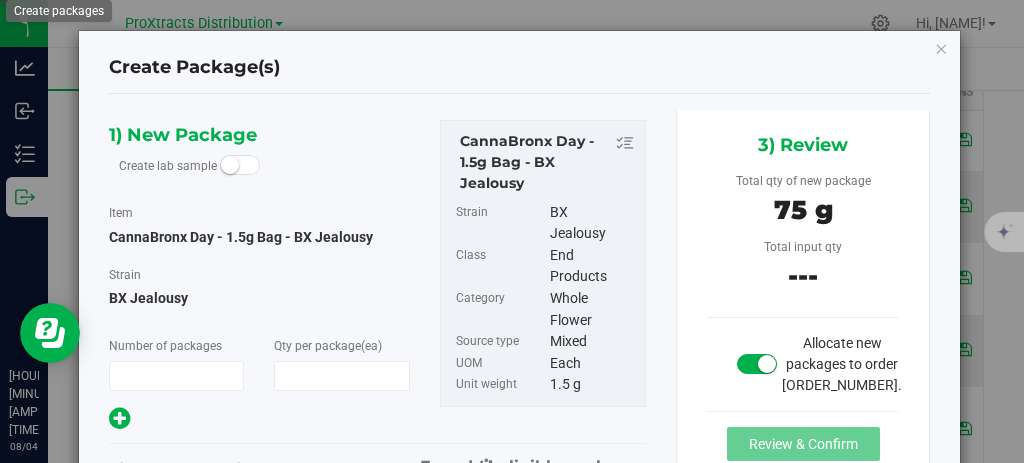 type on "50" 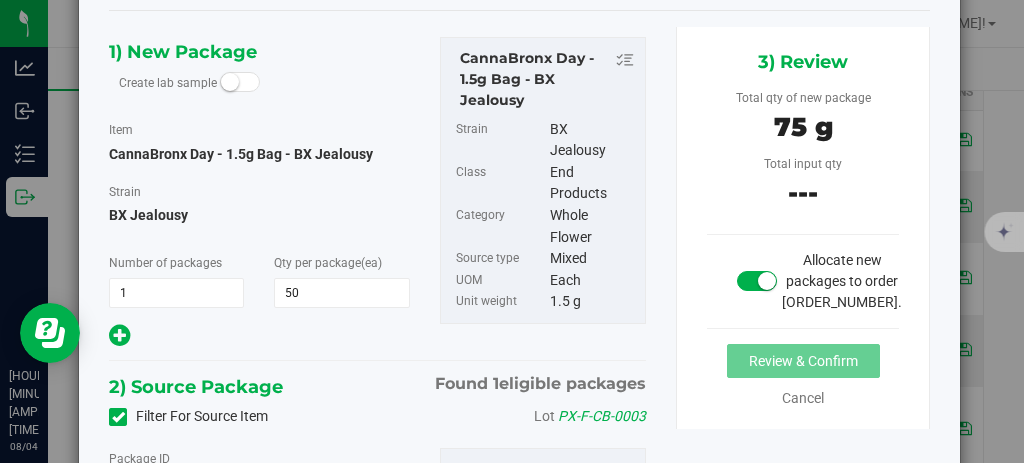 scroll, scrollTop: 178, scrollLeft: 0, axis: vertical 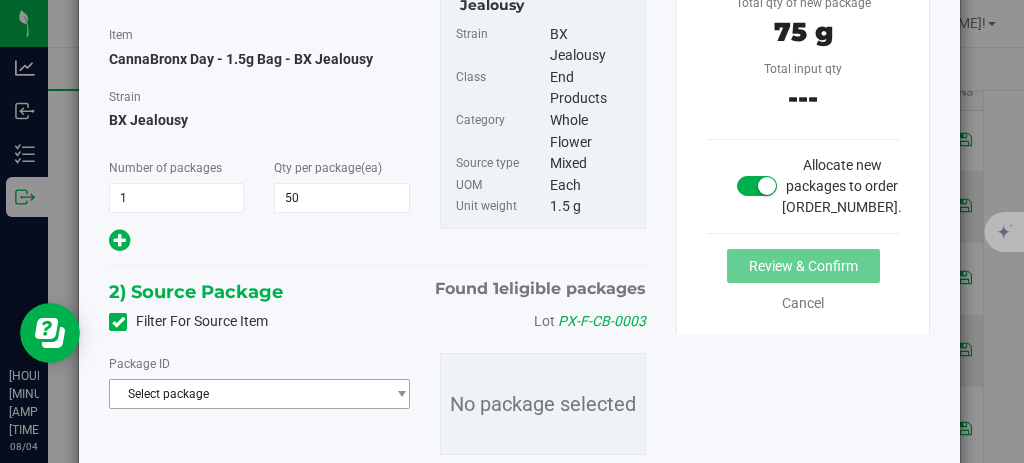 click on "Select package" at bounding box center (247, 394) 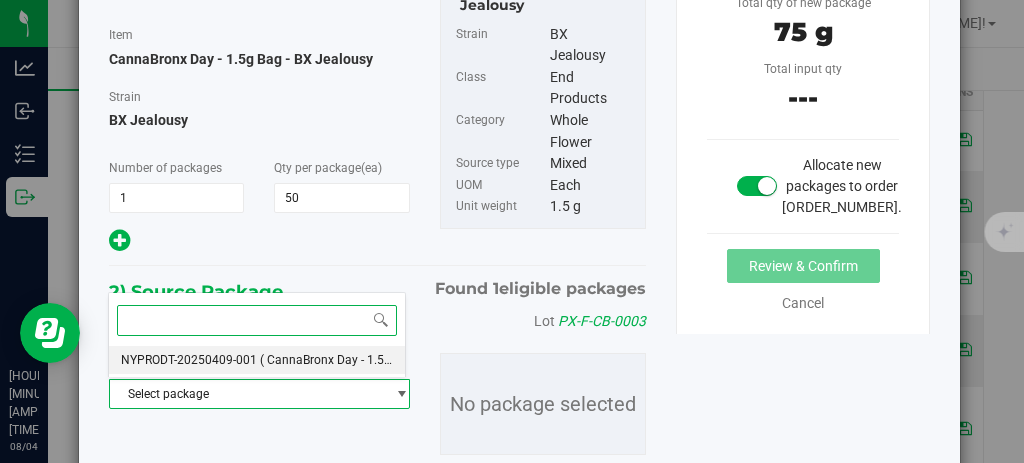 click on "(
CannaBronx Day - 1.5g Bag - BX Jealousy
)" at bounding box center (379, 360) 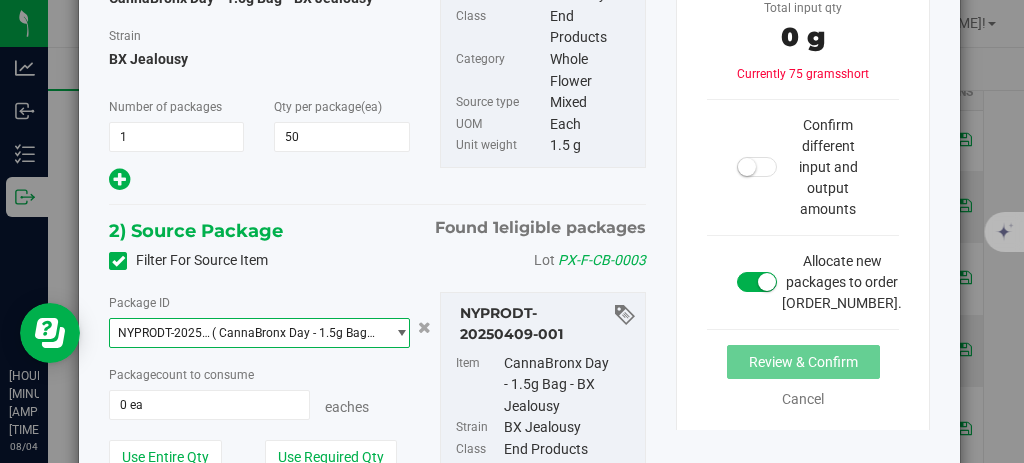 scroll, scrollTop: 323, scrollLeft: 0, axis: vertical 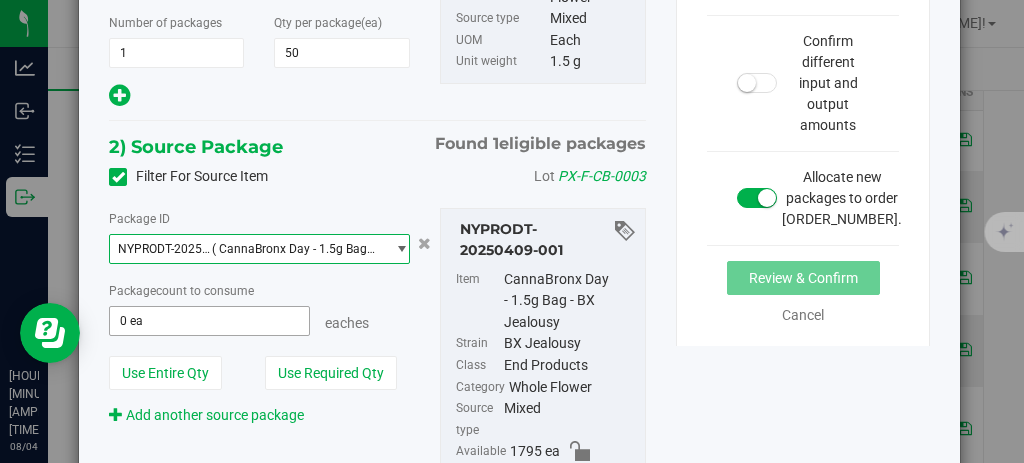 click on "0 ea" at bounding box center (209, 321) 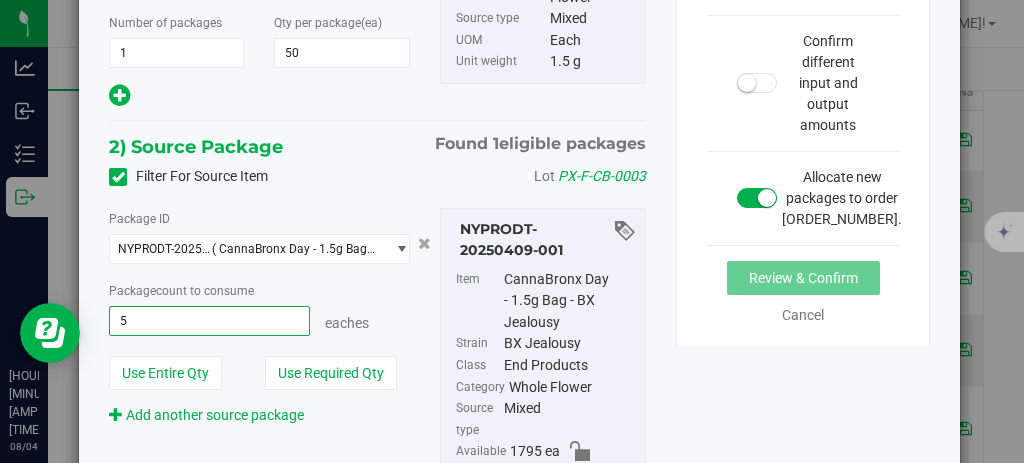 type on "50" 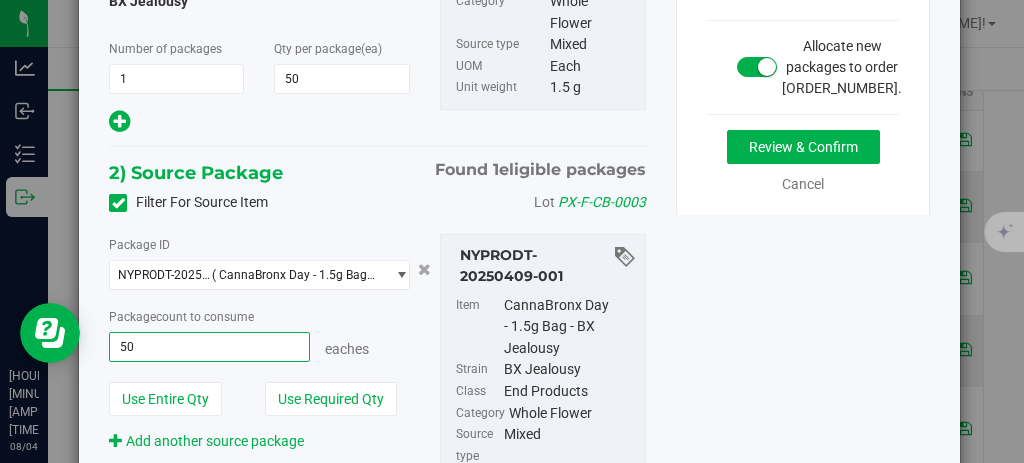 scroll, scrollTop: 253, scrollLeft: 0, axis: vertical 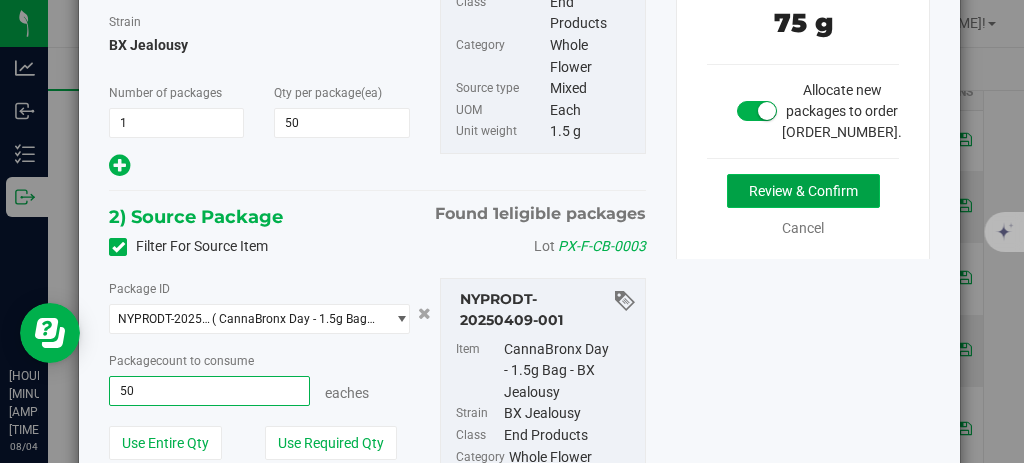 click on "Review & Confirm" at bounding box center [803, 191] 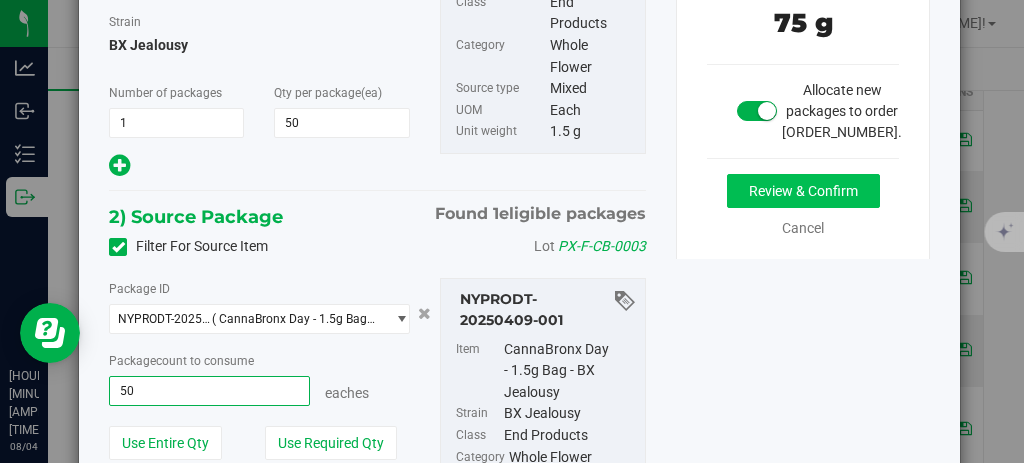 type on "50 ea" 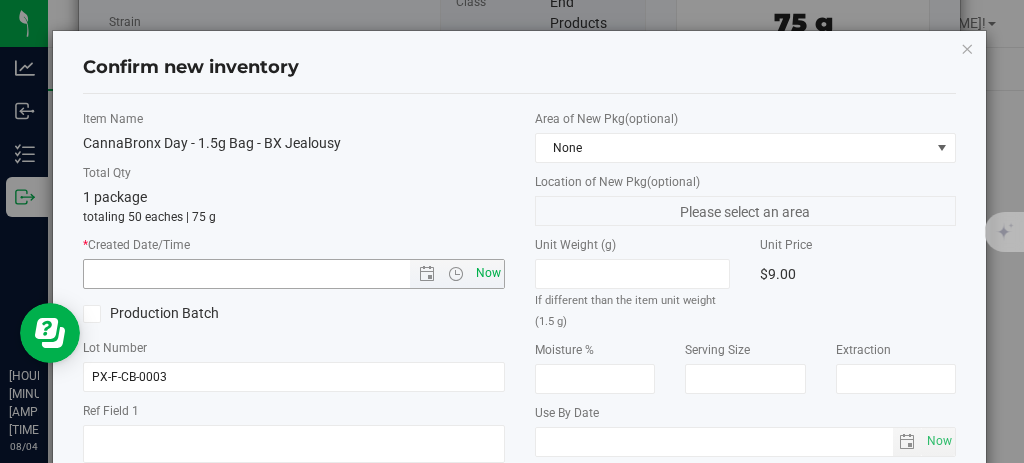 click on "Now" at bounding box center [488, 273] 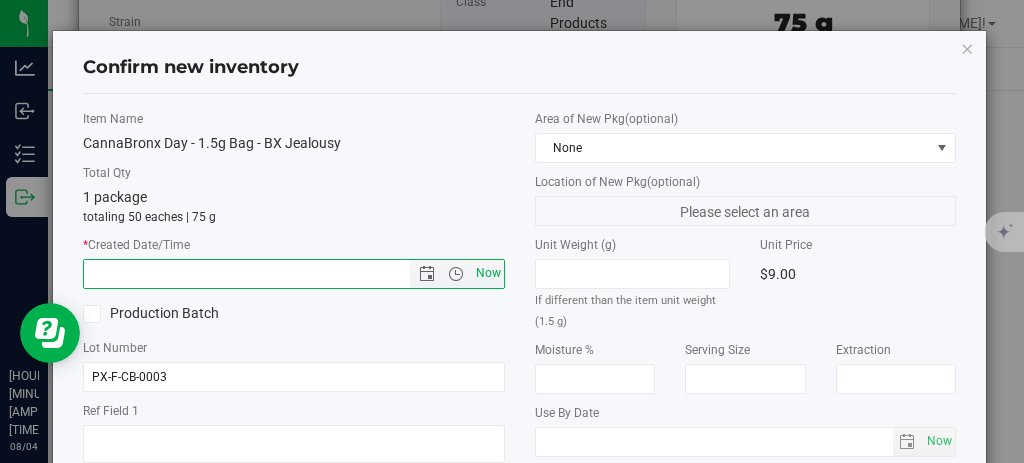 type on "8/4/2025 5:35 AM" 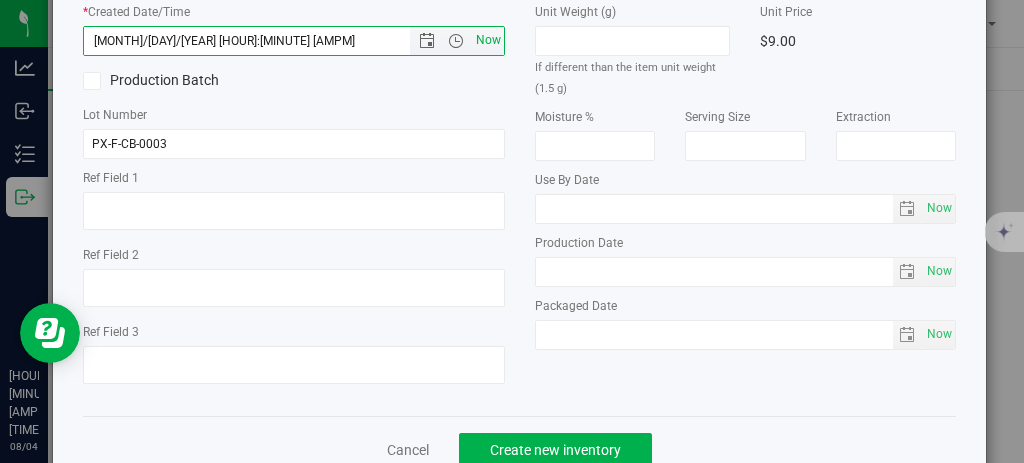 scroll, scrollTop: 257, scrollLeft: 0, axis: vertical 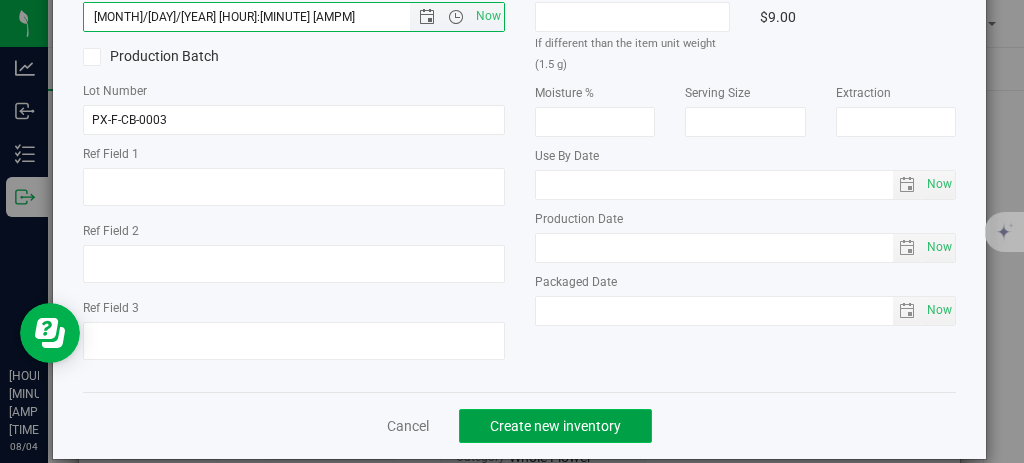 click on "Create new inventory" 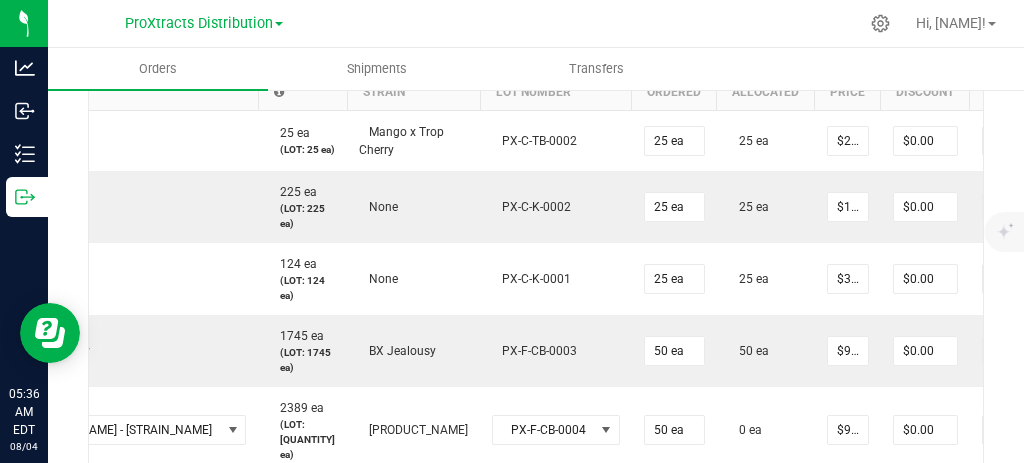 scroll, scrollTop: 0, scrollLeft: 265, axis: horizontal 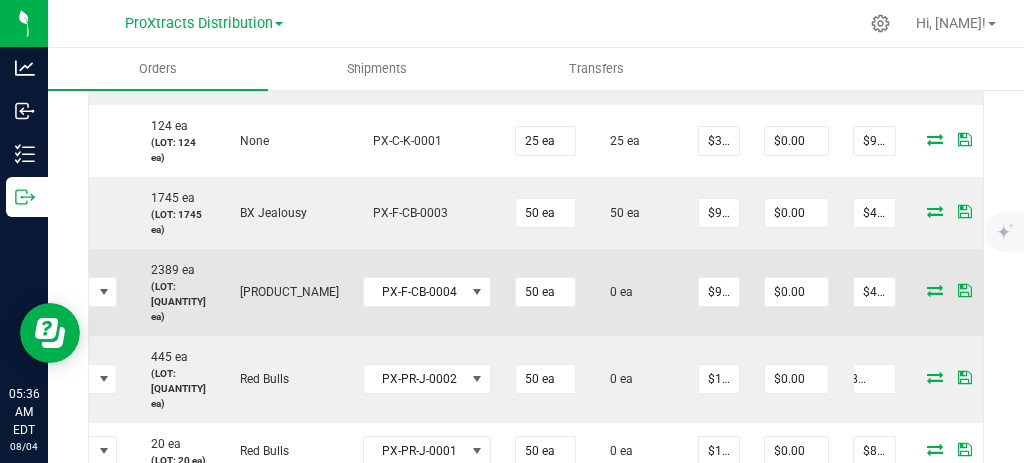 click at bounding box center [935, 290] 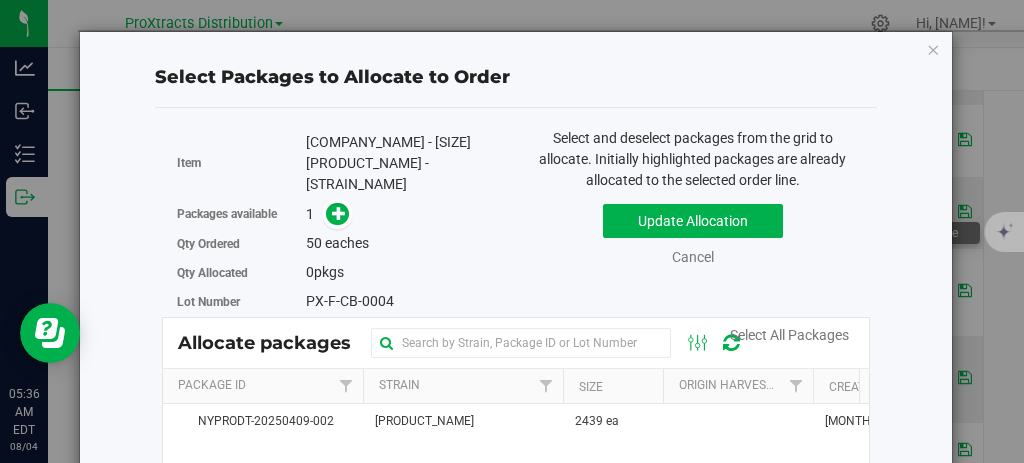 click on "Update Allocation
Cancel
Select All Packages" at bounding box center [693, 231] 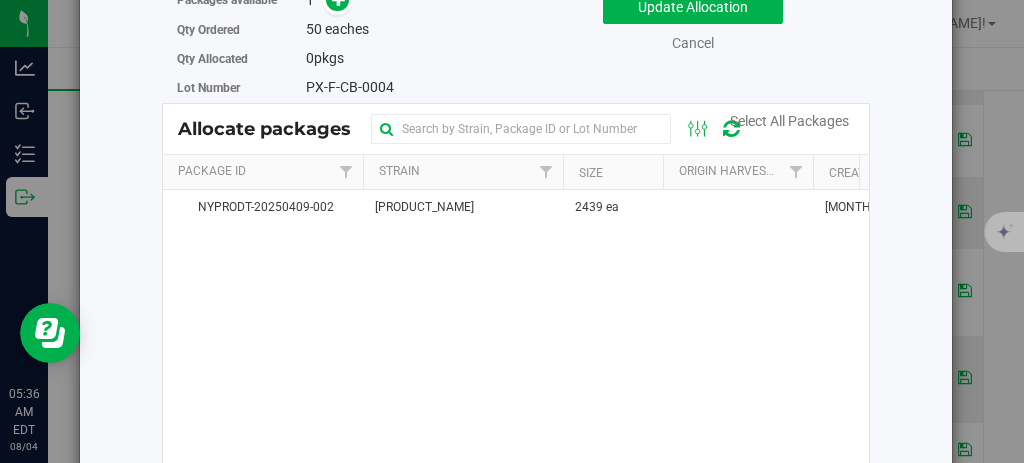 scroll, scrollTop: 180, scrollLeft: 0, axis: vertical 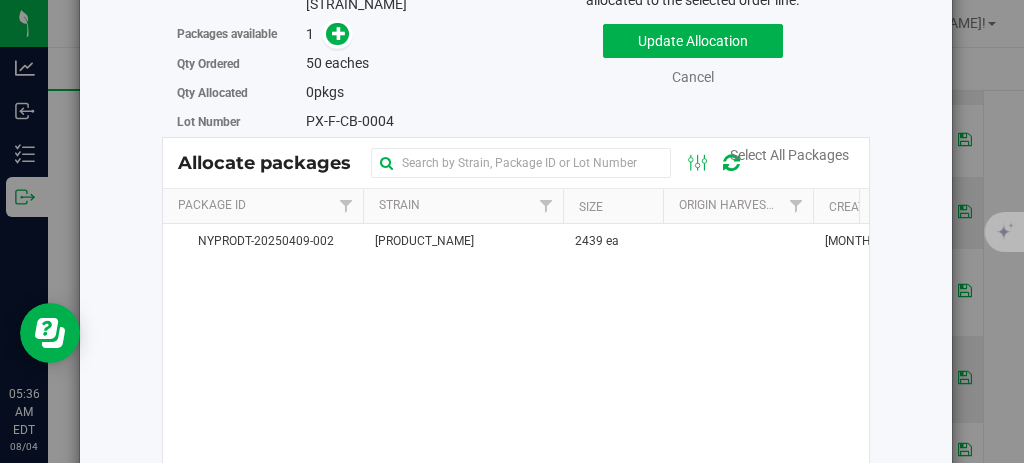 click on "NYPRODT-20250409-002  Grand Concourse Daydream
2439 ea
Apr 9, 2025  Mixed            PX-F-CB-0004        $4.00 $9,756.00" at bounding box center (516, 474) 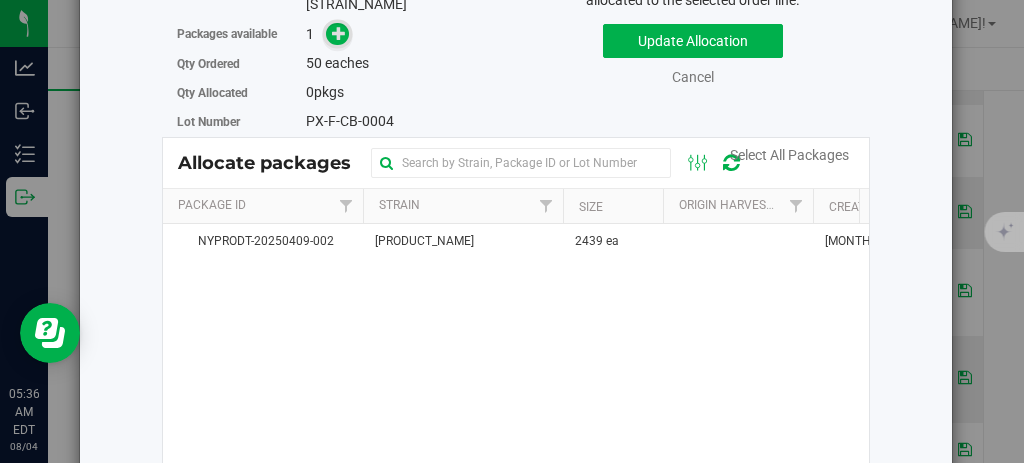 click at bounding box center [339, 33] 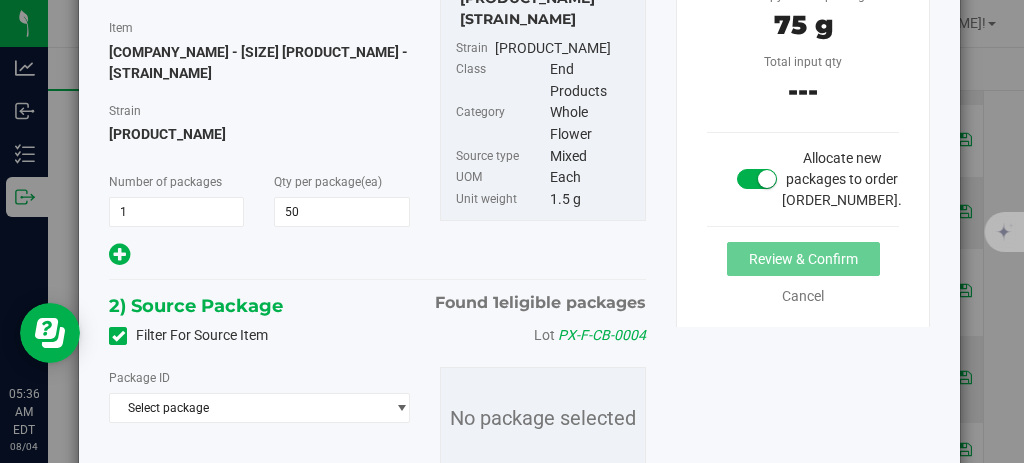 scroll, scrollTop: 194, scrollLeft: 0, axis: vertical 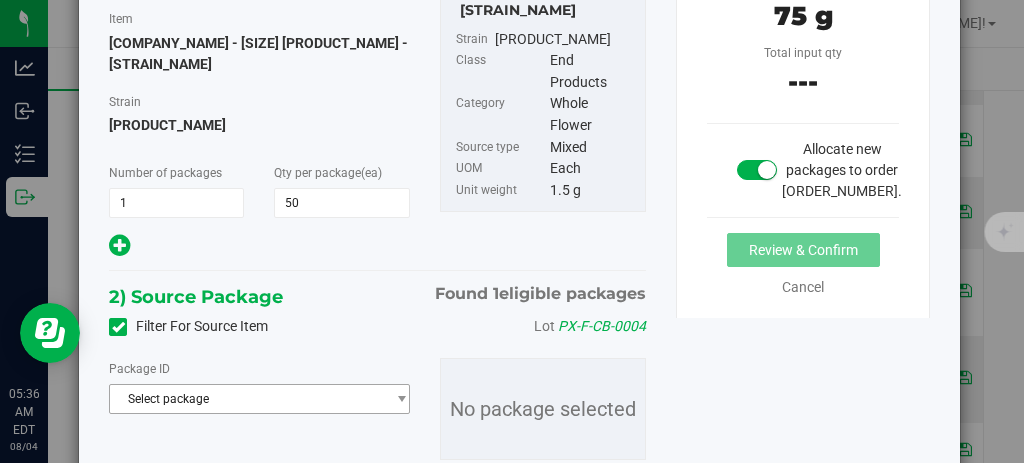 click on "Select package" at bounding box center (247, 399) 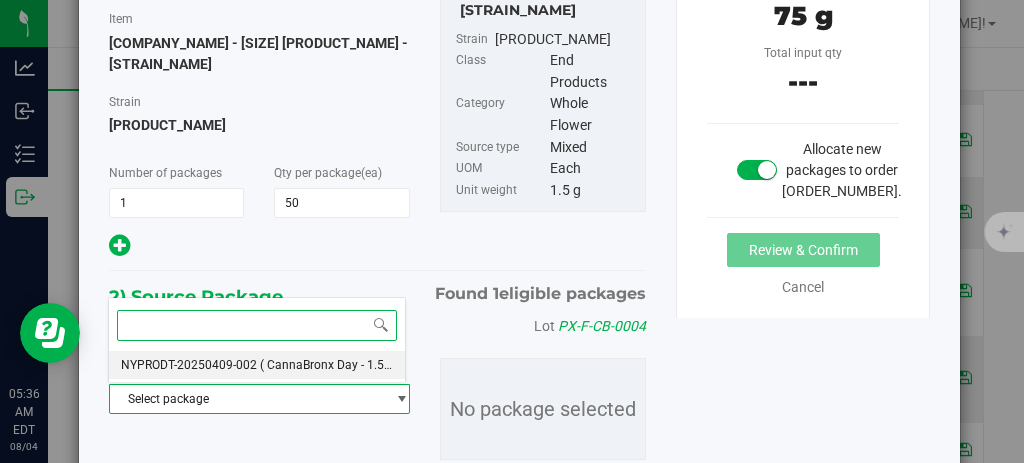 click on "(
CannaBronx Day - 1.5g Bag - Grand Concourse Daydream
)" at bounding box center [422, 365] 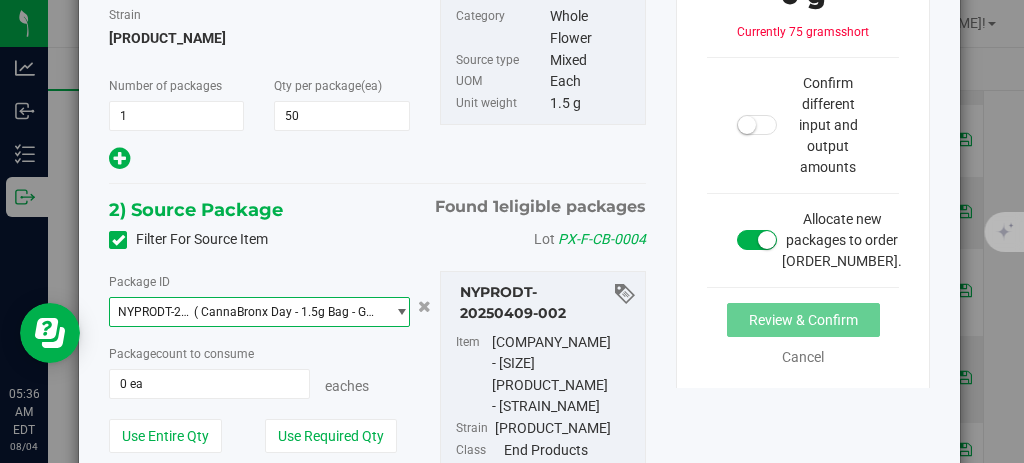 scroll, scrollTop: 356, scrollLeft: 0, axis: vertical 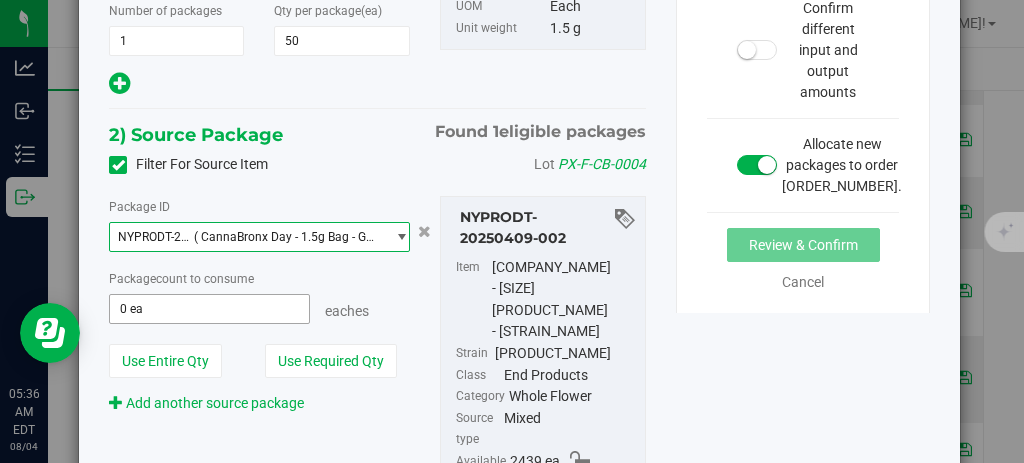 click on "0 ea" at bounding box center (209, 309) 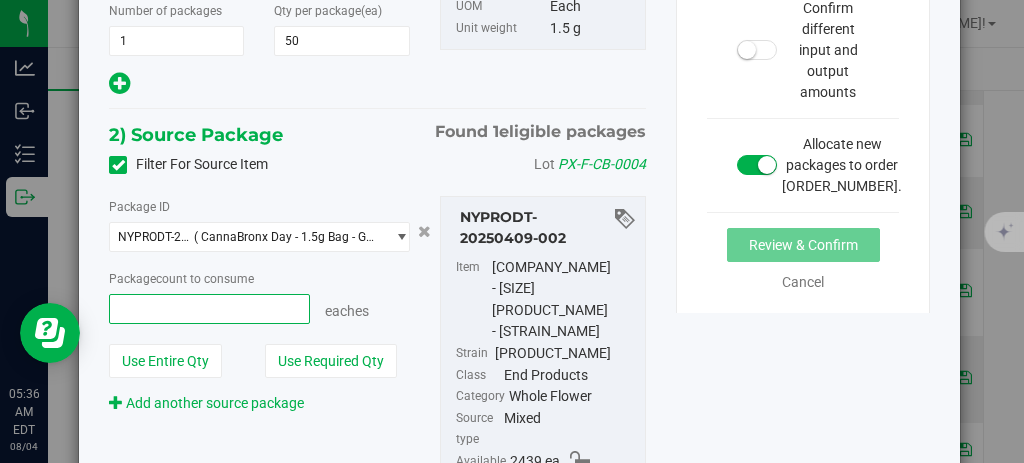click at bounding box center (209, 309) 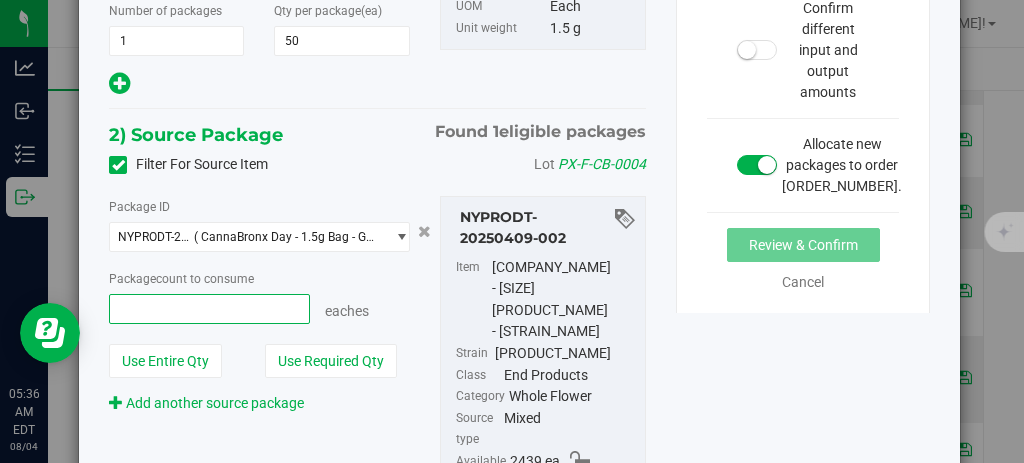 type on "50" 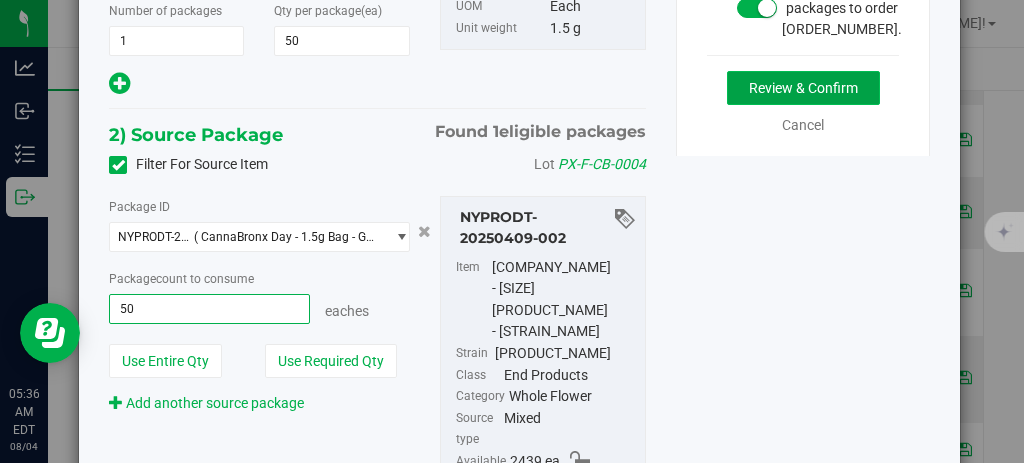 click on "Review & Confirm" at bounding box center [803, 88] 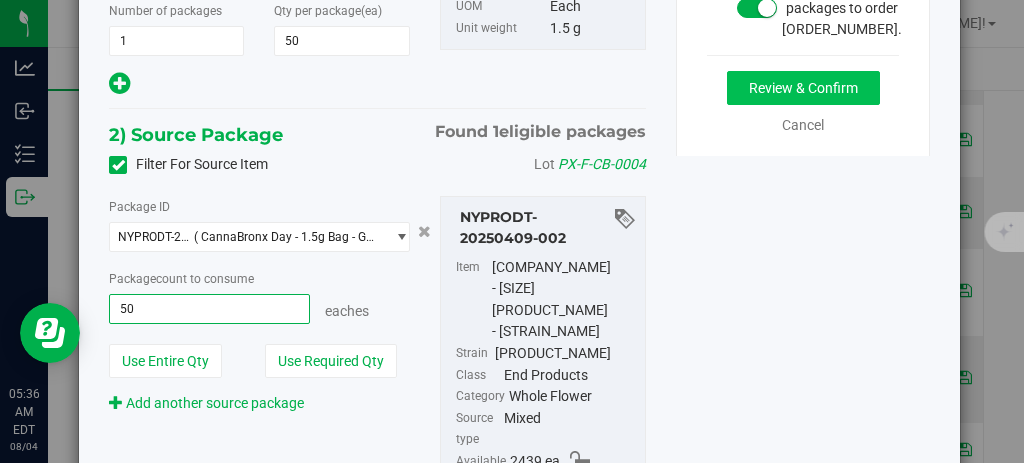type on "50 ea" 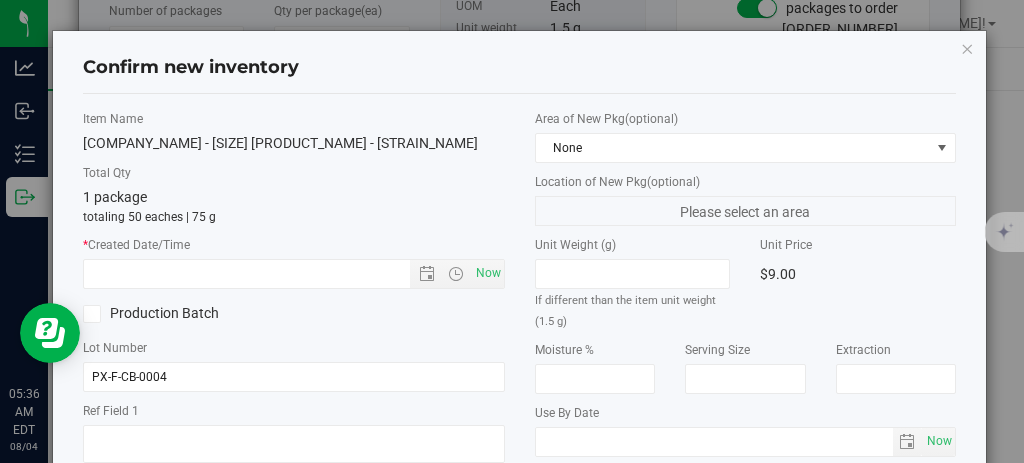 click on "Item Name
CannaBronx Day - 1.5g Bag - Grand Concourse Daydream
Total Qty
1 package  totaling 50 eaches | 75 g
*
Created Date/Time
Now
Production Batch
Lot Number
PX-F-CB-0004" at bounding box center [294, 371] 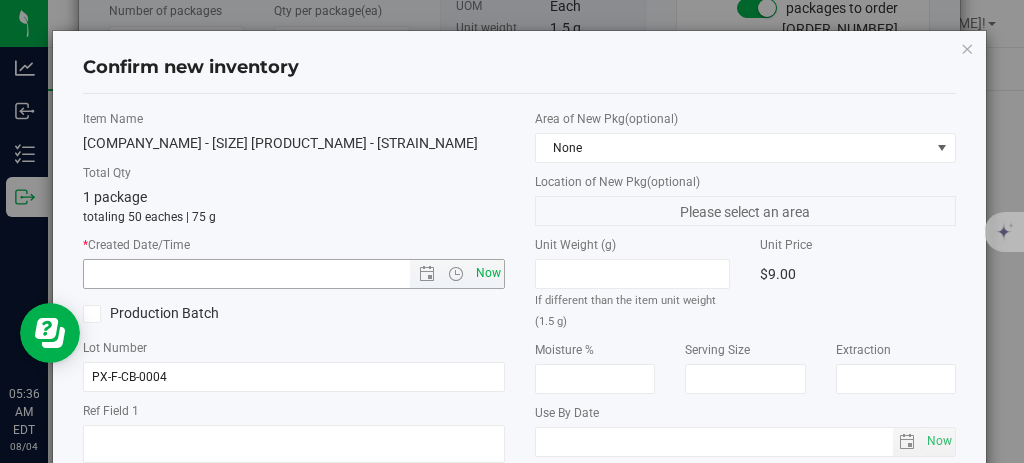 click on "Now" at bounding box center [488, 273] 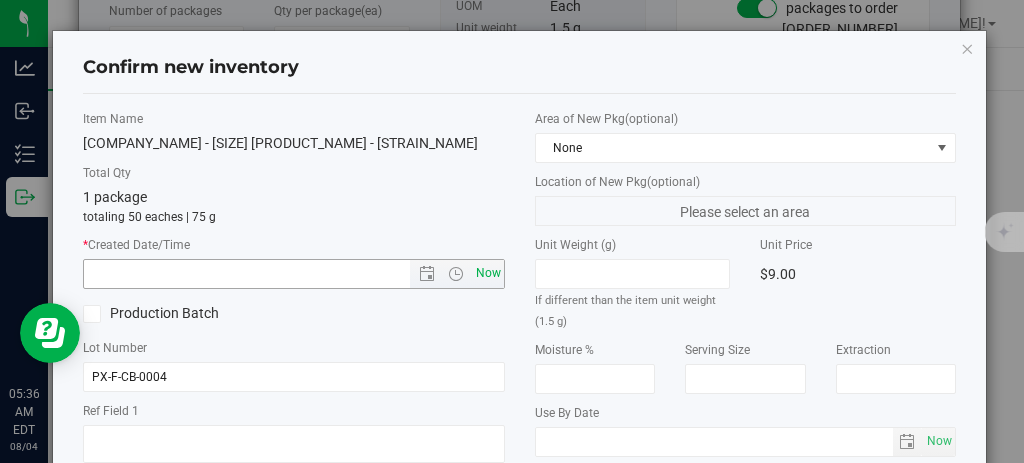 type on "8/4/2025 5:36 AM" 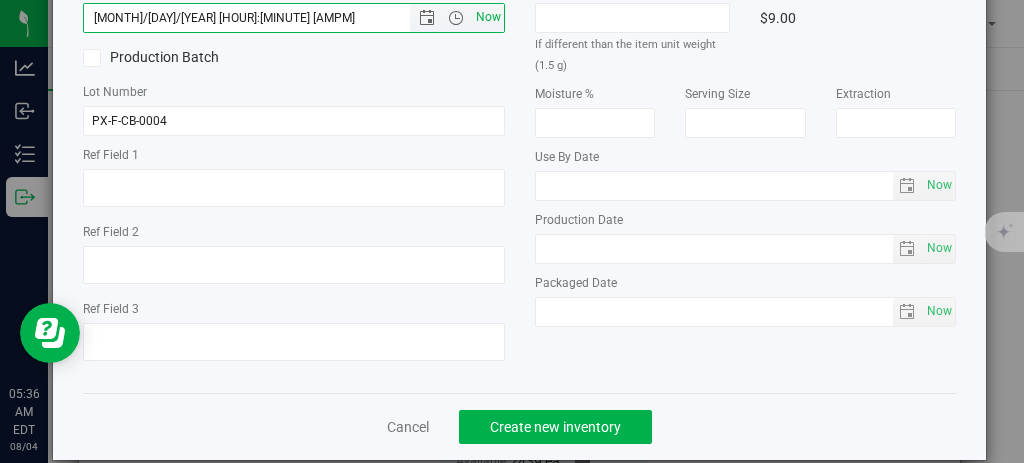 scroll, scrollTop: 258, scrollLeft: 0, axis: vertical 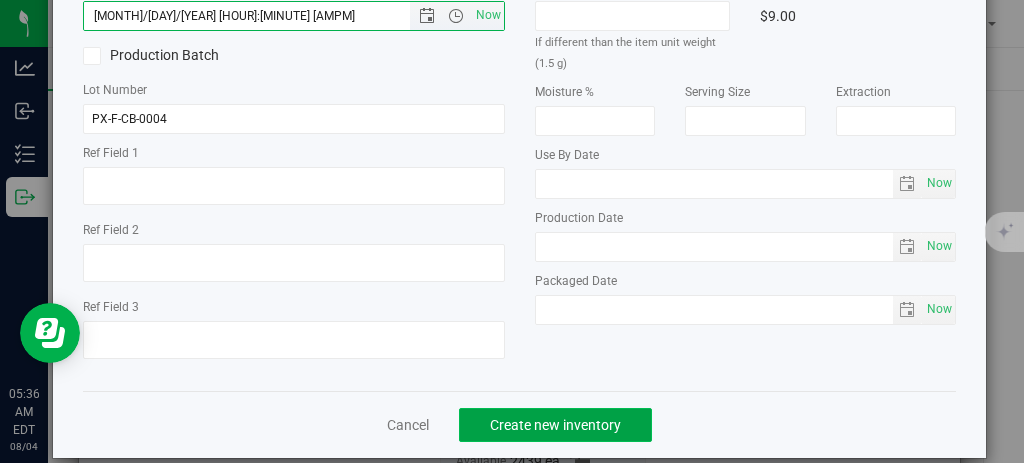 click on "Create new inventory" 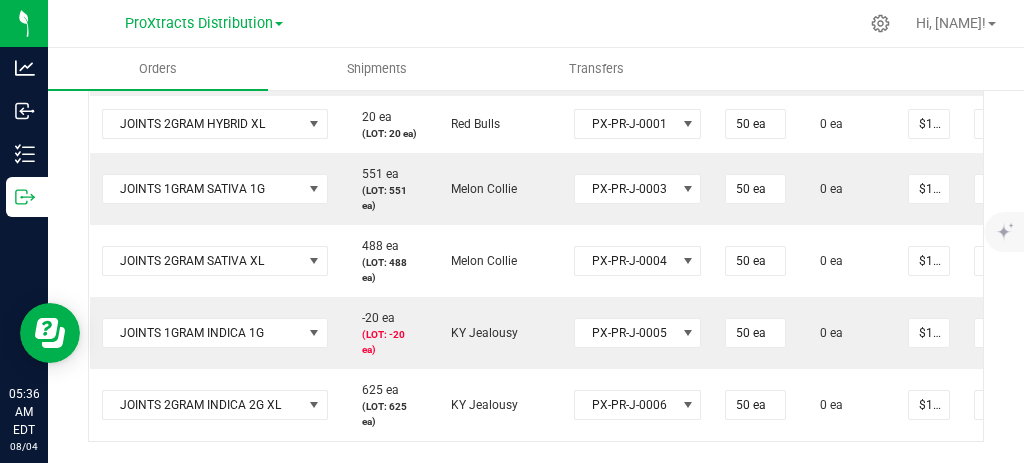 scroll, scrollTop: 1173, scrollLeft: 0, axis: vertical 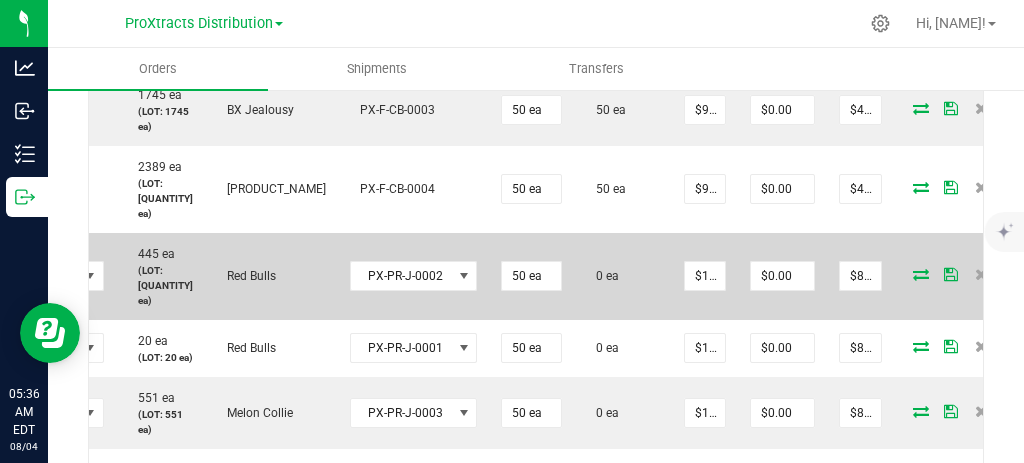 click at bounding box center [921, 274] 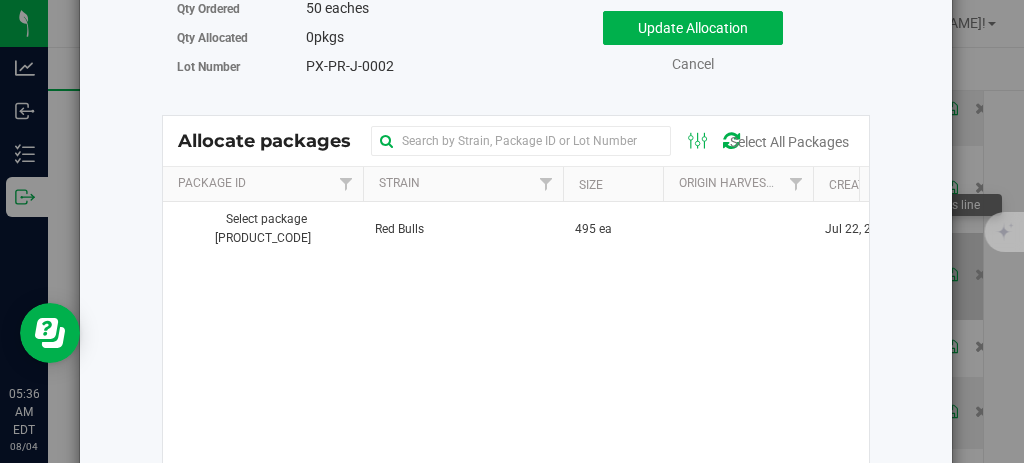 scroll, scrollTop: 94, scrollLeft: 0, axis: vertical 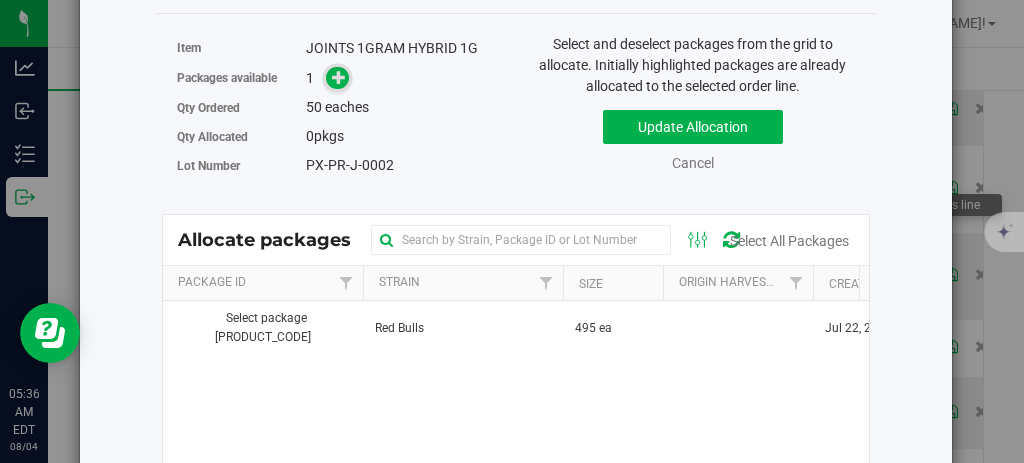 click at bounding box center [339, 77] 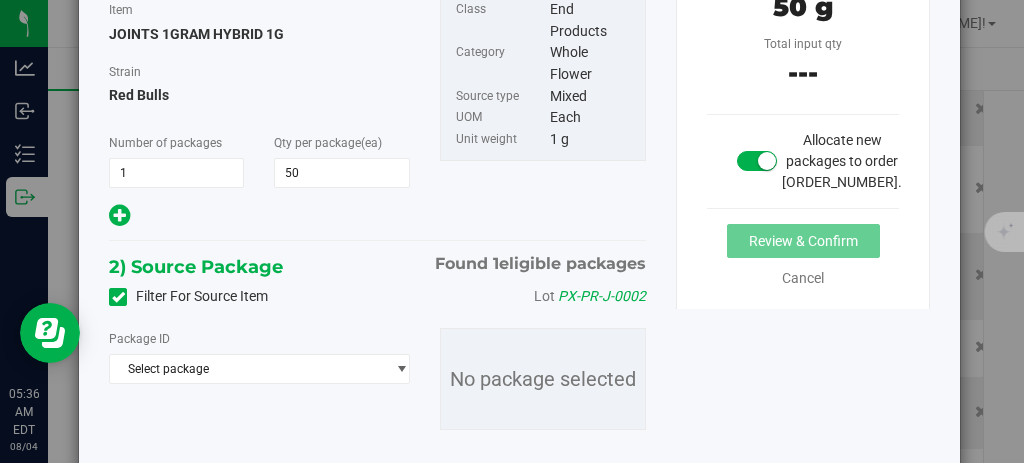 scroll, scrollTop: 205, scrollLeft: 0, axis: vertical 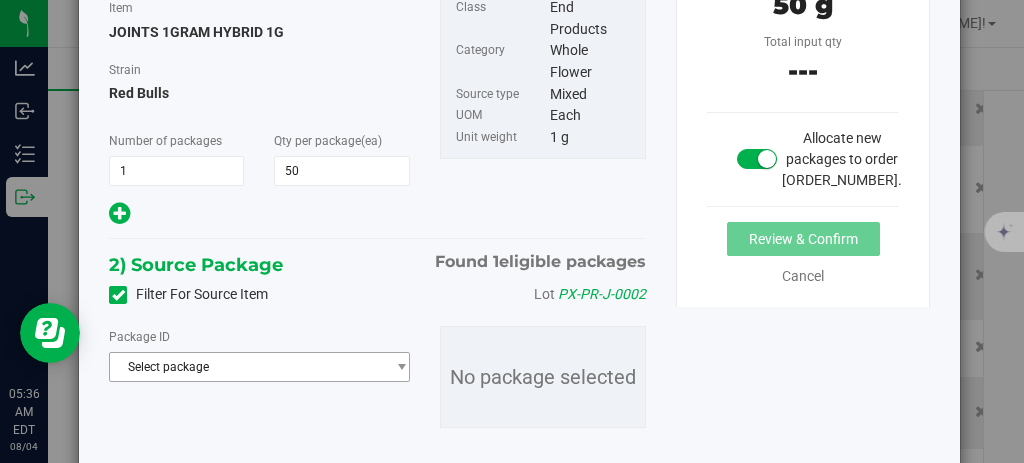 click on "Select package" at bounding box center [247, 367] 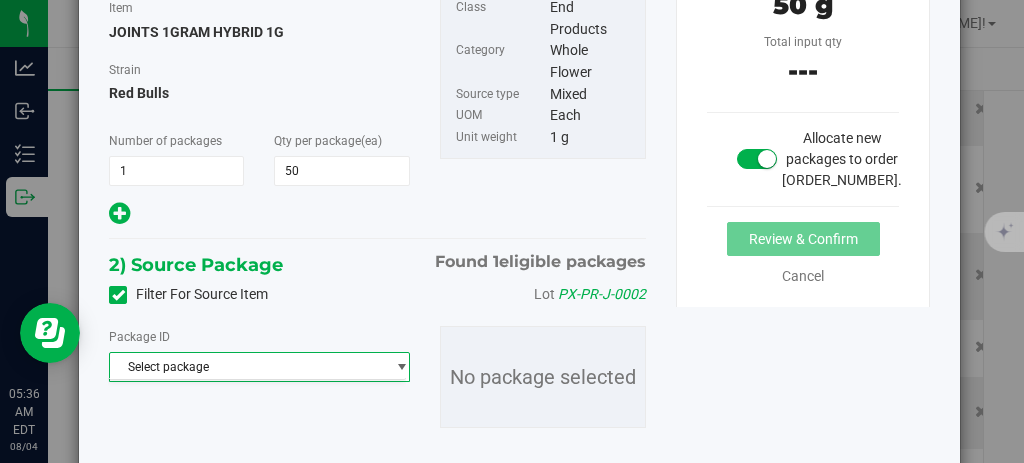 scroll, scrollTop: 254, scrollLeft: 0, axis: vertical 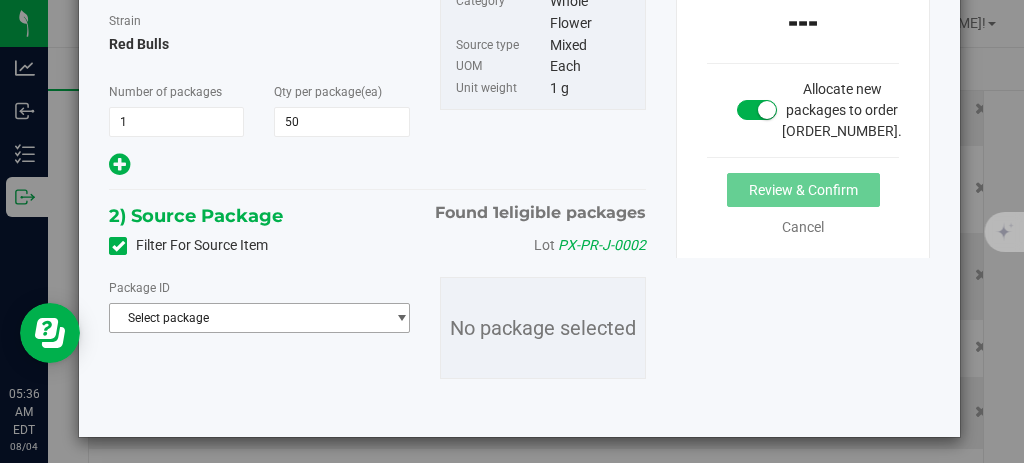 click on "Select package" at bounding box center (247, 318) 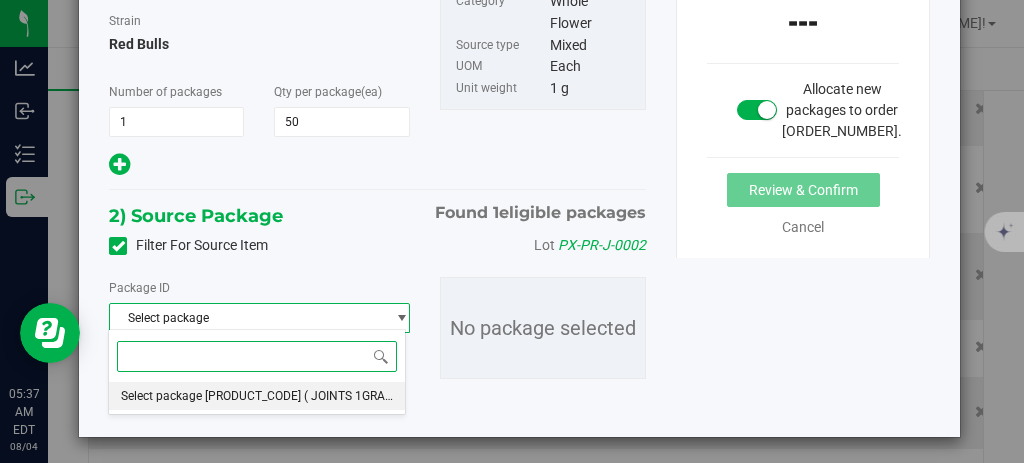 click on "(
JOINTS 1GRAM HYBRID 1G
)" at bounding box center (384, 396) 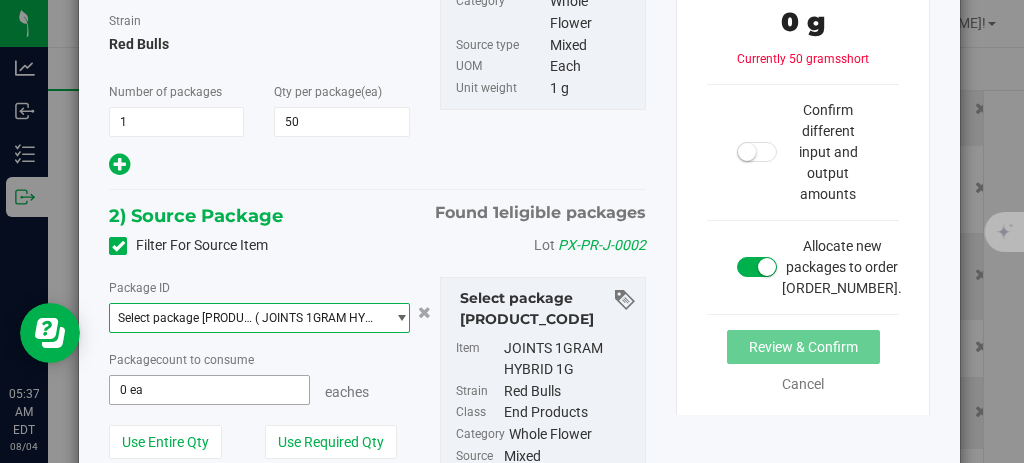 click on "0 ea" at bounding box center [209, 390] 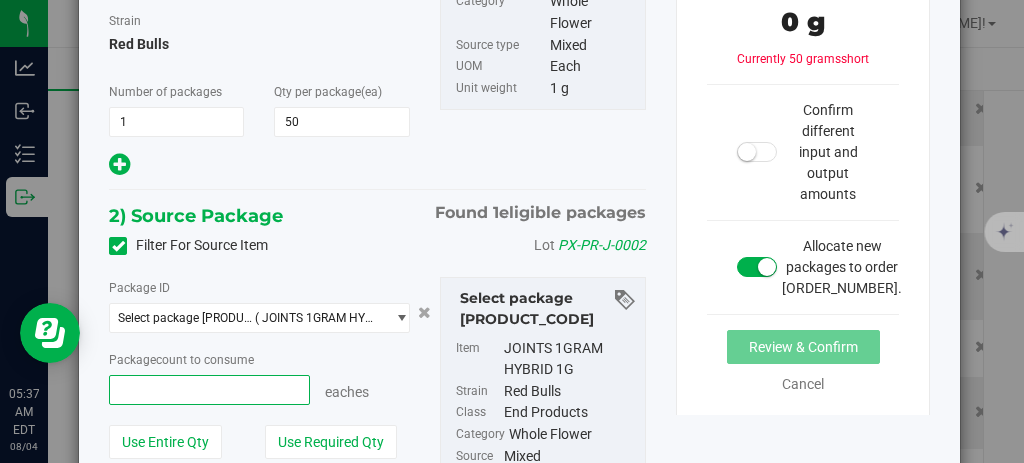 click at bounding box center [209, 390] 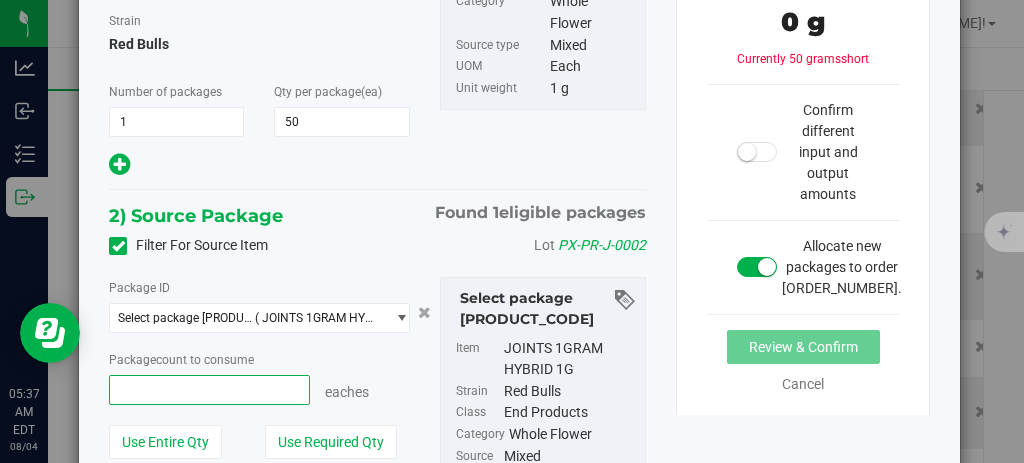 type on "50" 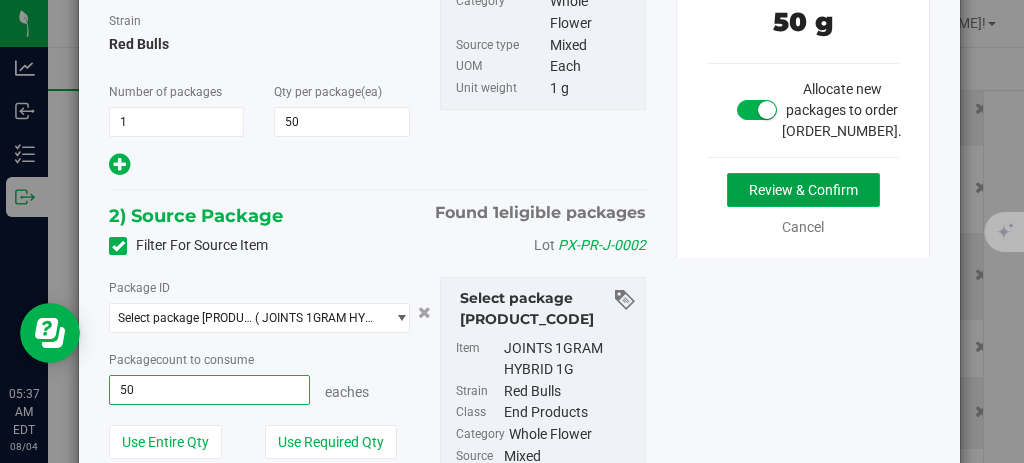 click on "Review & Confirm" at bounding box center [803, 190] 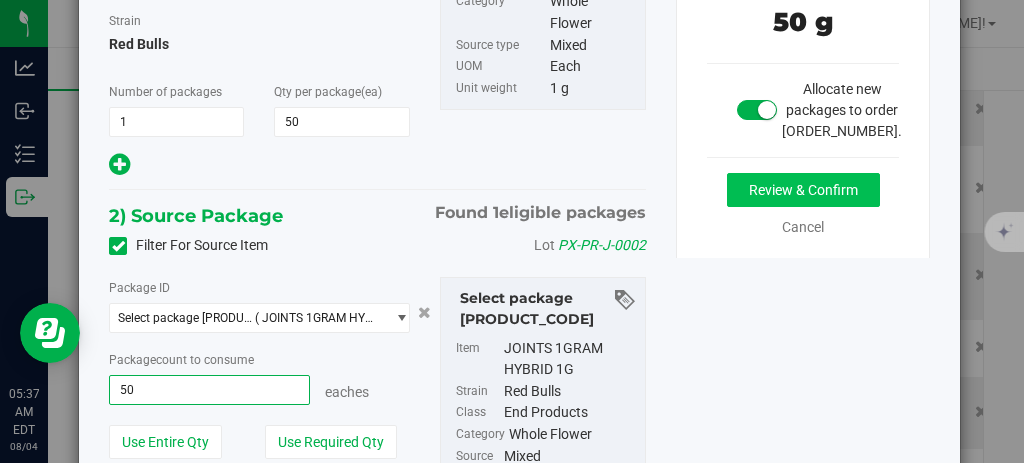type on "50 ea" 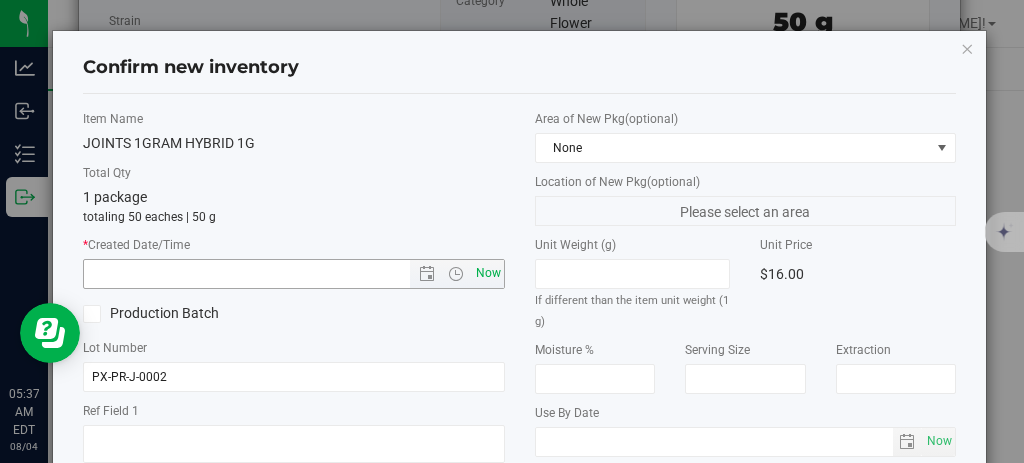 click on "Now" at bounding box center [488, 273] 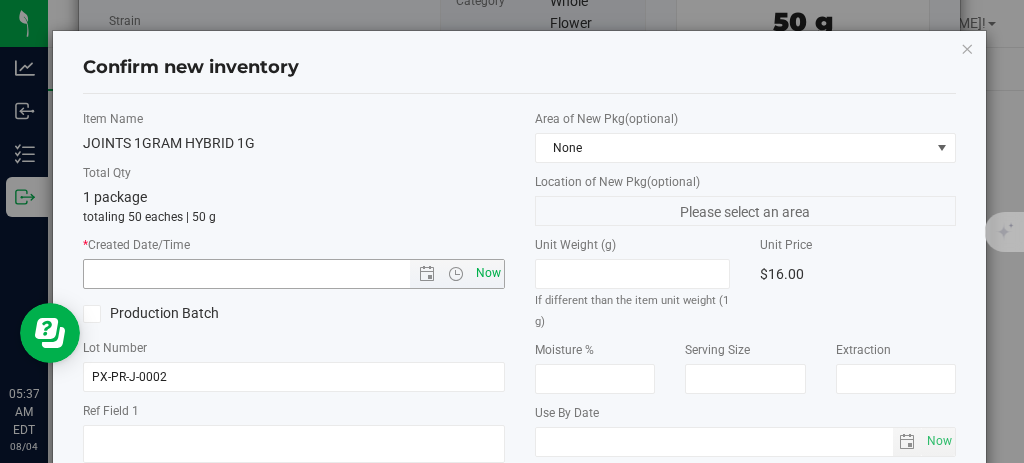 type on "8/4/2025 5:37 AM" 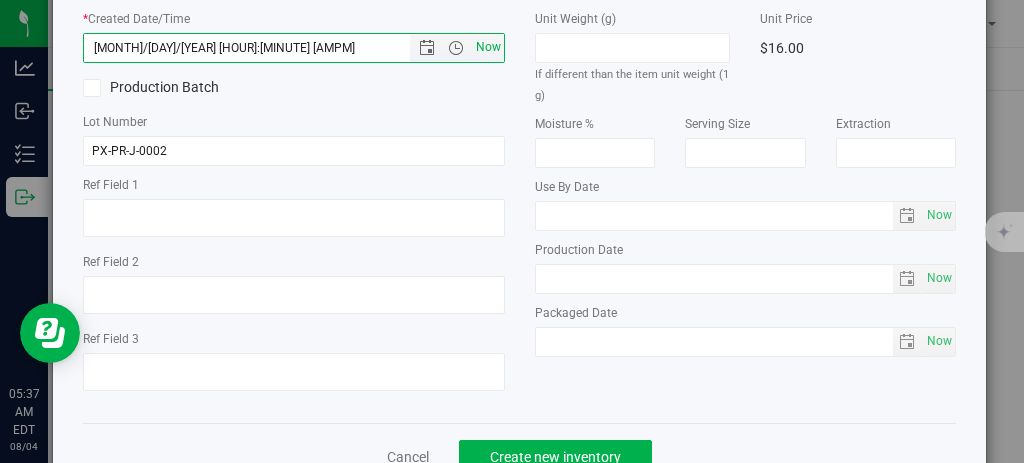 scroll, scrollTop: 279, scrollLeft: 0, axis: vertical 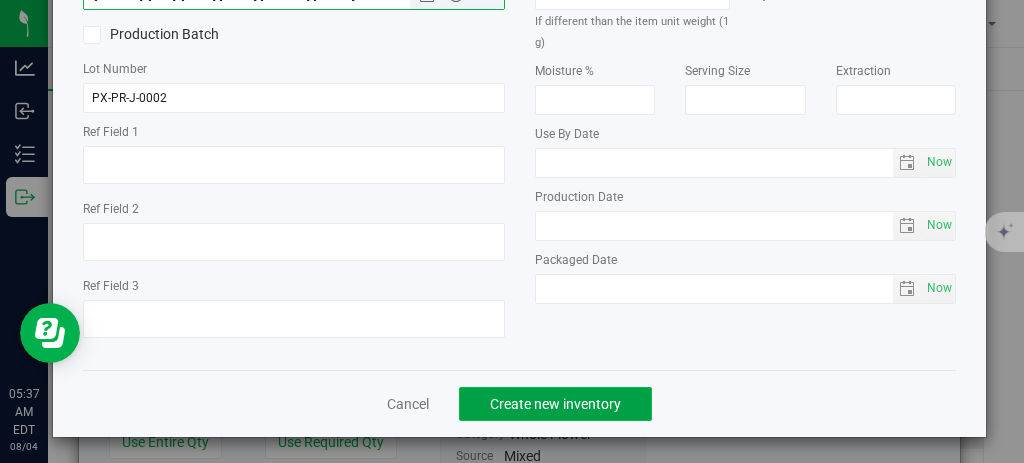 click on "Create new inventory" 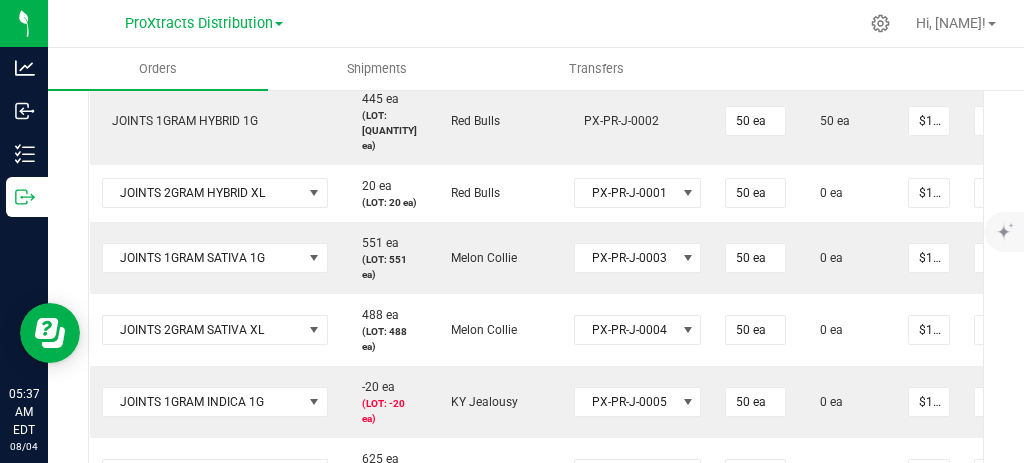 scroll, scrollTop: 1112, scrollLeft: 0, axis: vertical 